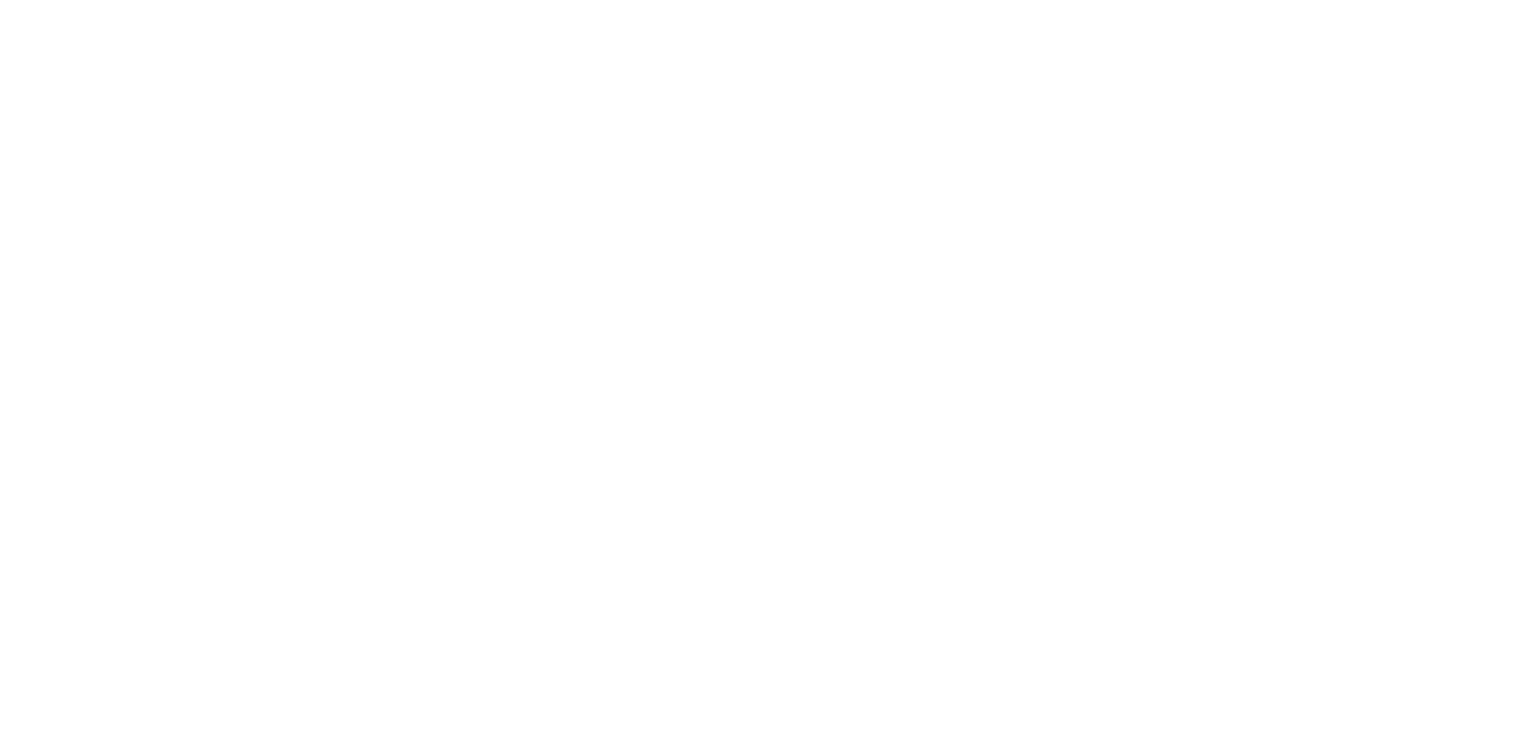 scroll, scrollTop: 0, scrollLeft: 0, axis: both 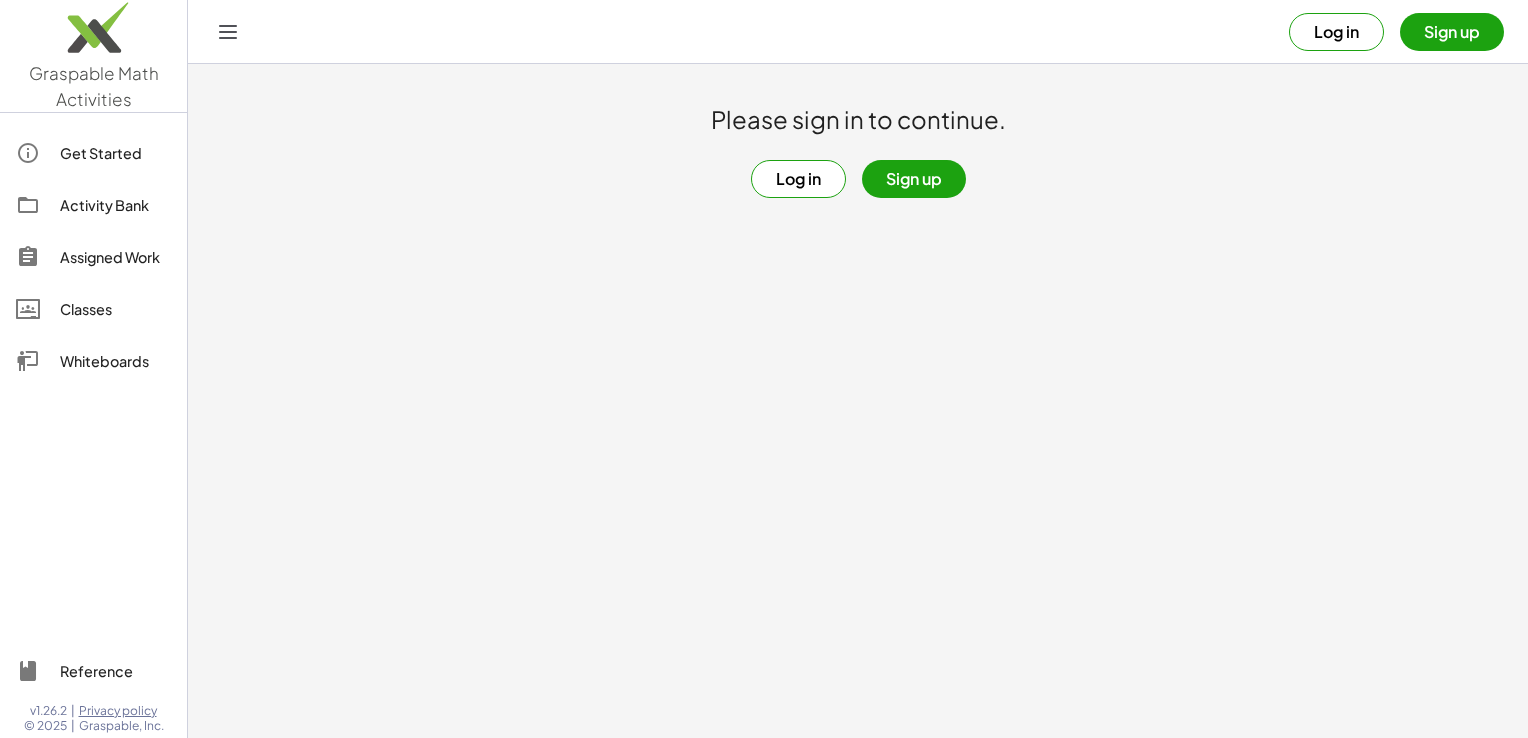click on "Log in" at bounding box center (798, 179) 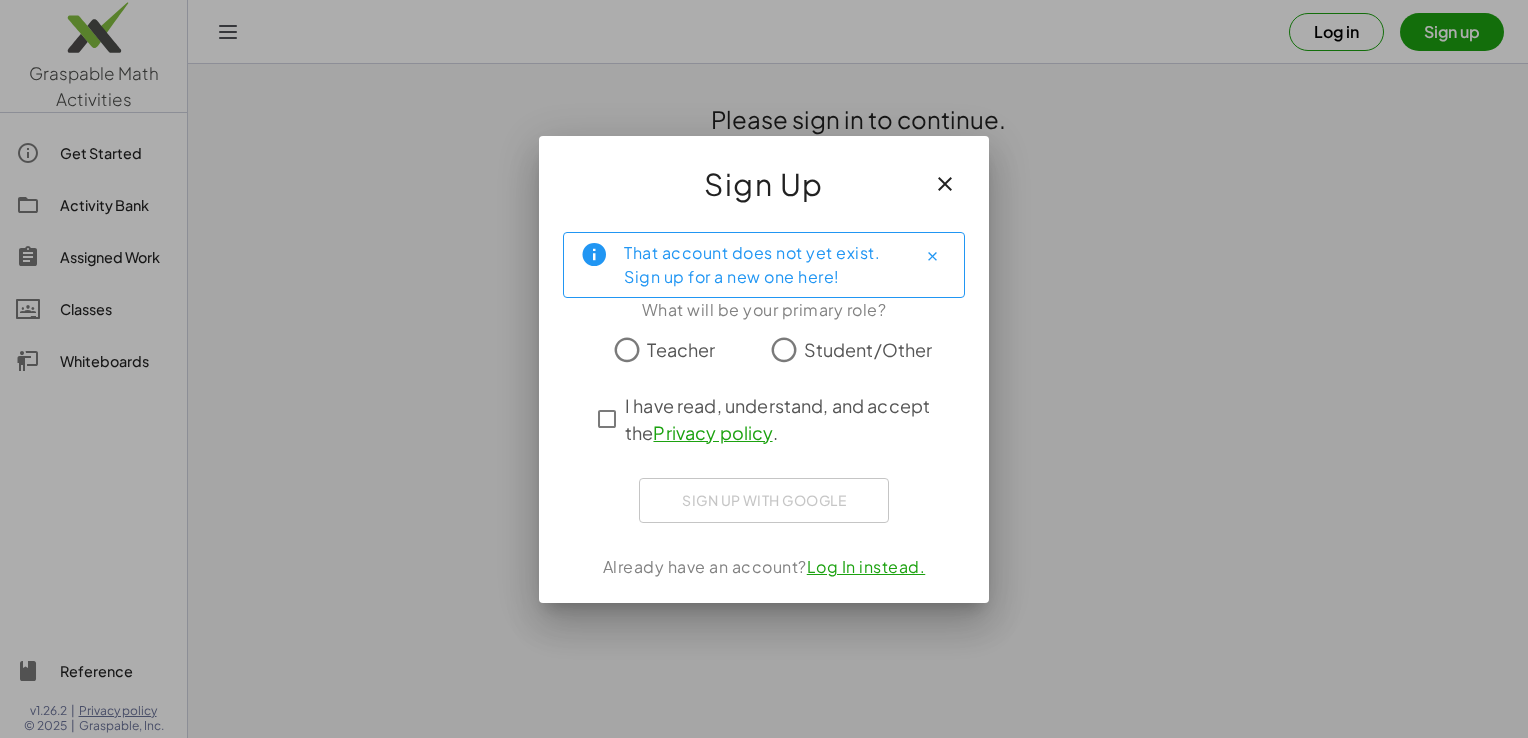 click 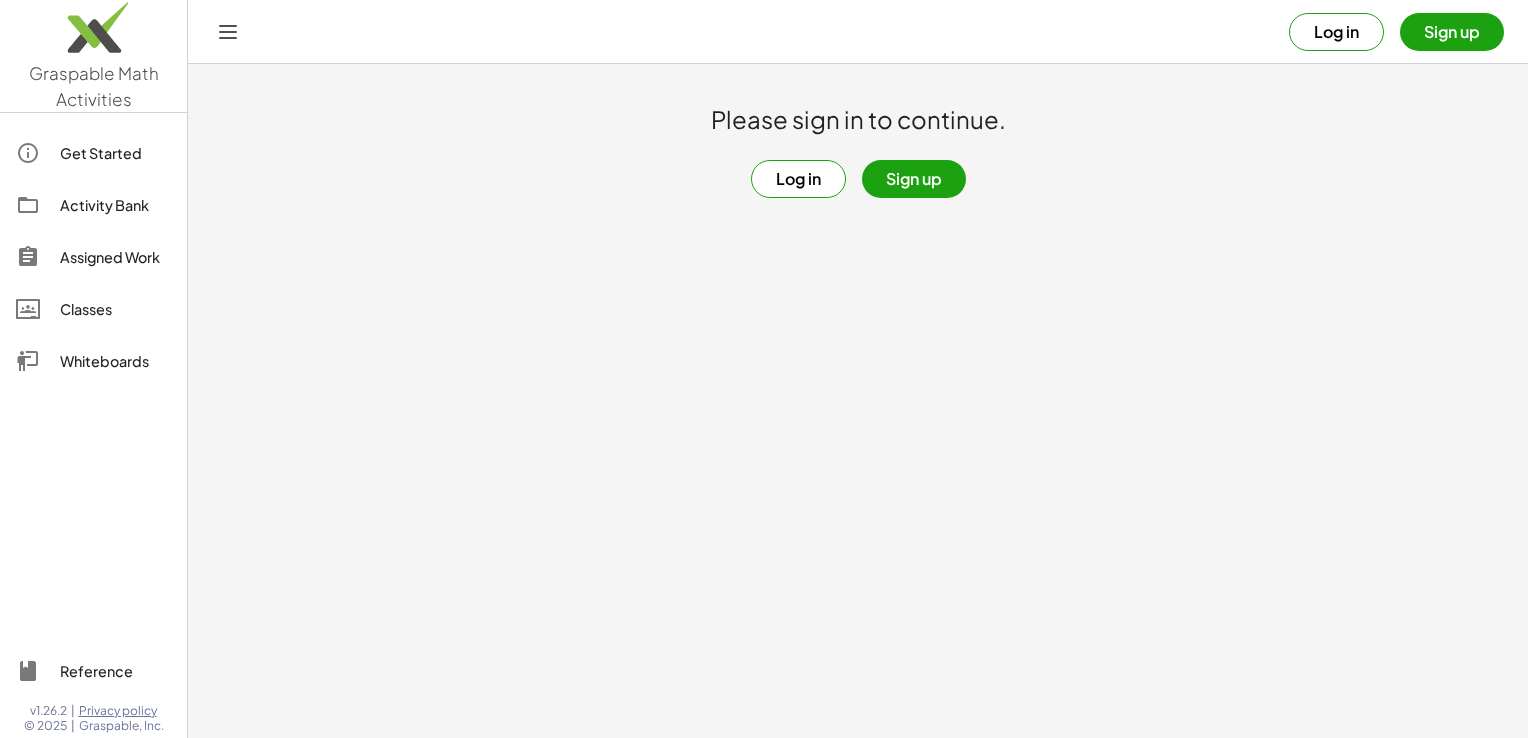 click on "Activity Bank" 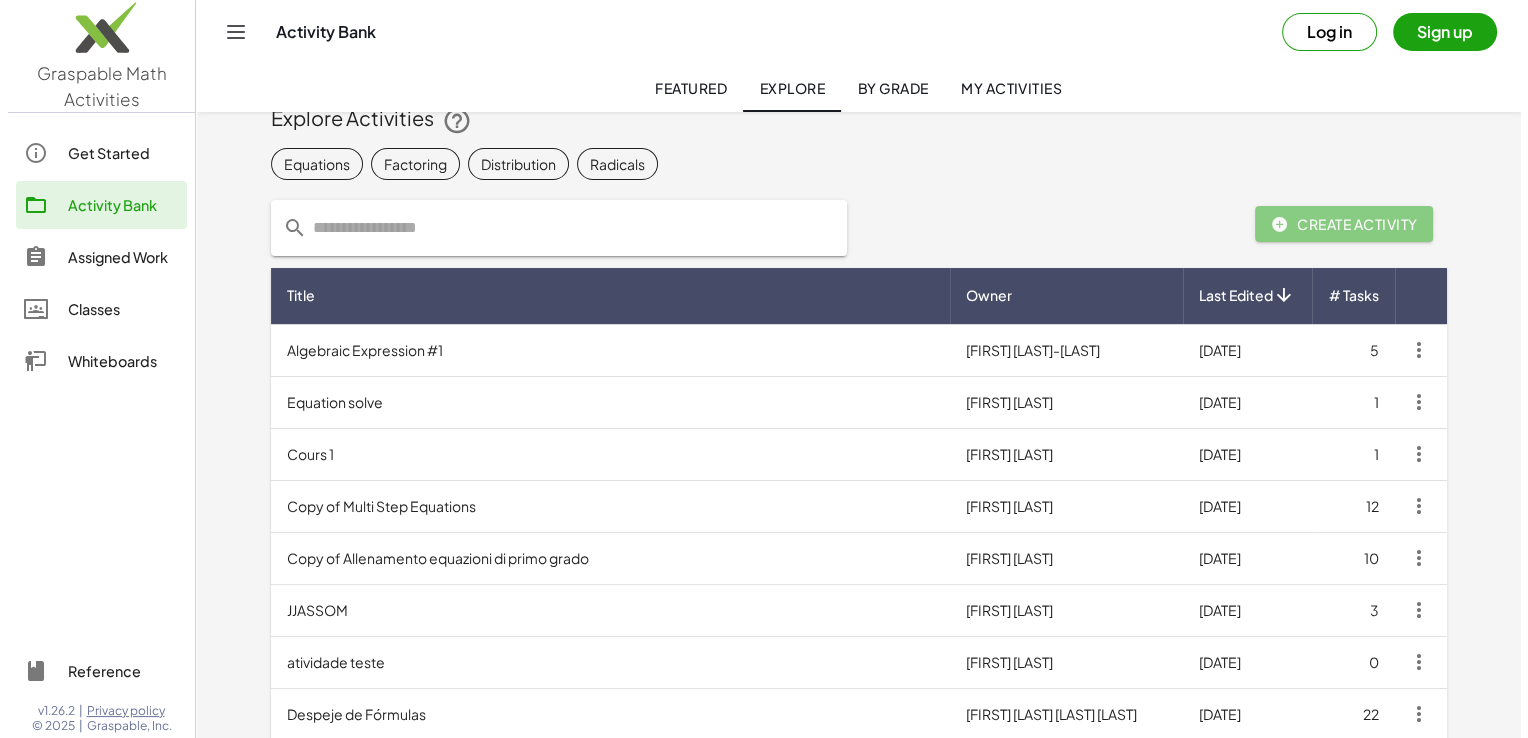 scroll, scrollTop: 0, scrollLeft: 0, axis: both 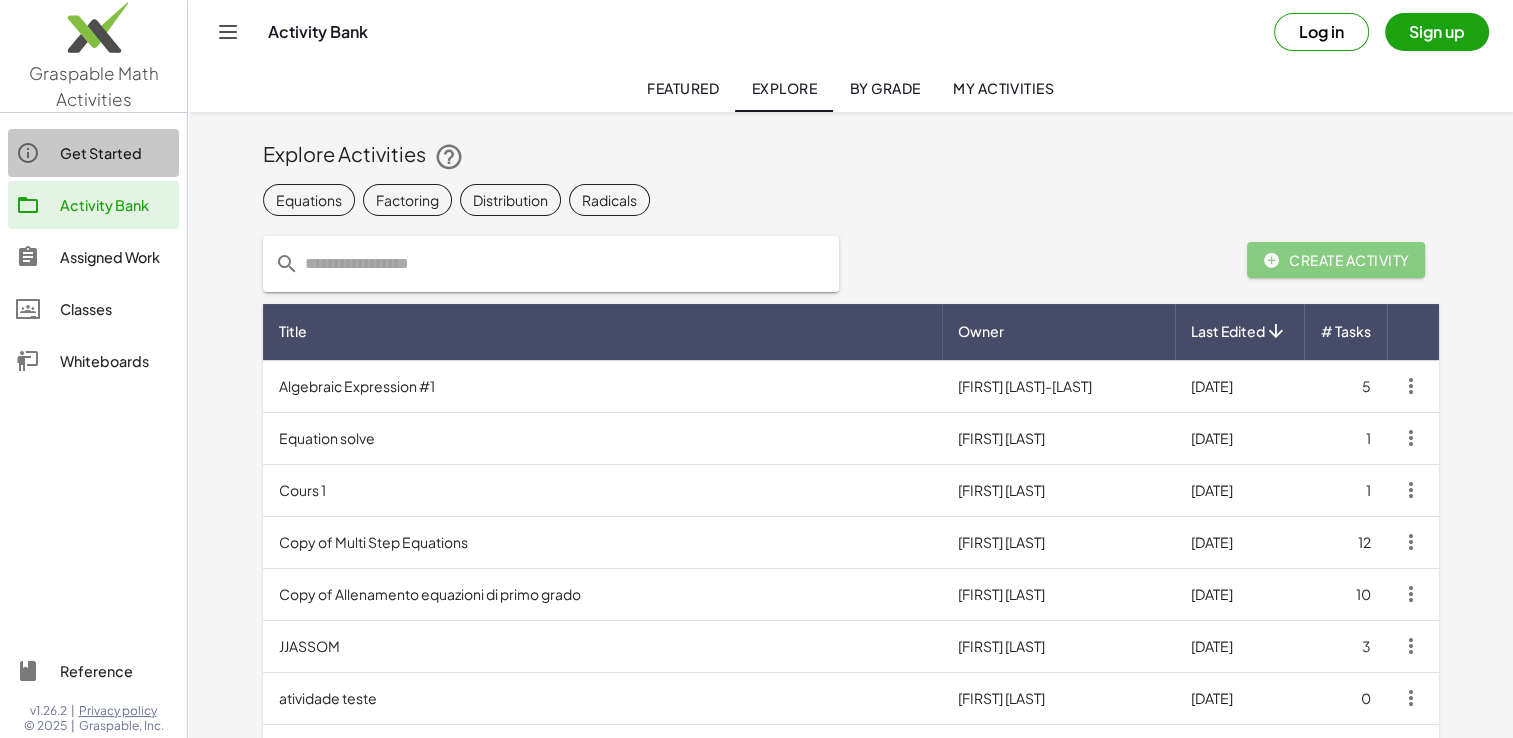 click on "Get Started" 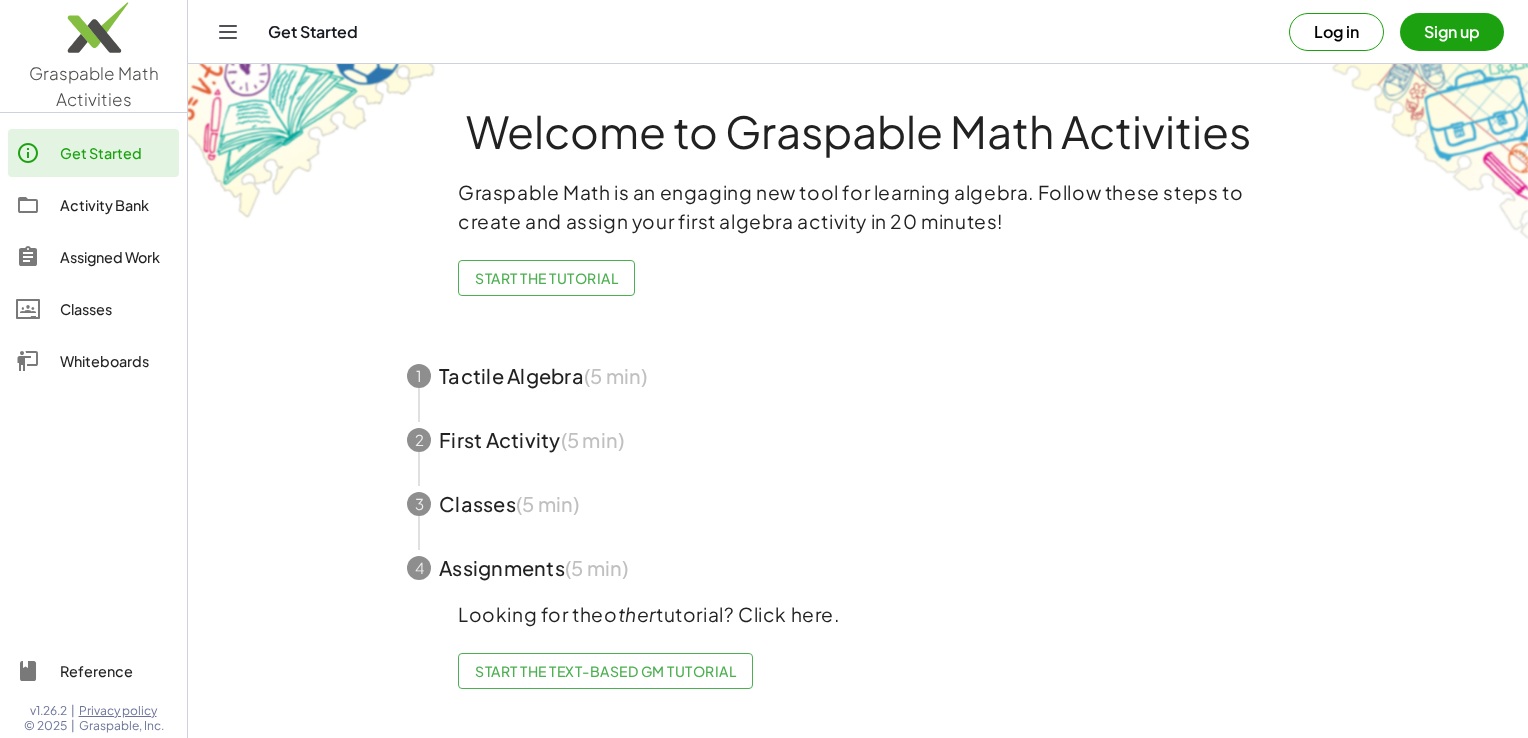click on "Log in" at bounding box center (1336, 32) 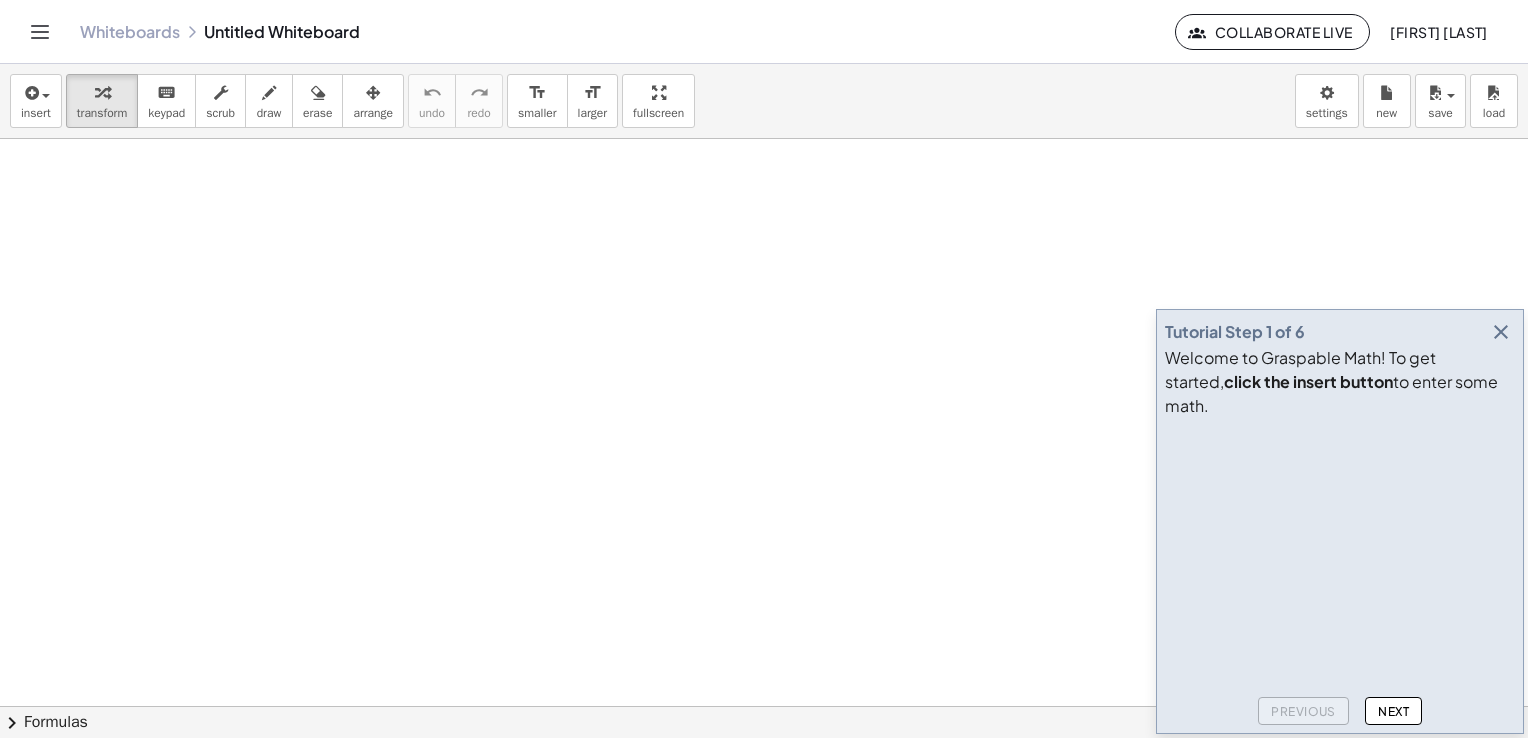 click at bounding box center [40, 32] 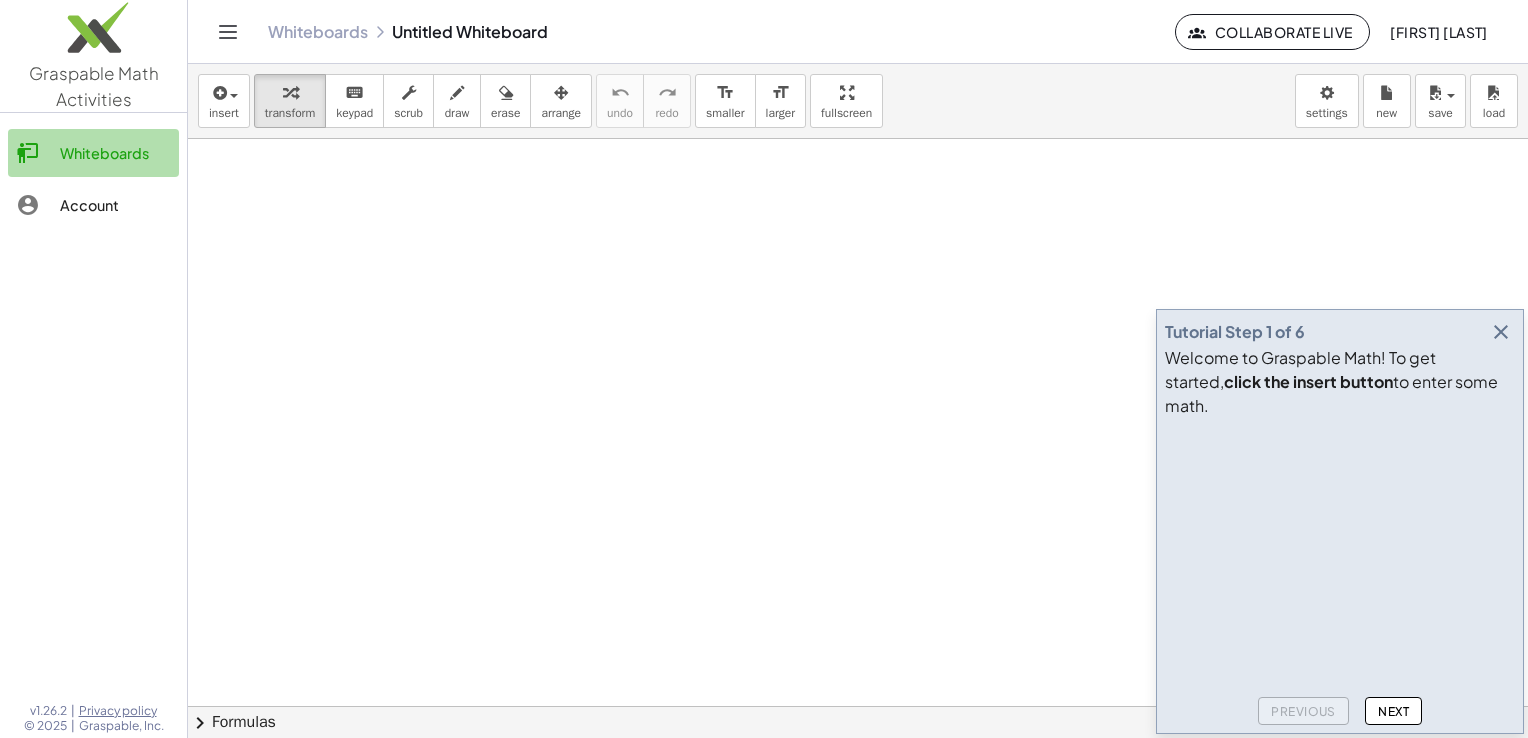 click on "Whiteboards" 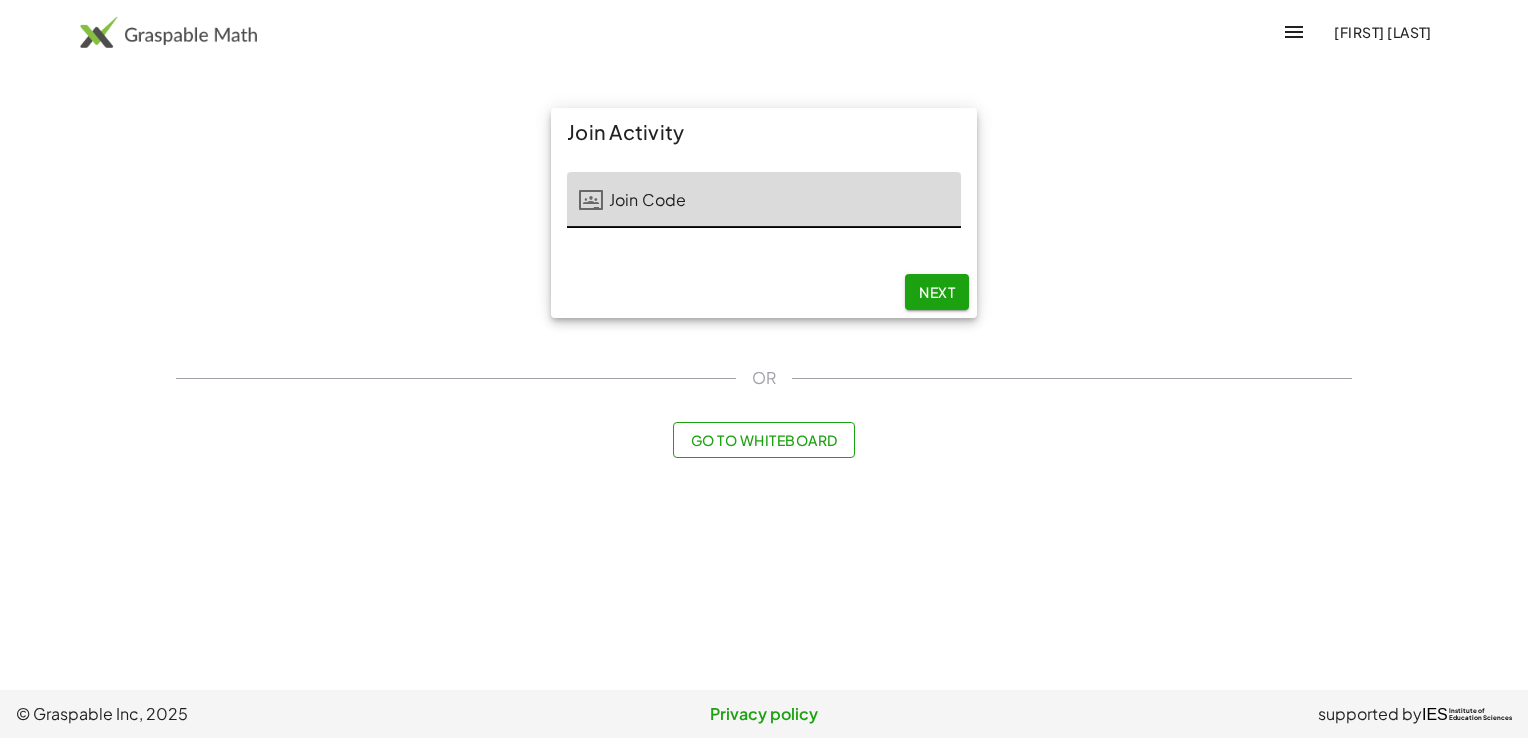 scroll, scrollTop: 0, scrollLeft: 0, axis: both 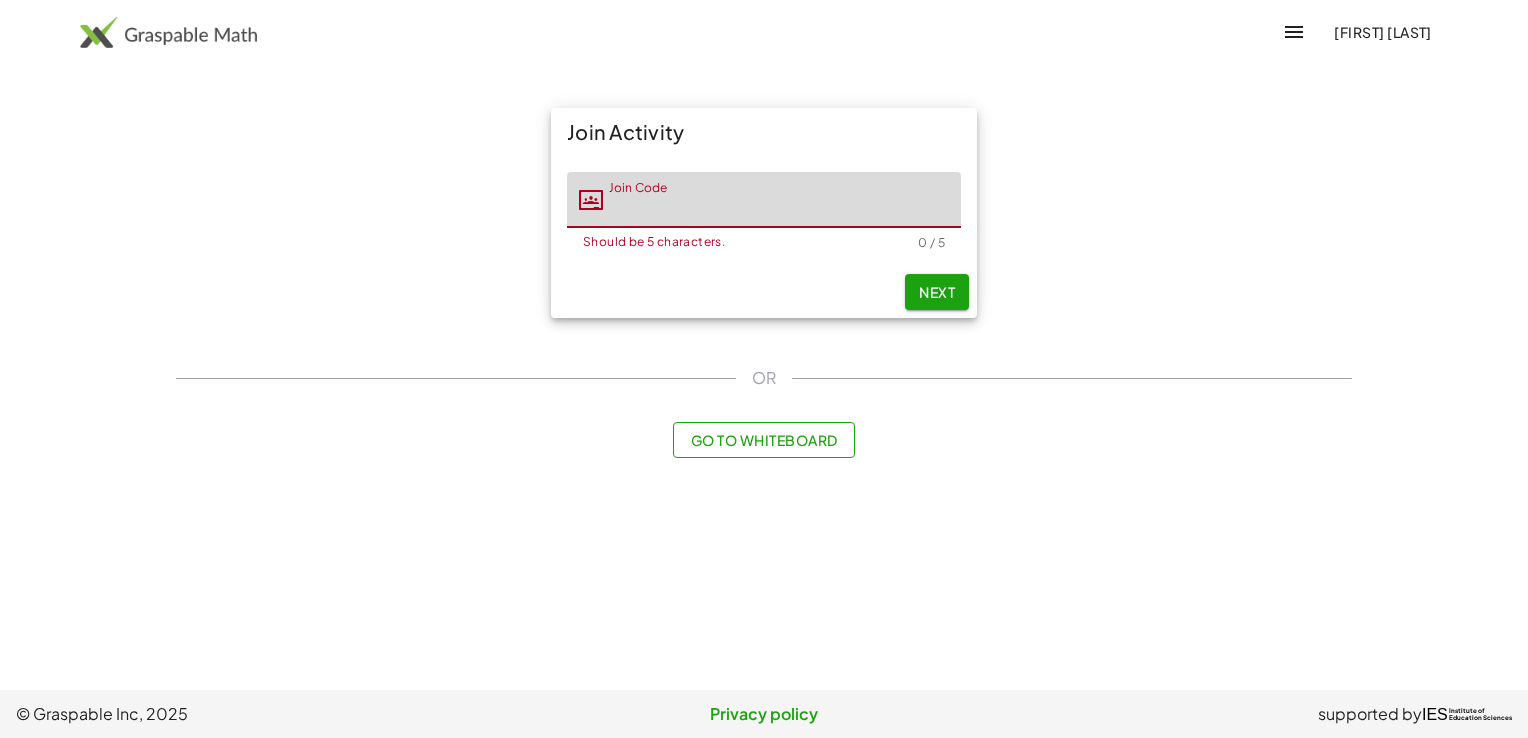 paste on "*****" 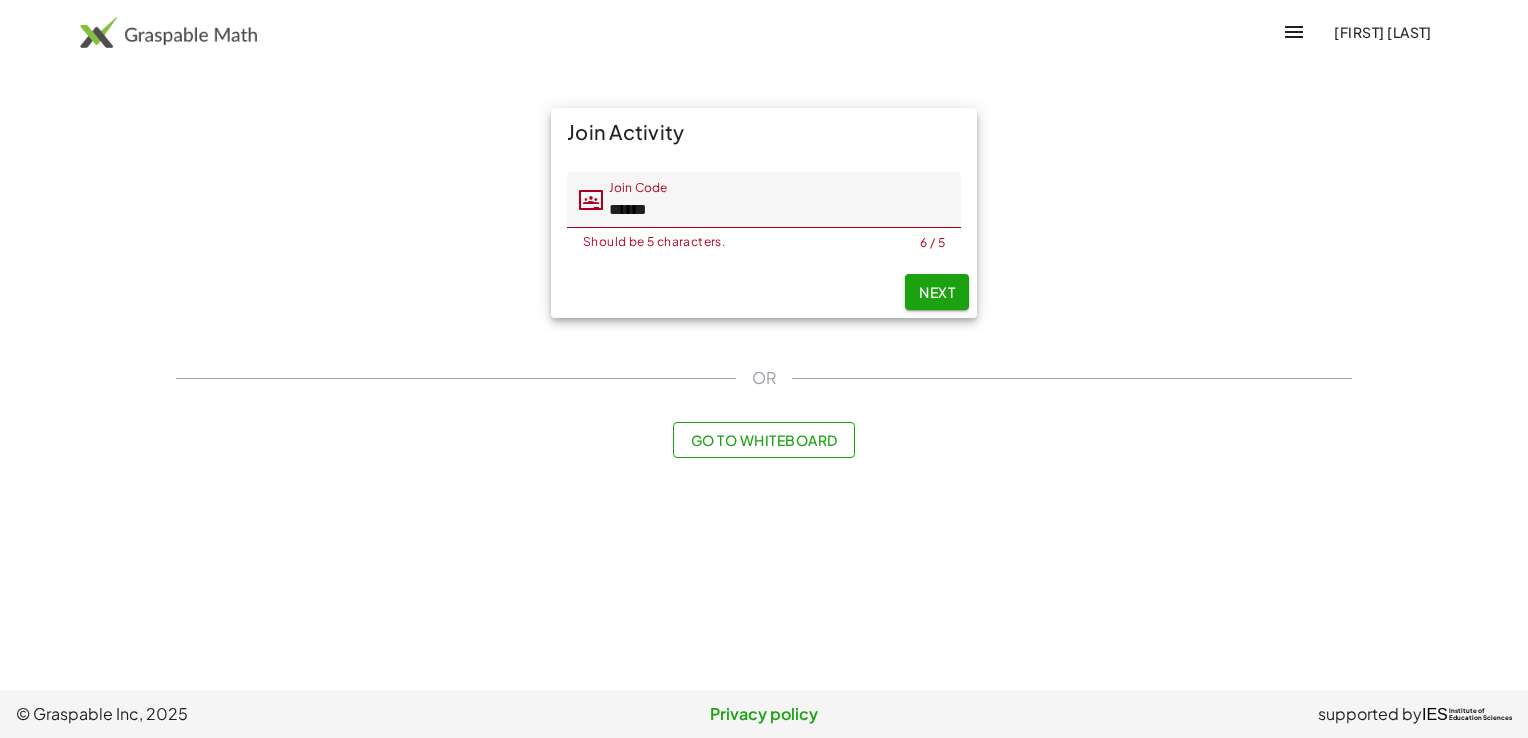 click on "Next" 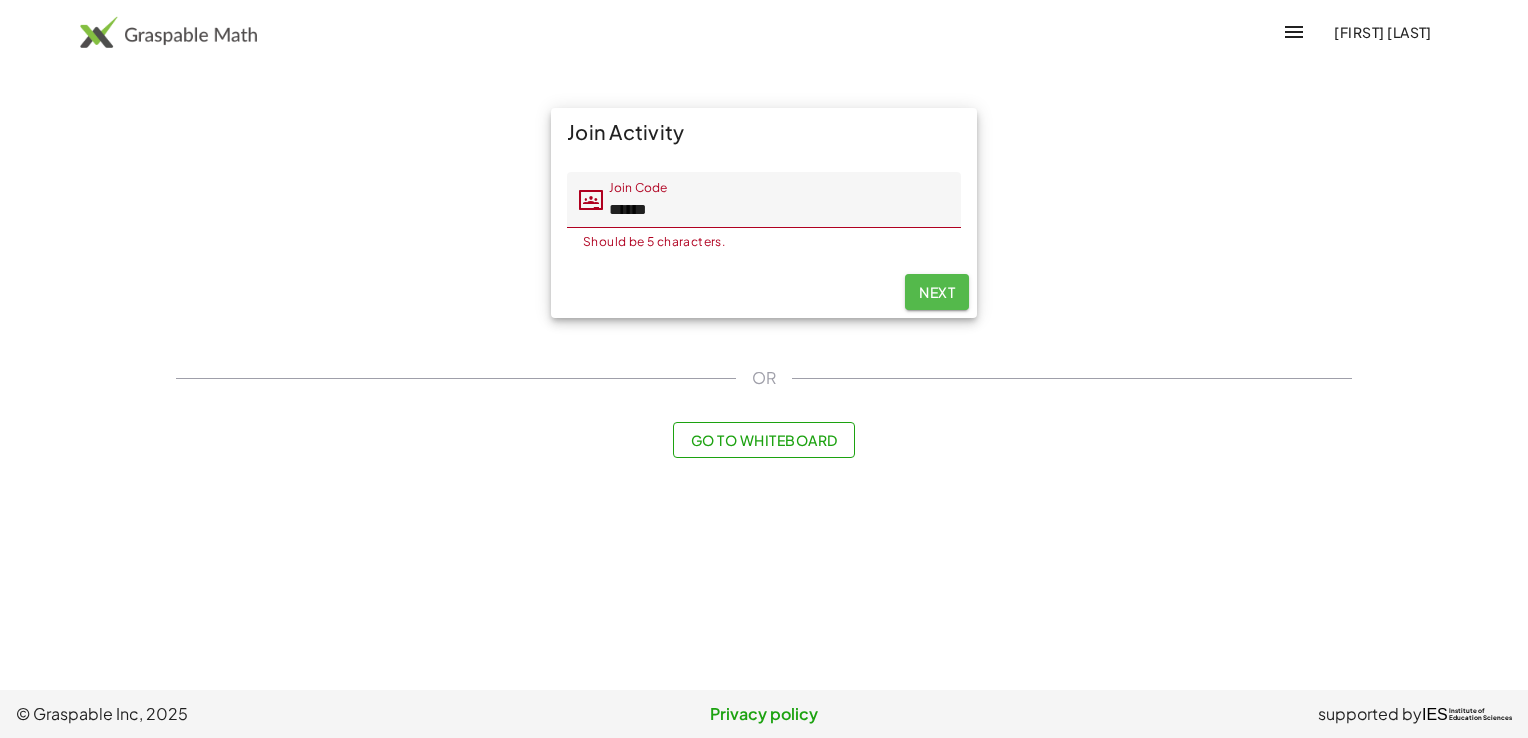 click on "Next" 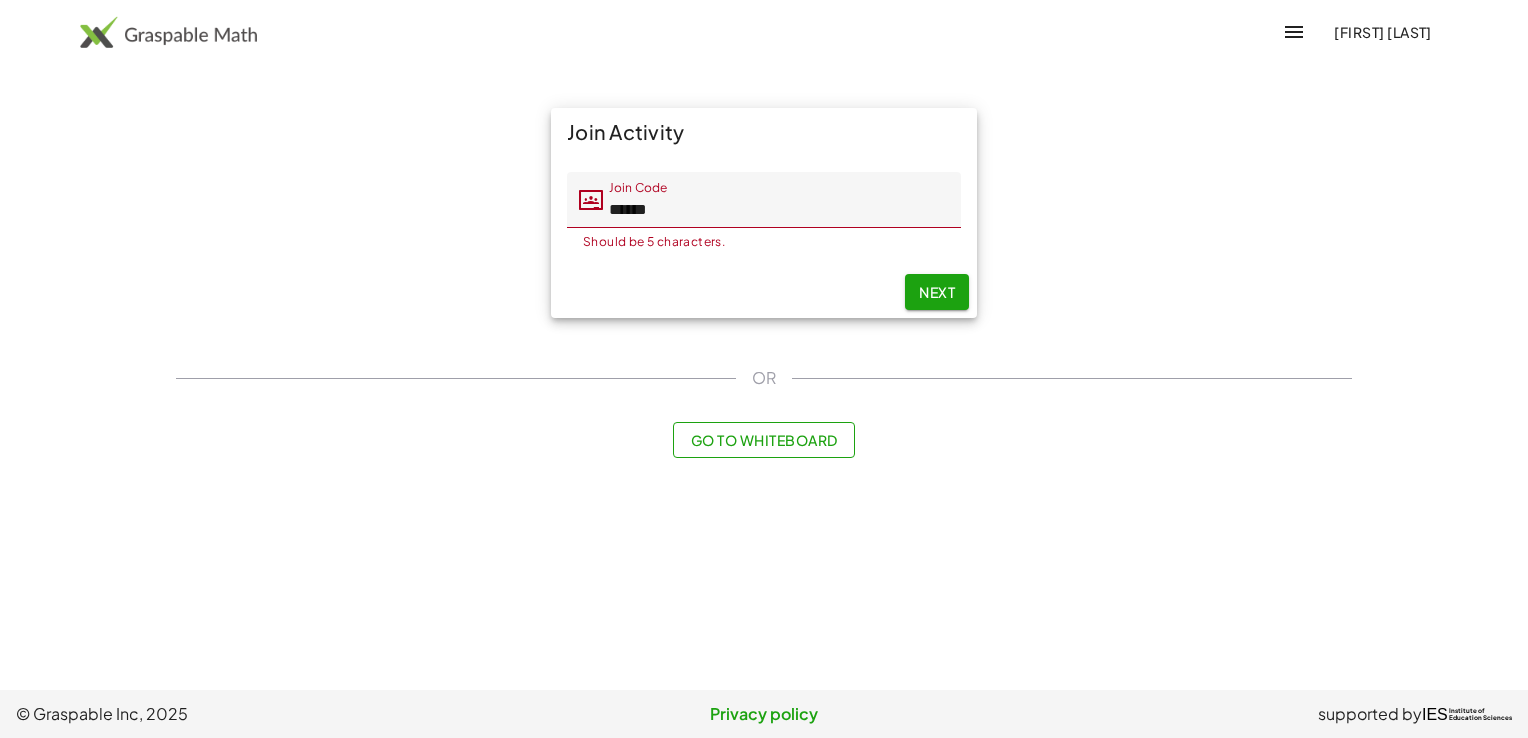 click on "Next" 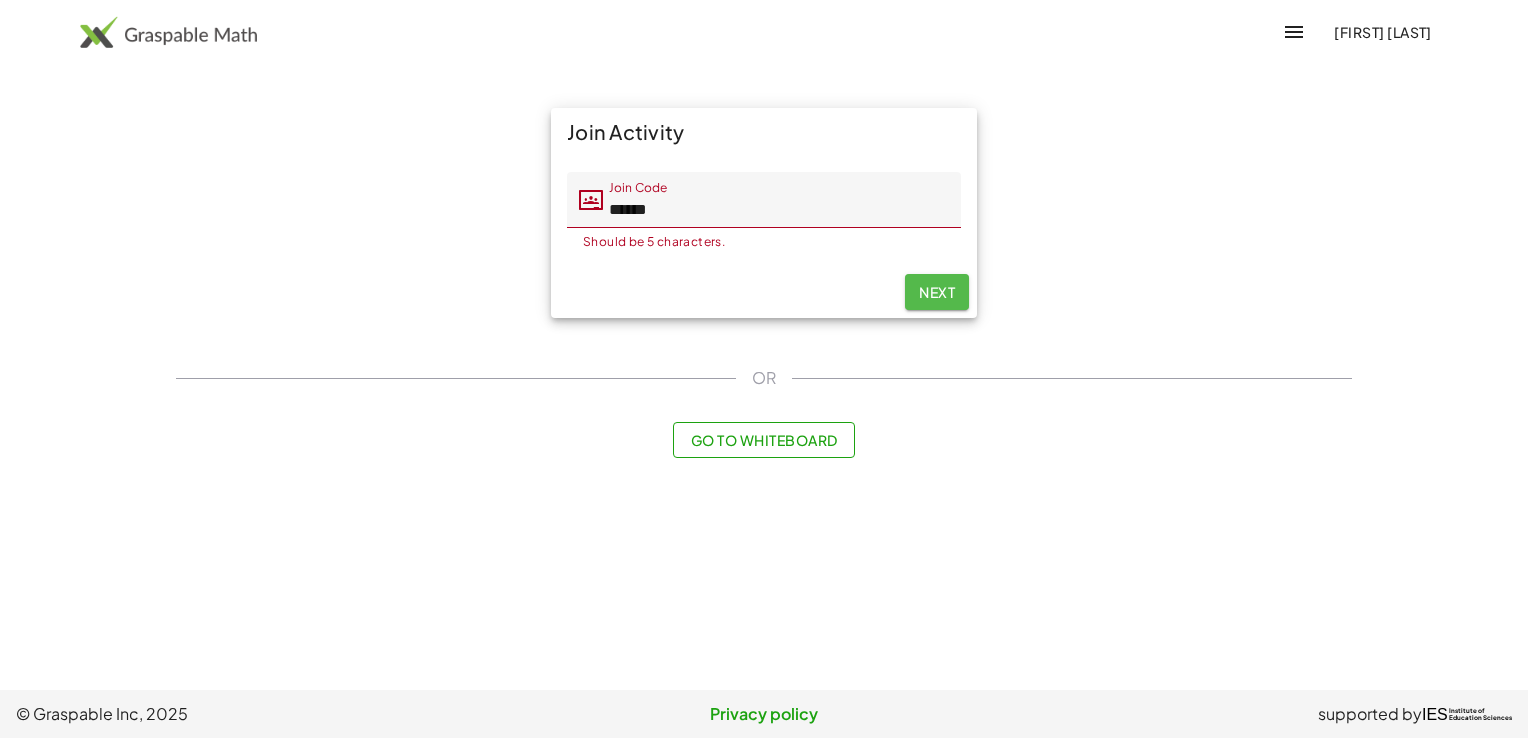 click on "Next" 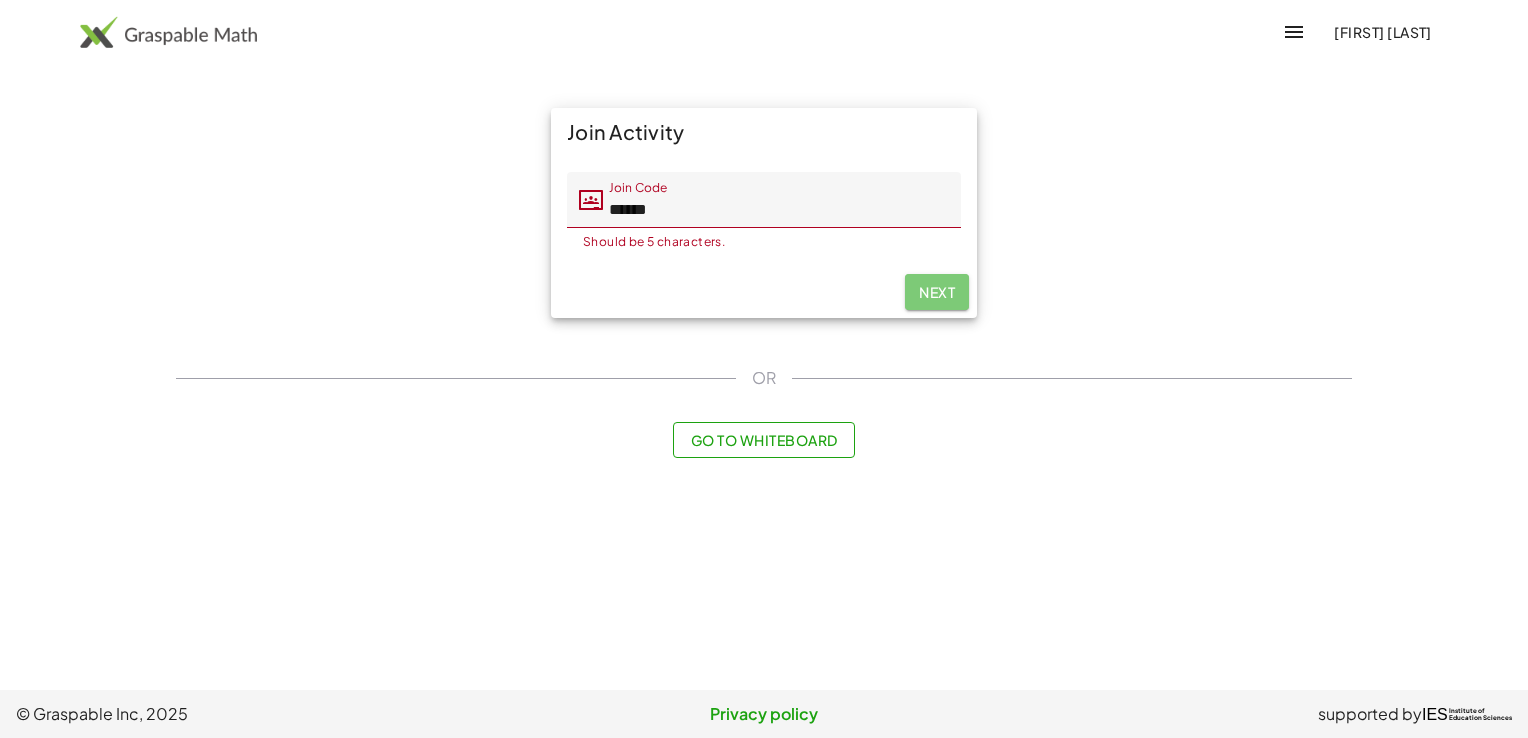click on "Next" 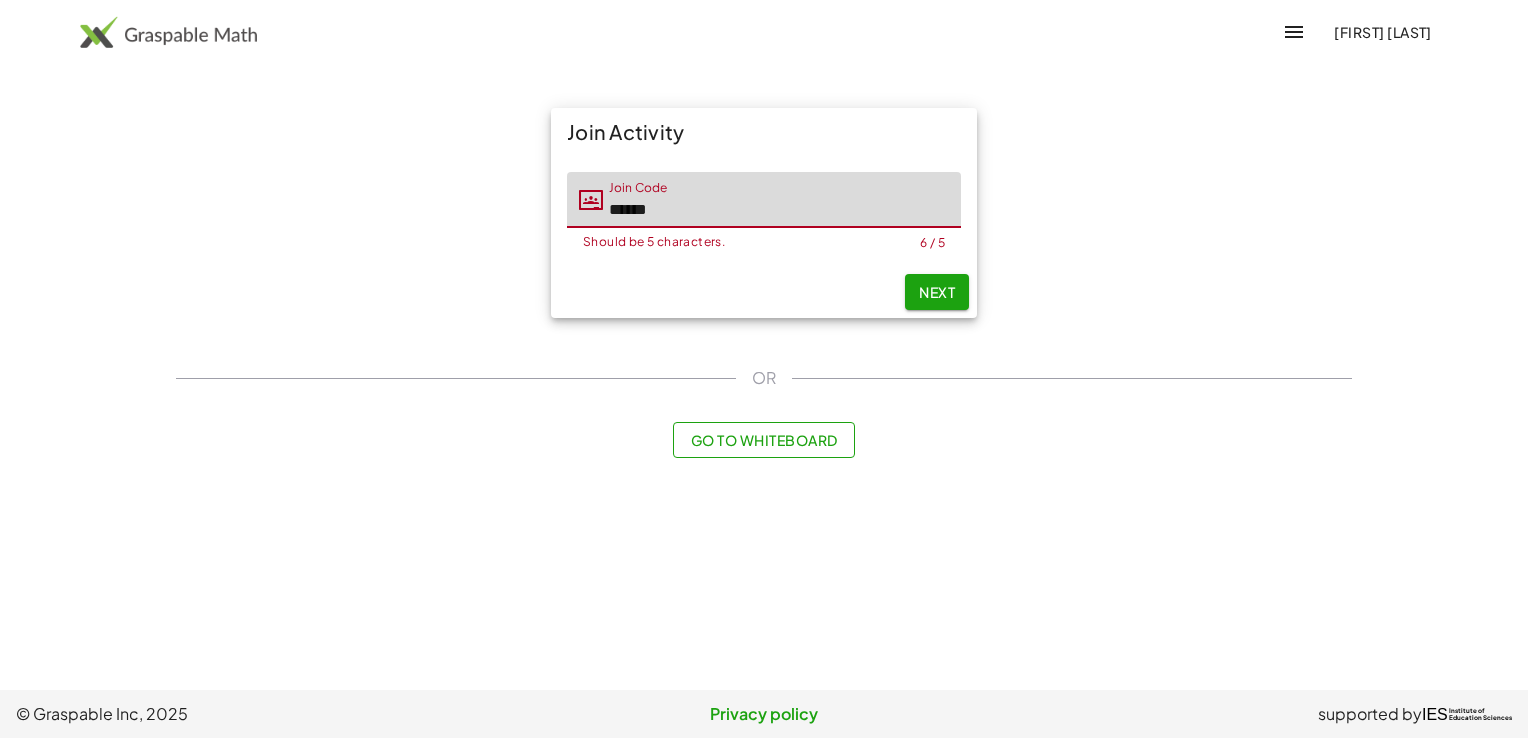click on "*****" 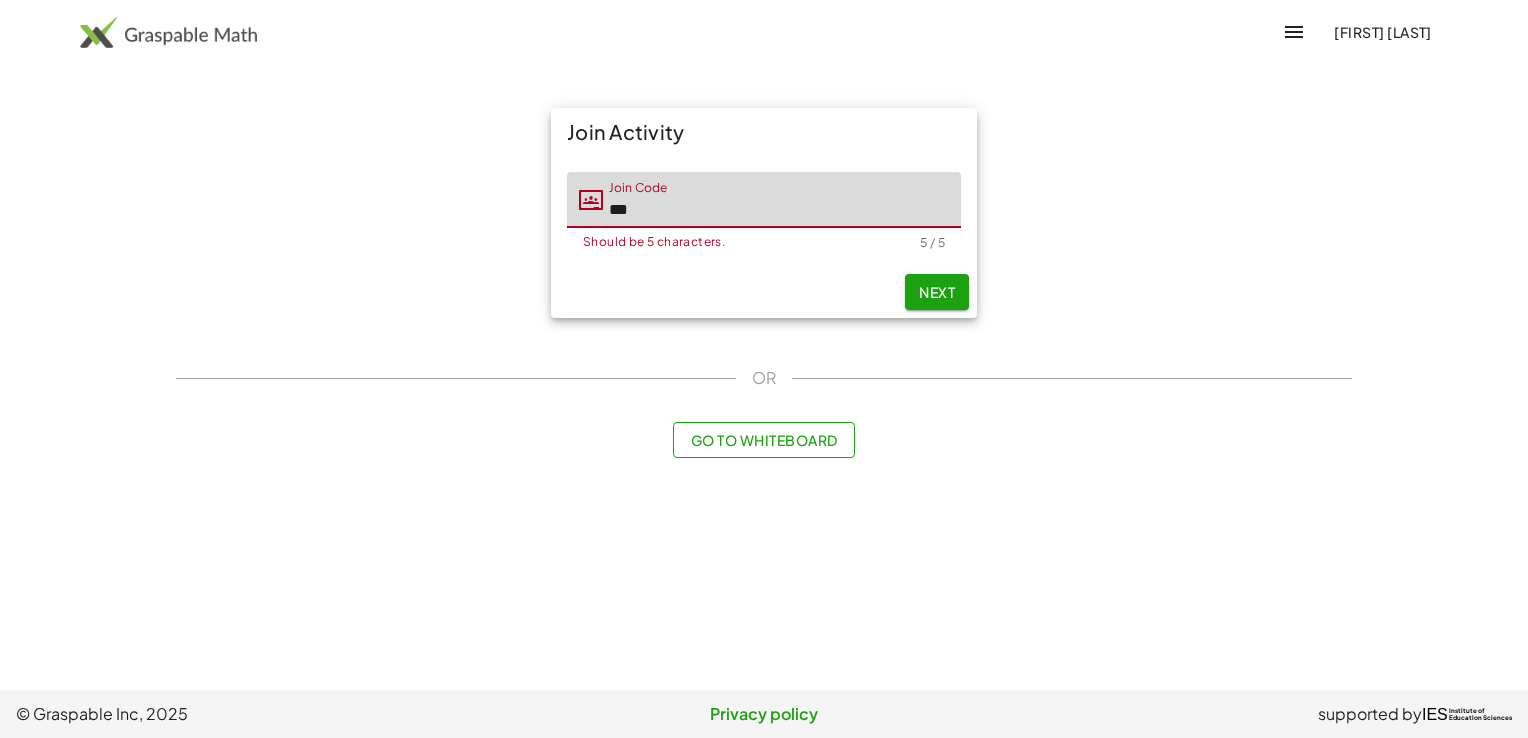 type on "*" 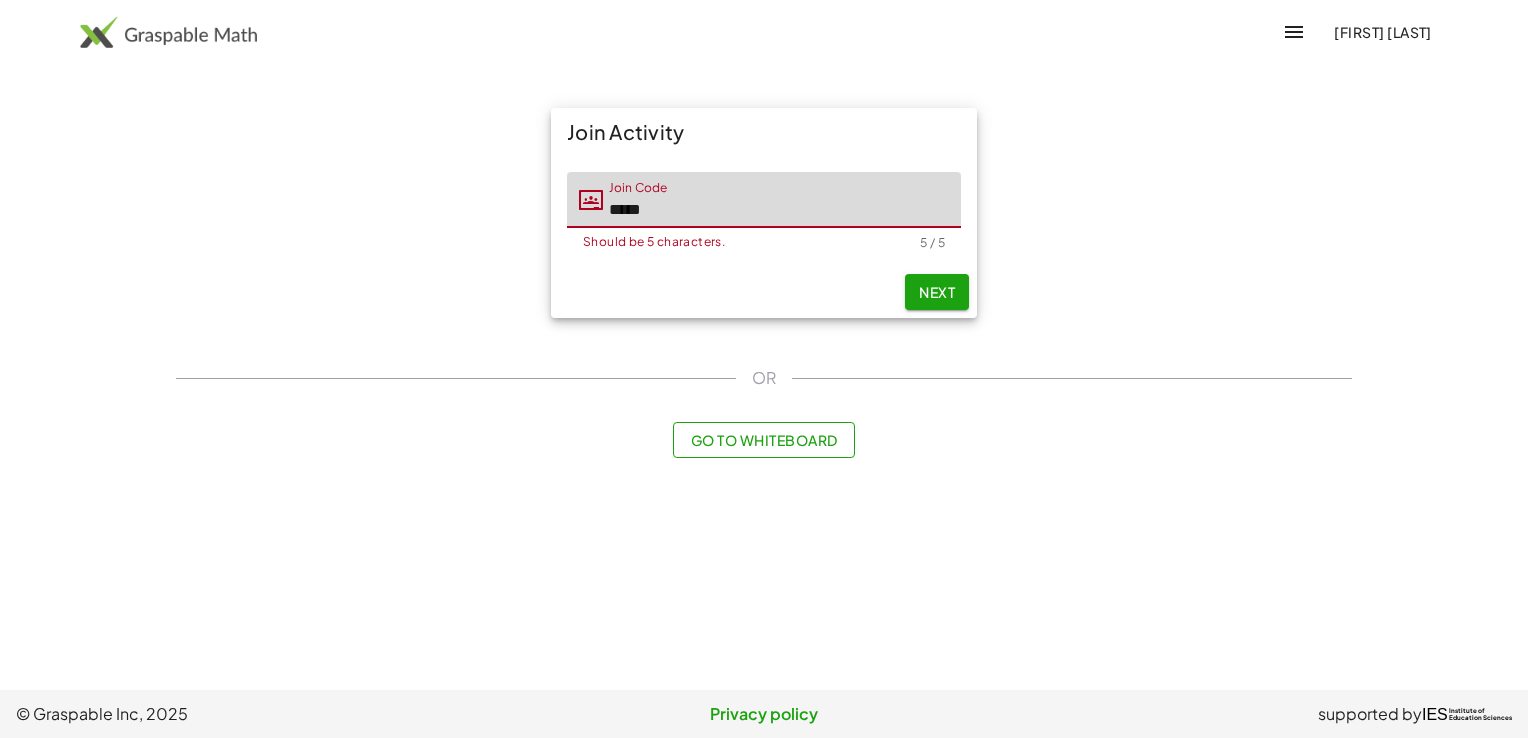 type on "*****" 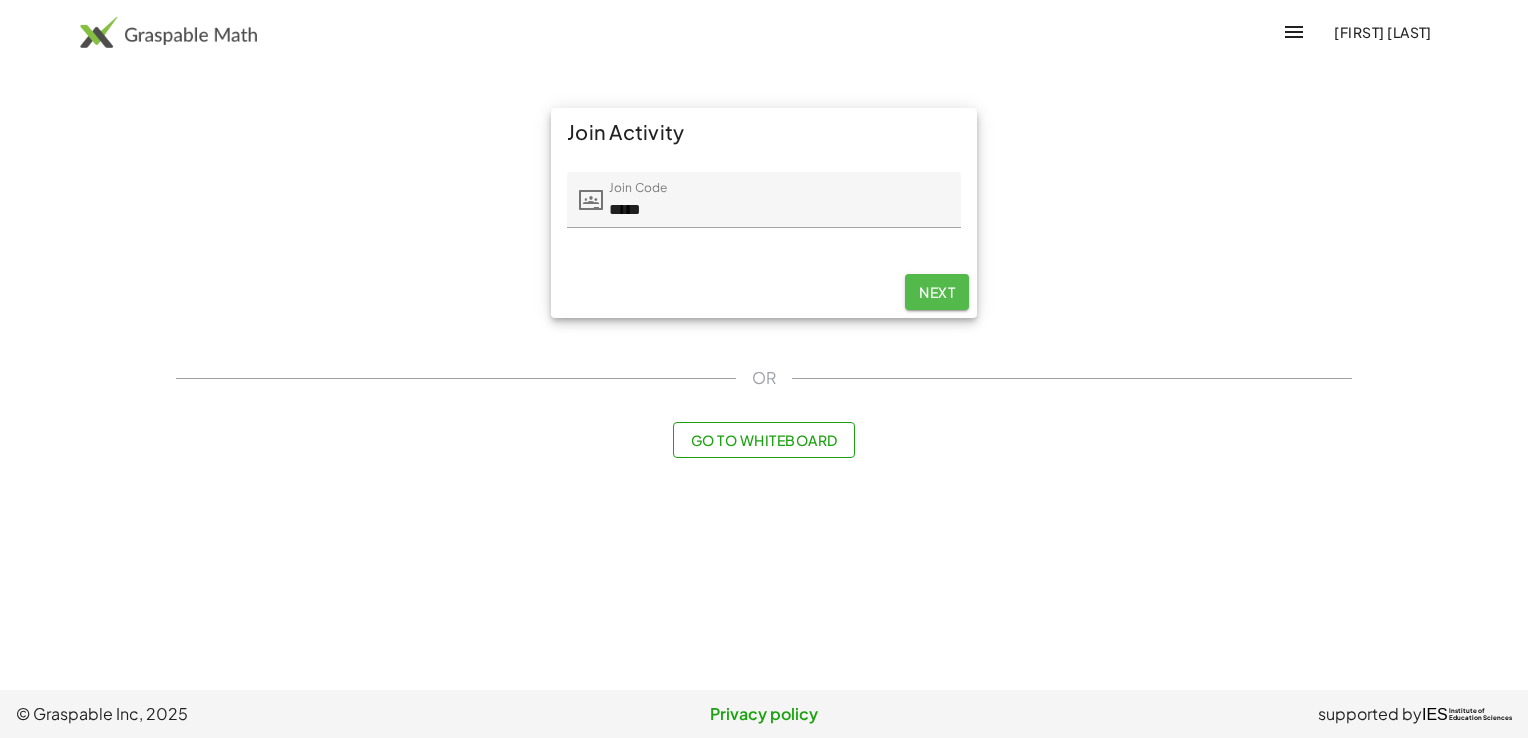 click on "Next" 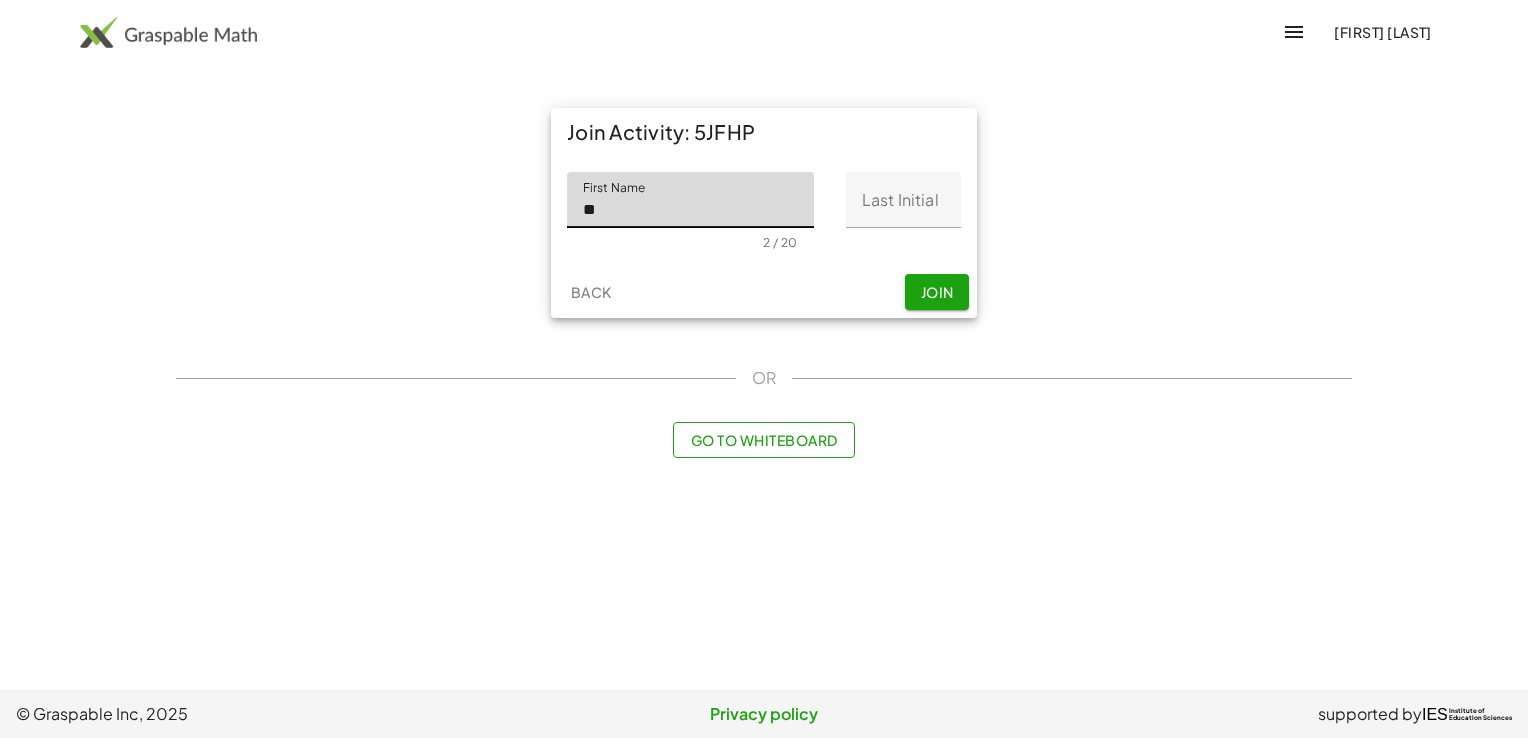 type on "**" 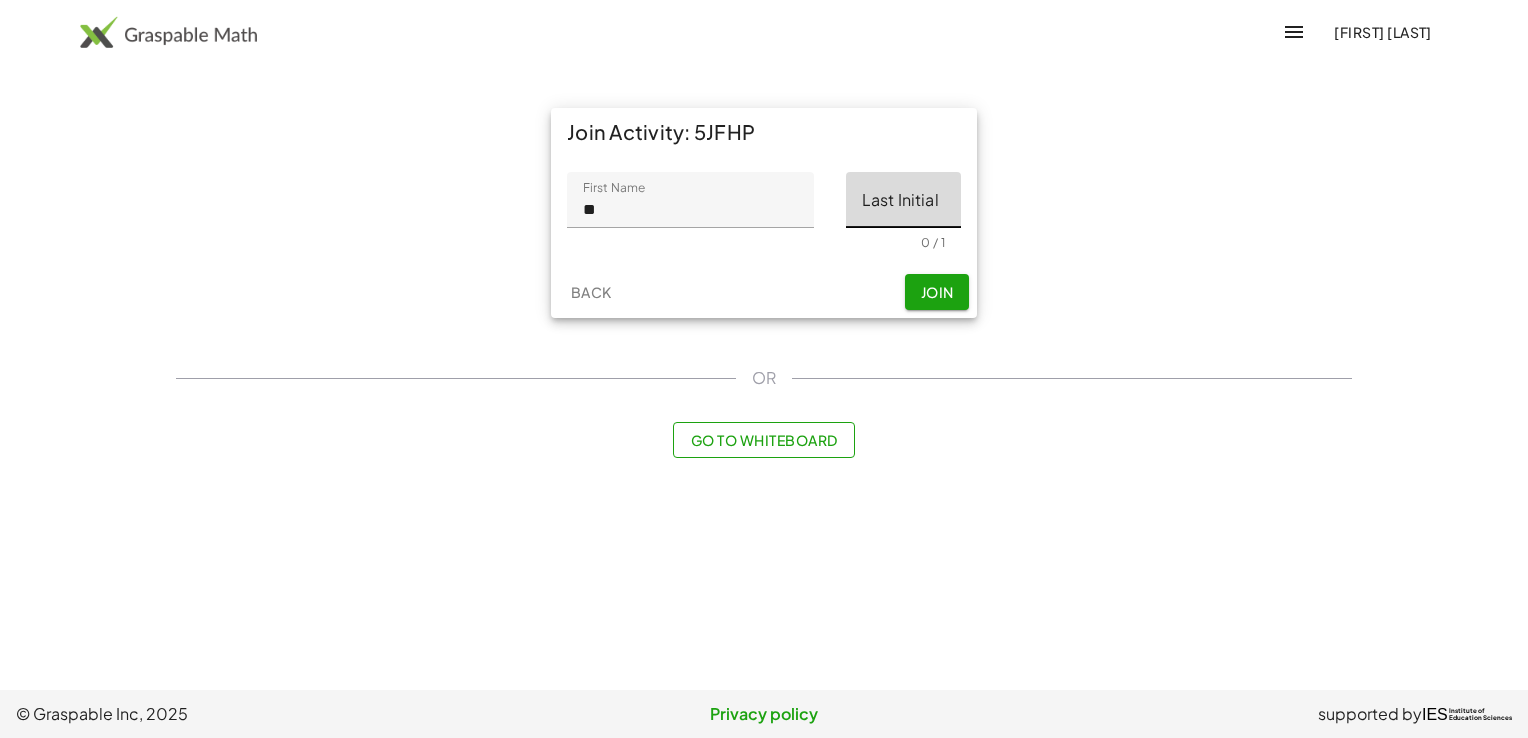 click on "Last Initial" 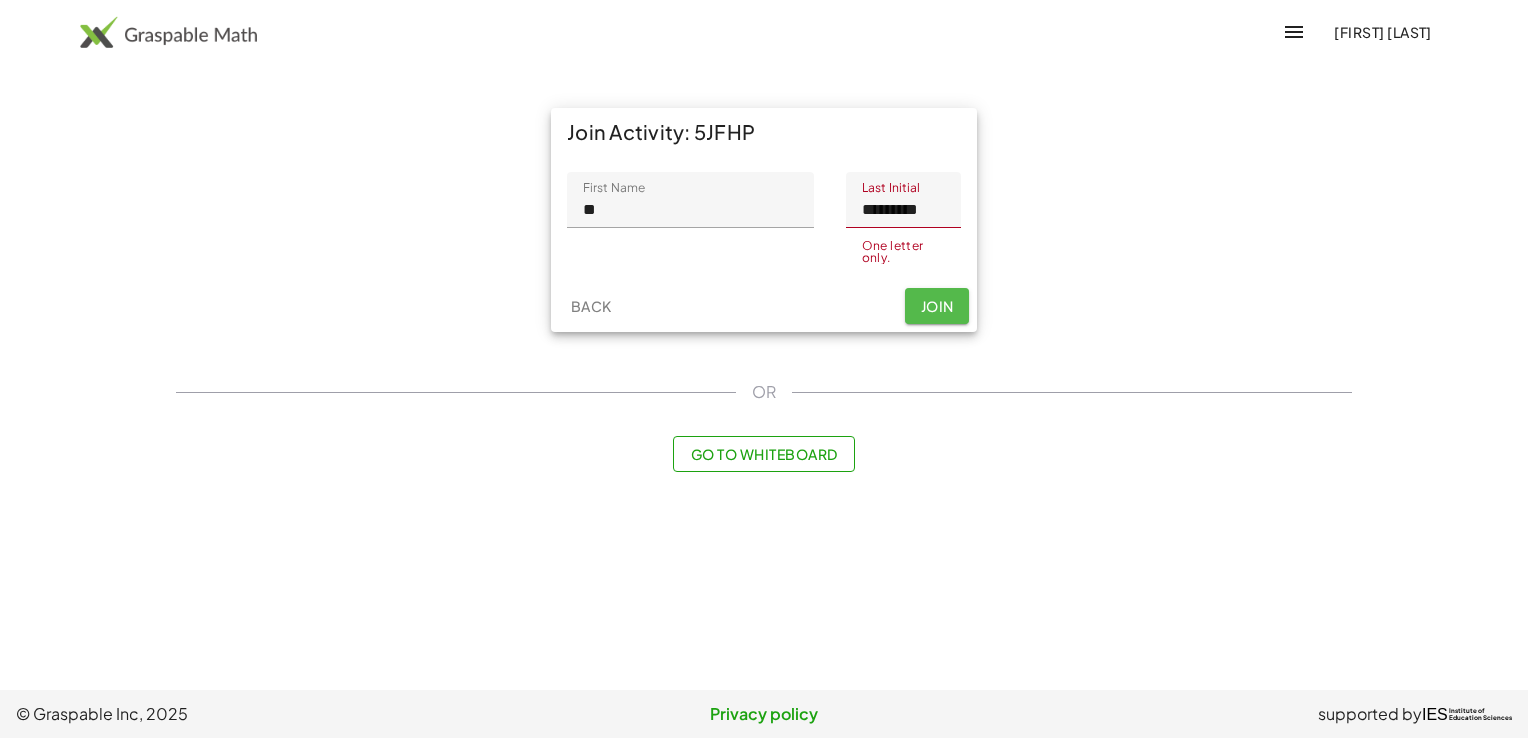click on "Join" 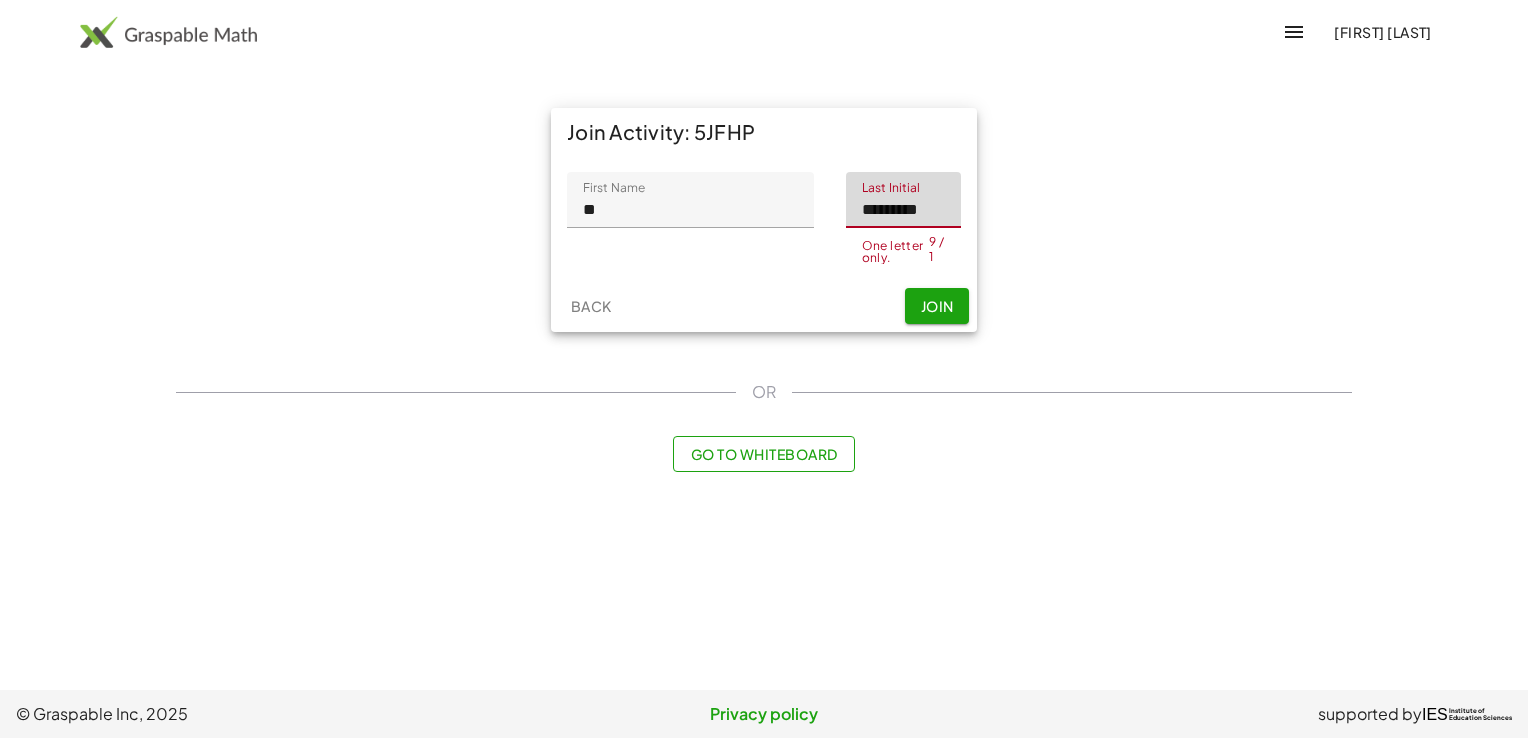 click on "*********" 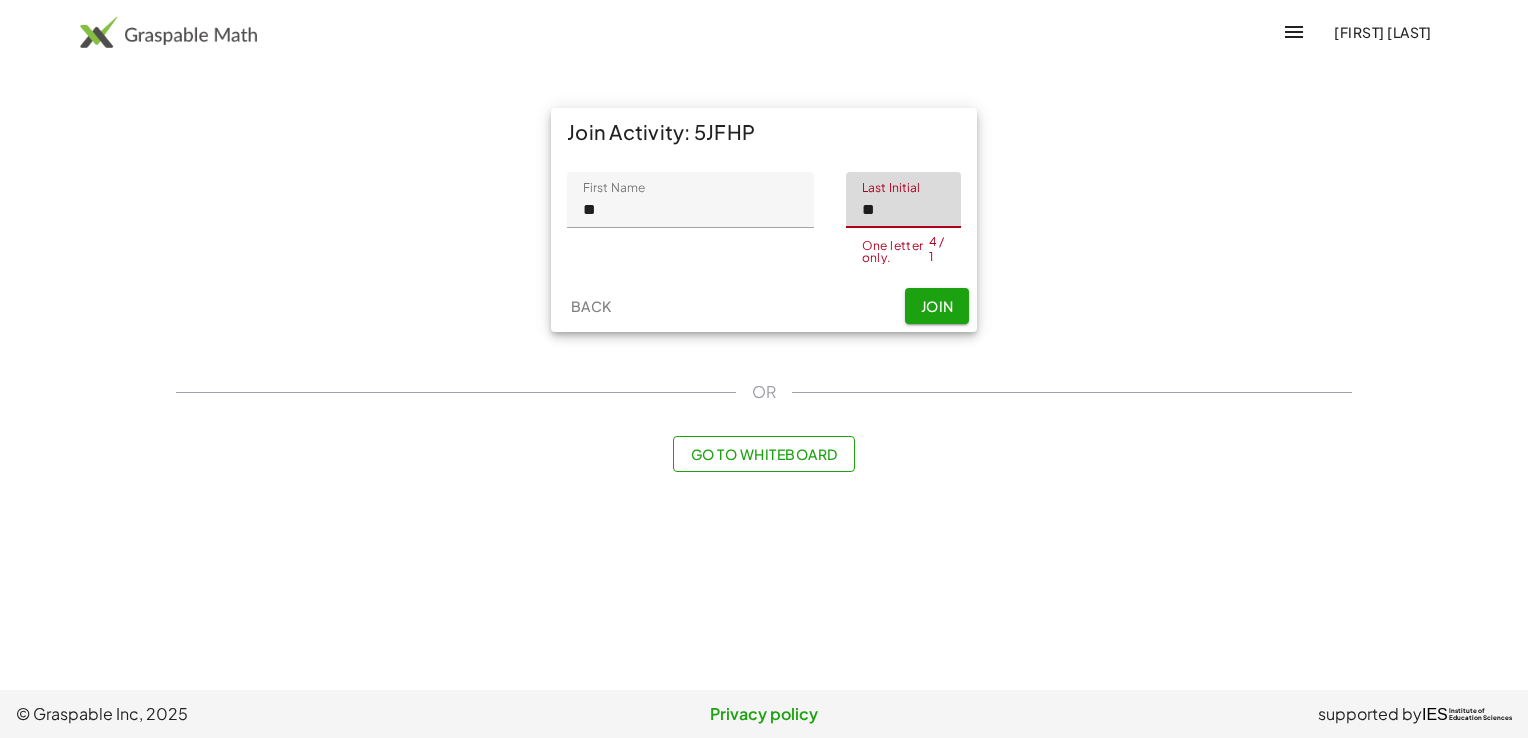 type on "*" 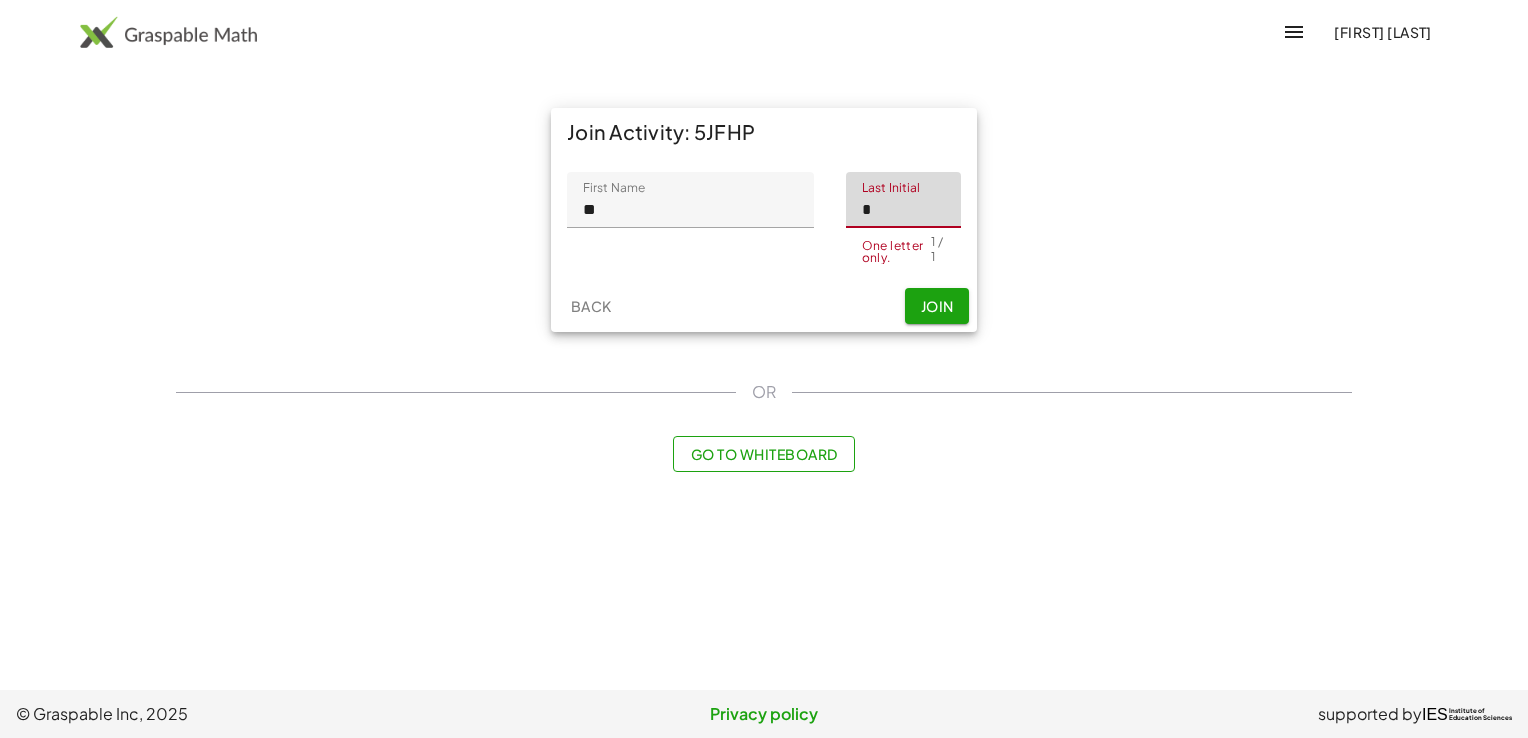 type on "*" 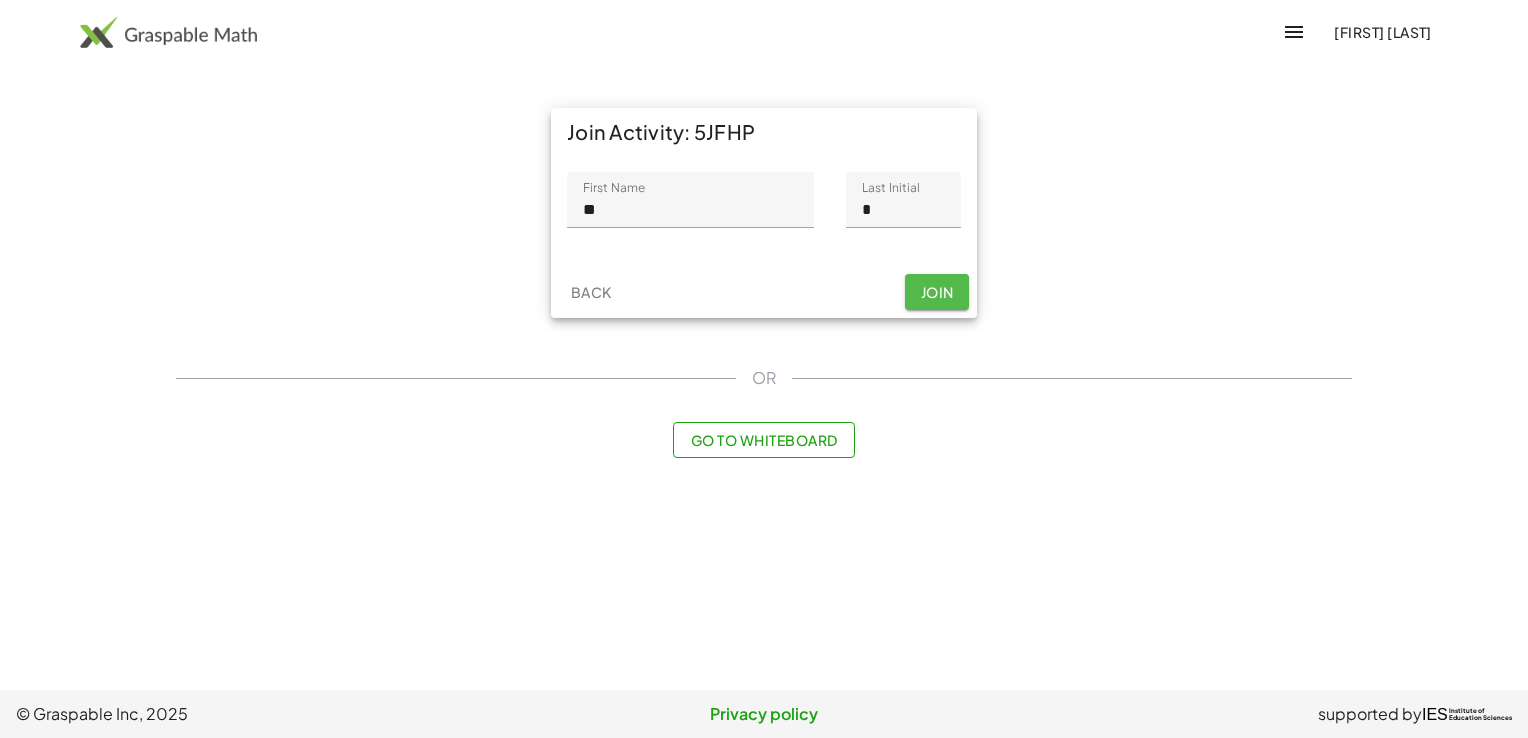 click on "Join" 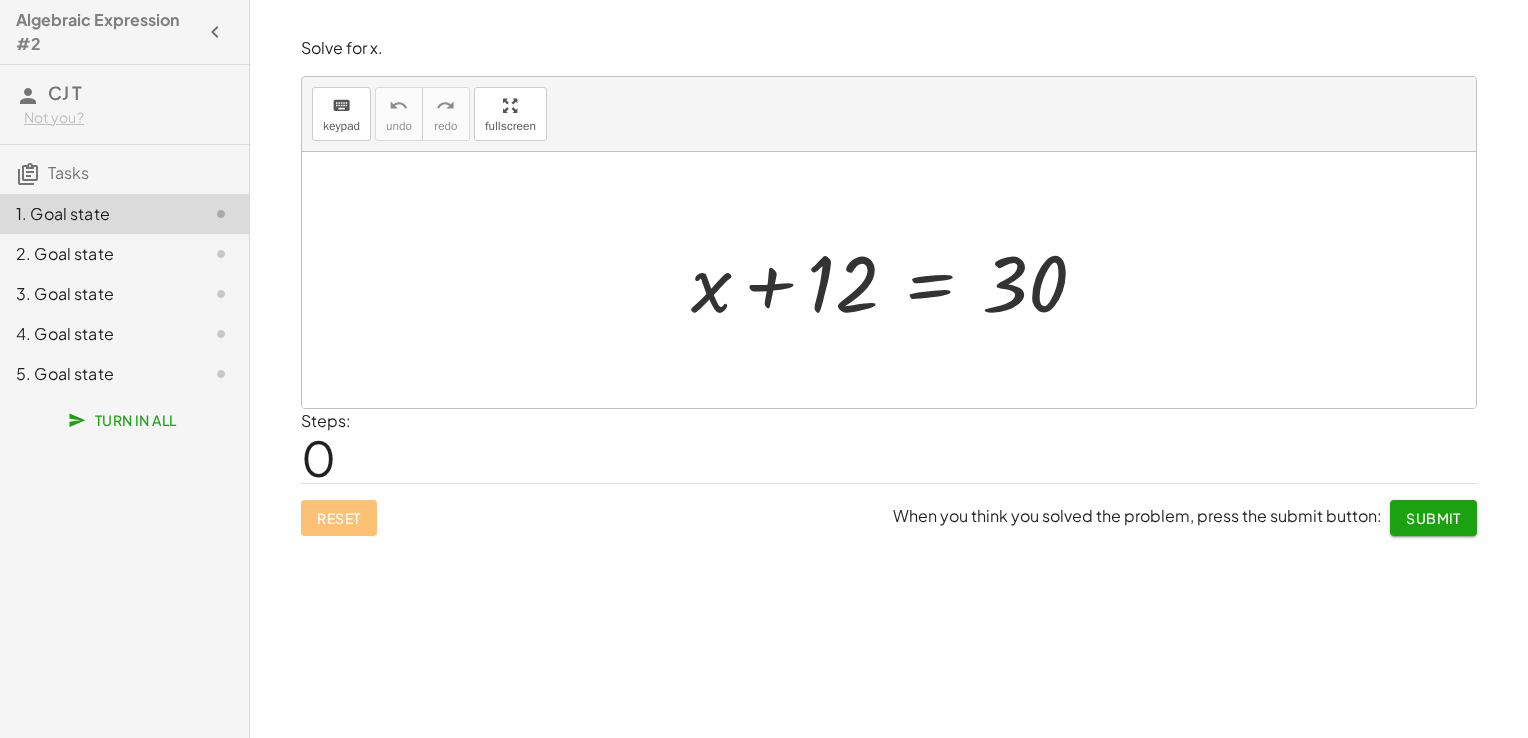 click on "Steps:  0" at bounding box center [889, 446] 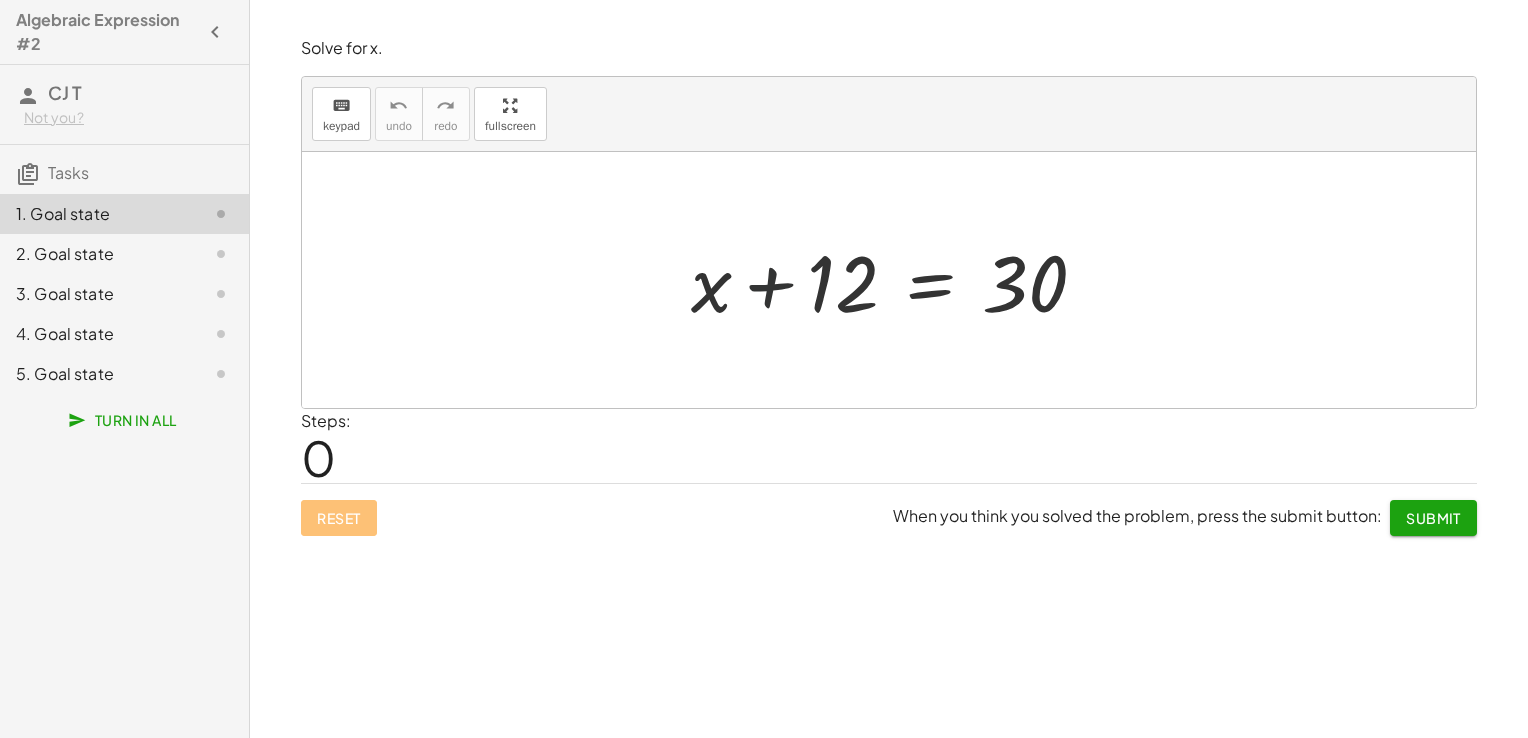 click at bounding box center (897, 280) 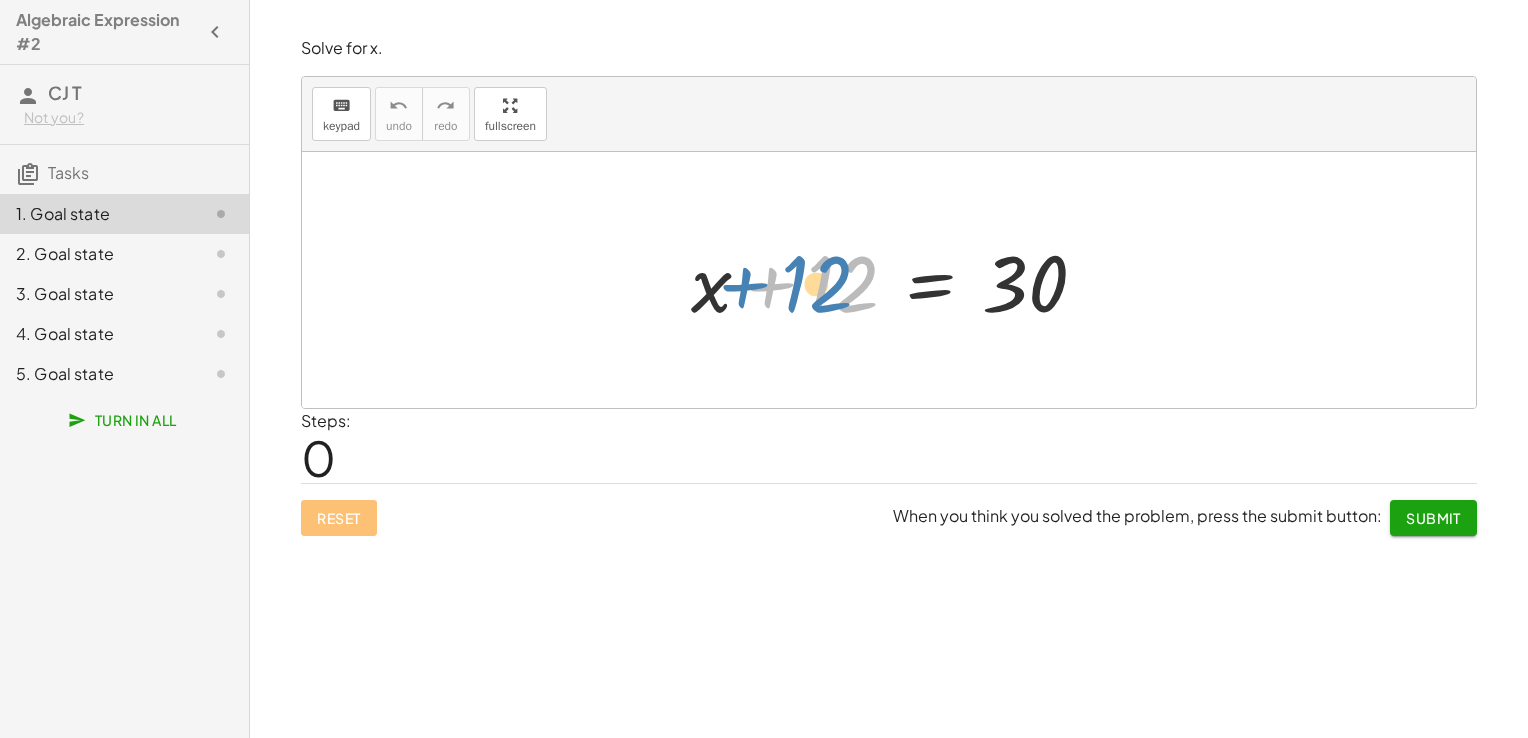 drag, startPoint x: 765, startPoint y: 284, endPoint x: 739, endPoint y: 284, distance: 26 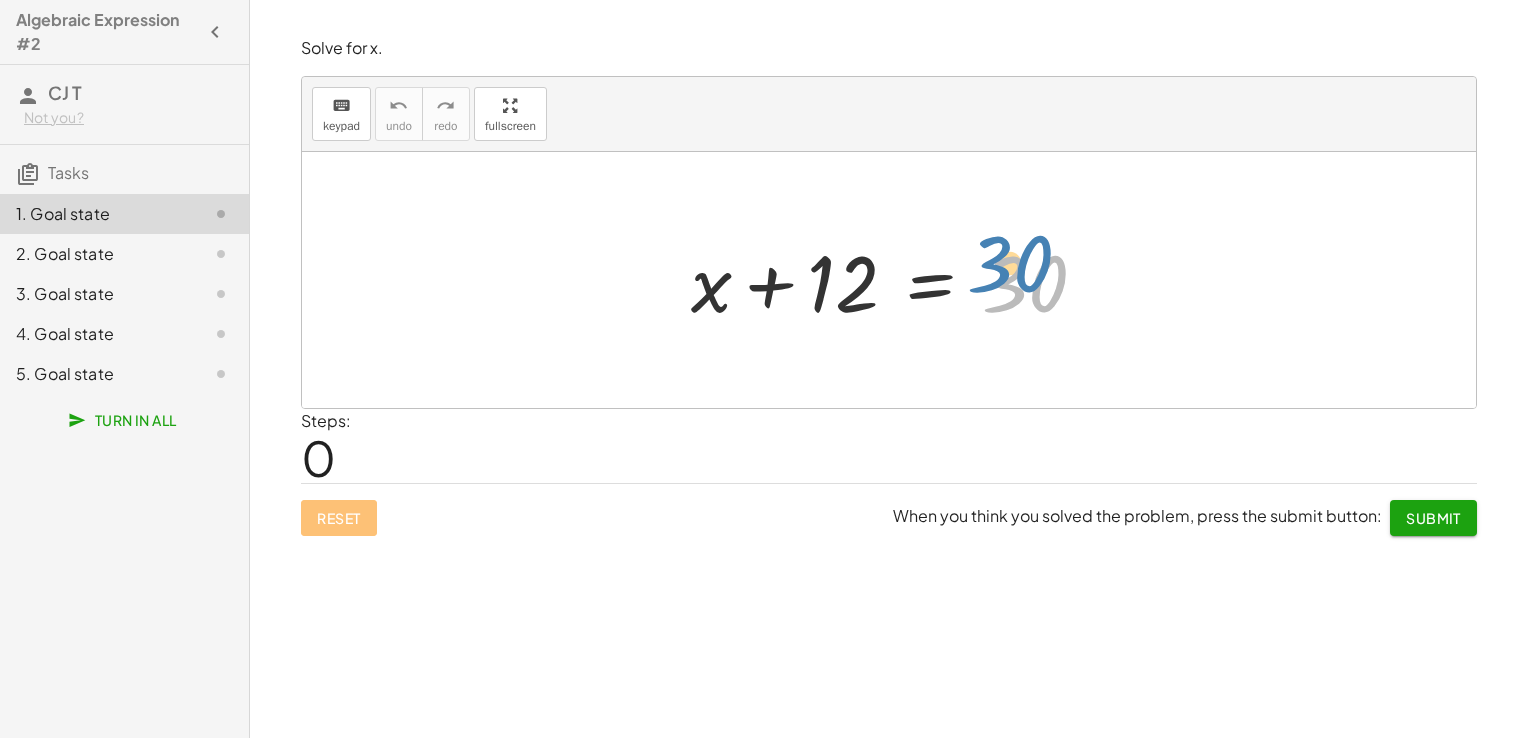 drag, startPoint x: 1024, startPoint y: 294, endPoint x: 1009, endPoint y: 276, distance: 23.43075 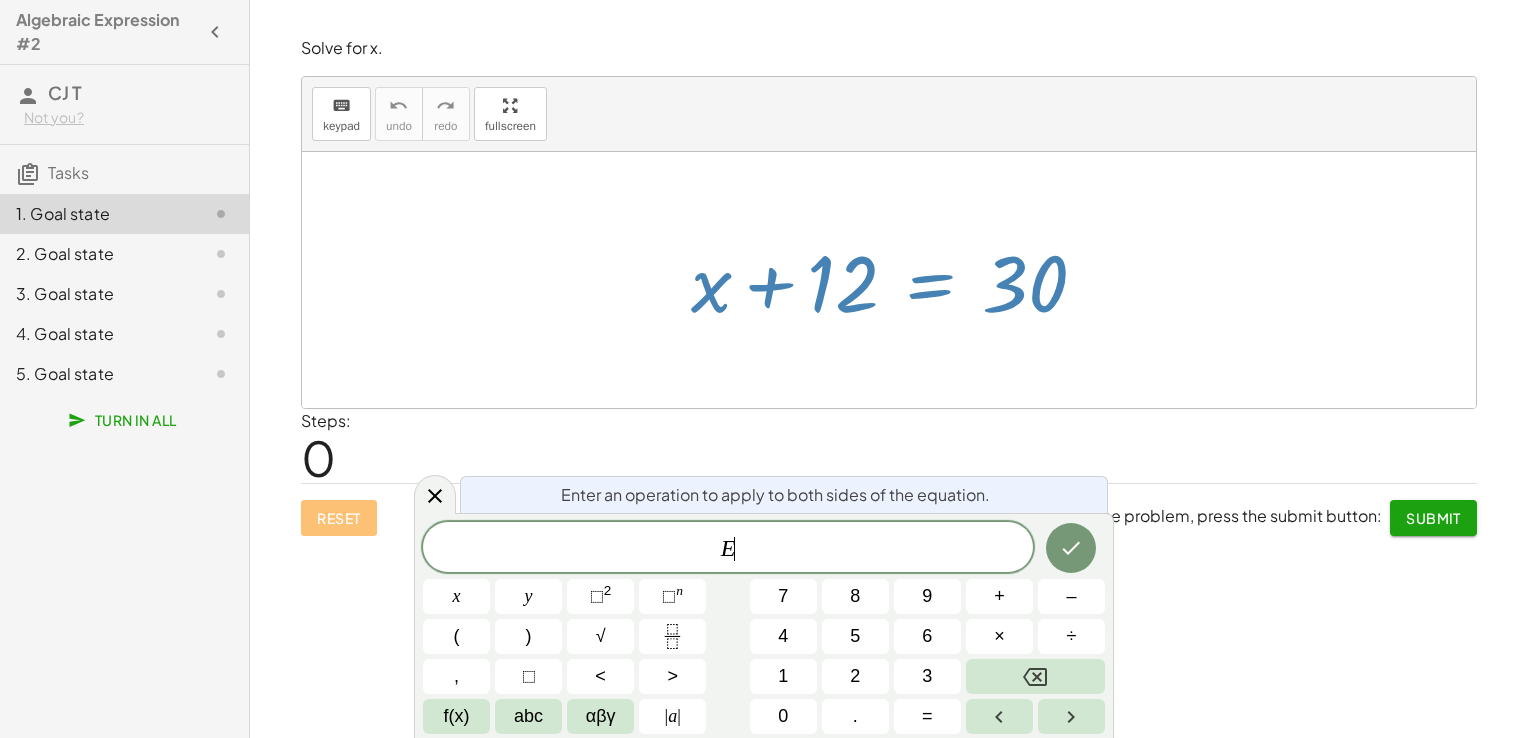 click at bounding box center [897, 280] 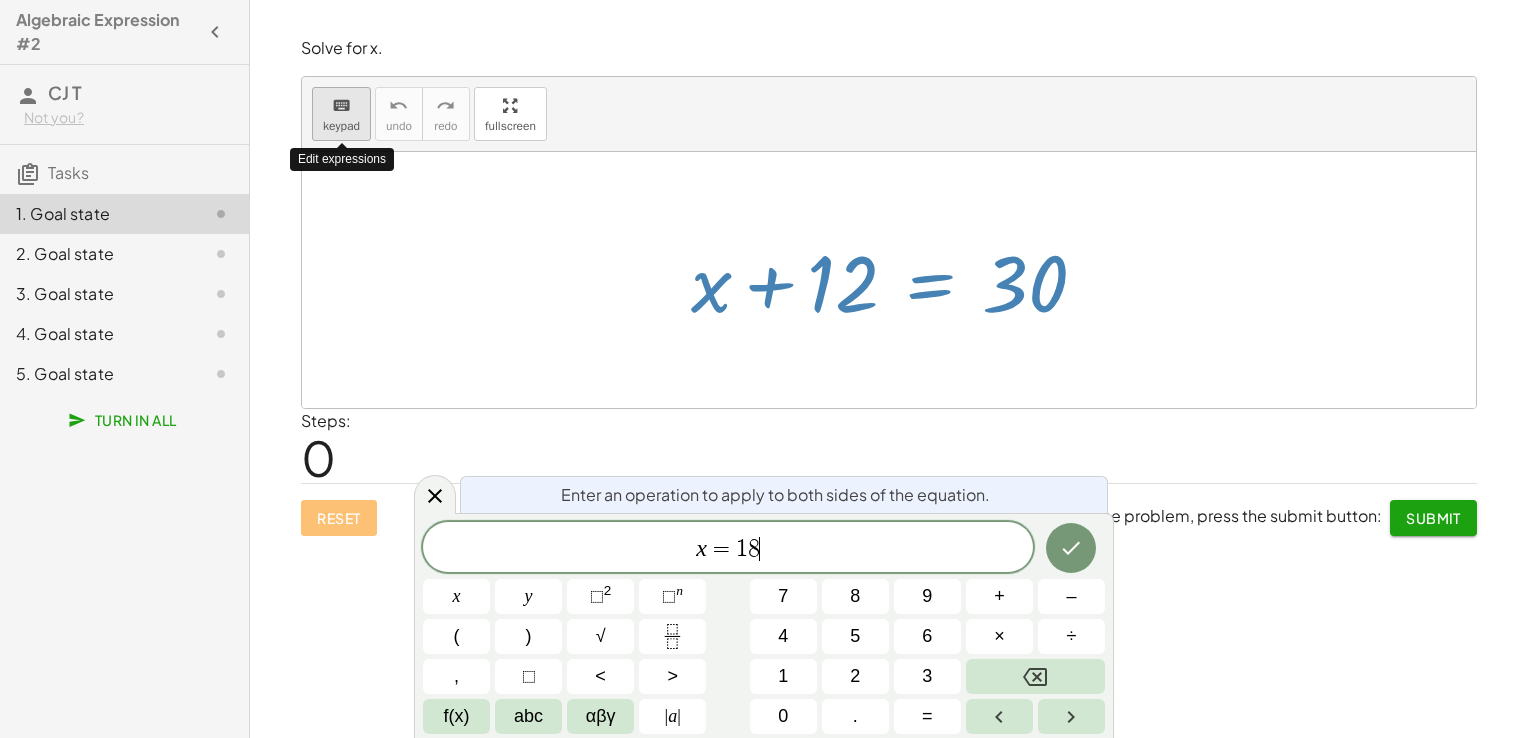 click on "keyboard" at bounding box center [341, 106] 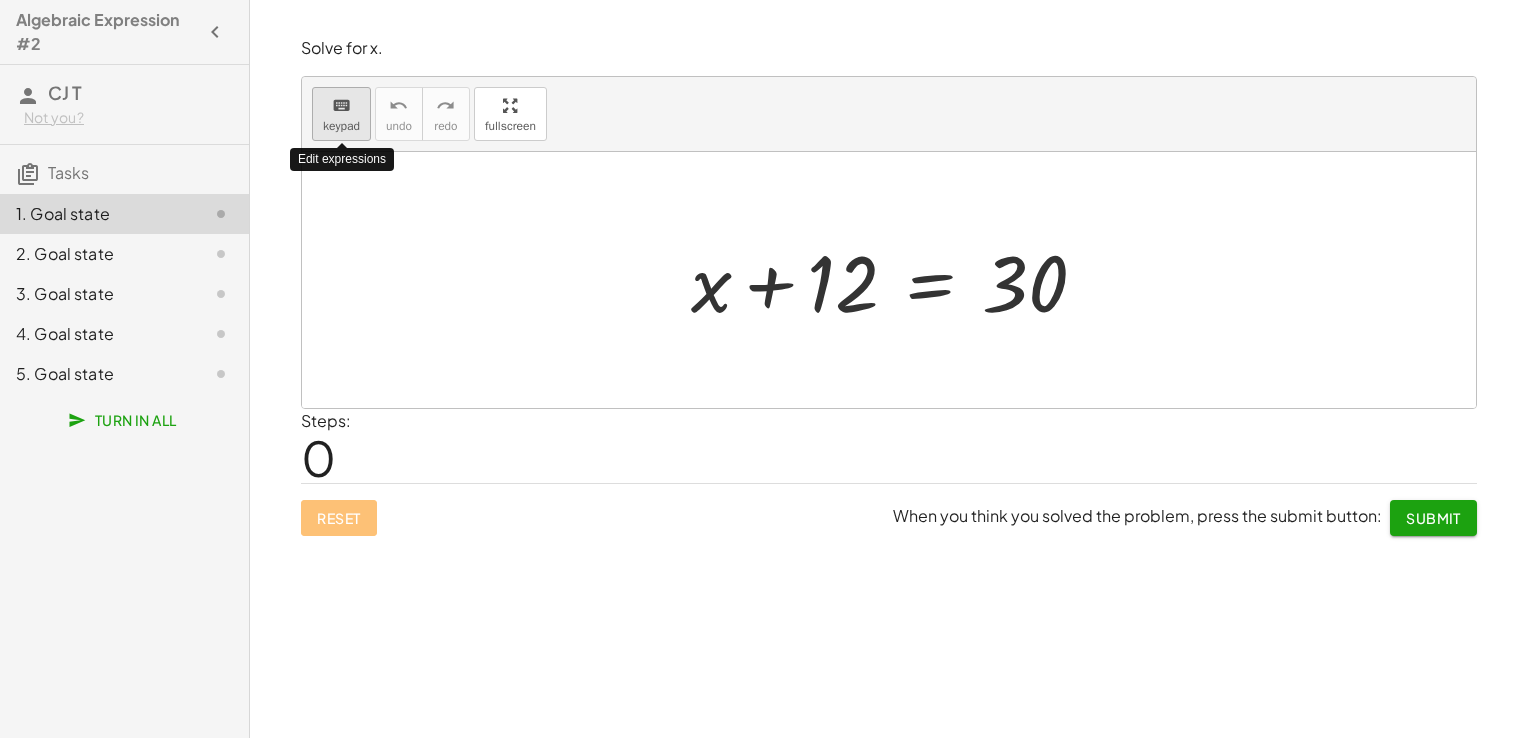 click on "keyboard" at bounding box center [341, 106] 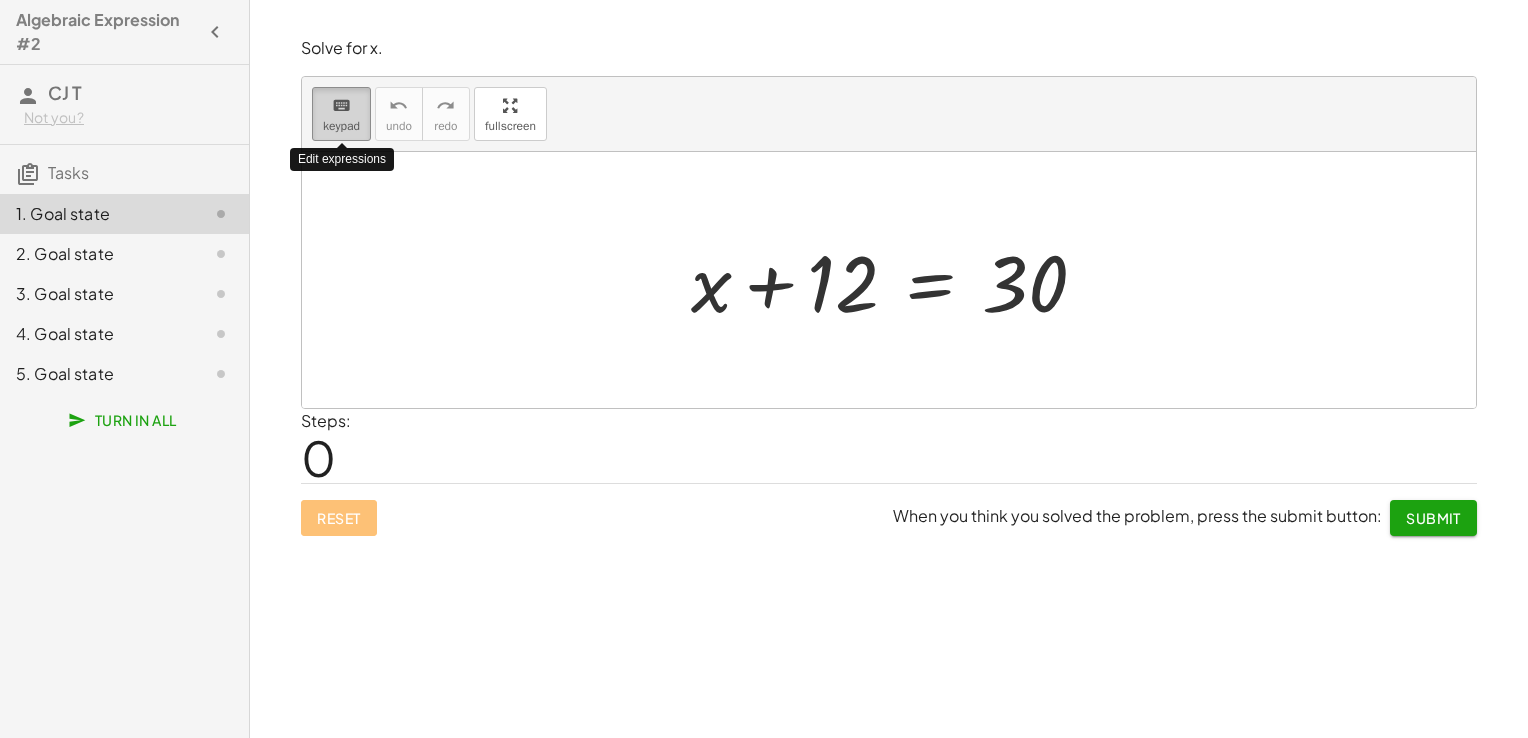 click on "keyboard" at bounding box center [341, 106] 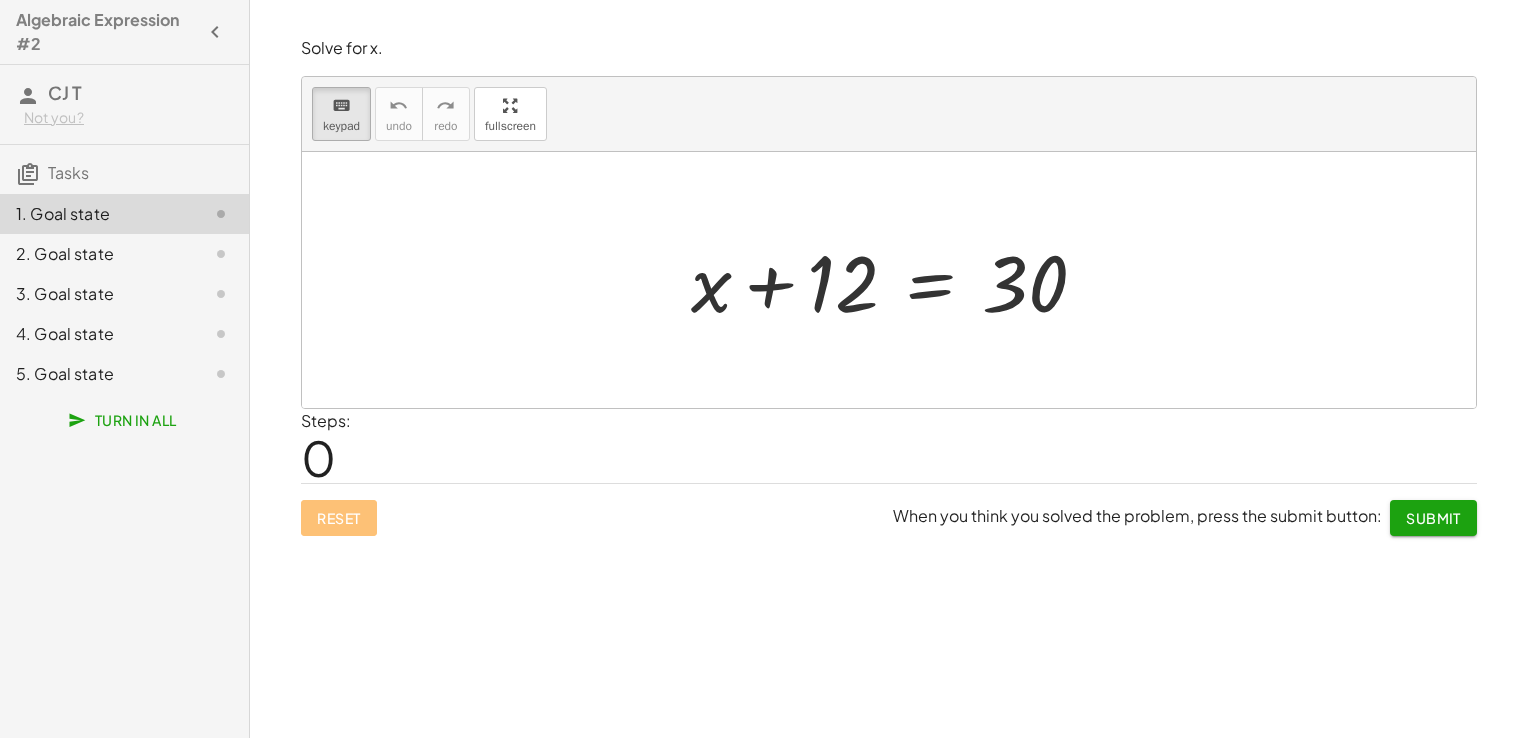 click on "keyboard keypad undo undo redo redo fullscreen Toggle fullscreen mode" at bounding box center (889, 114) 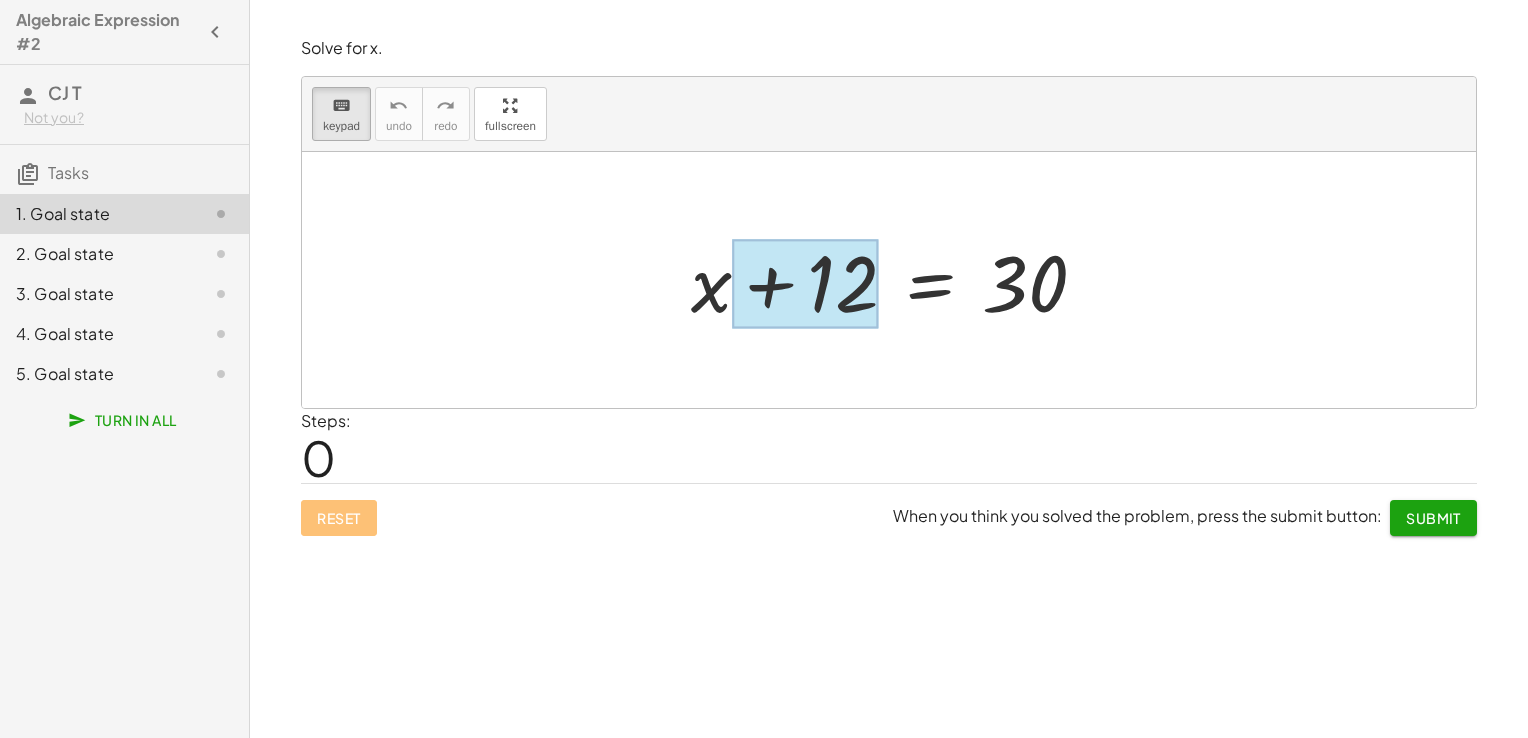 click at bounding box center [805, 284] 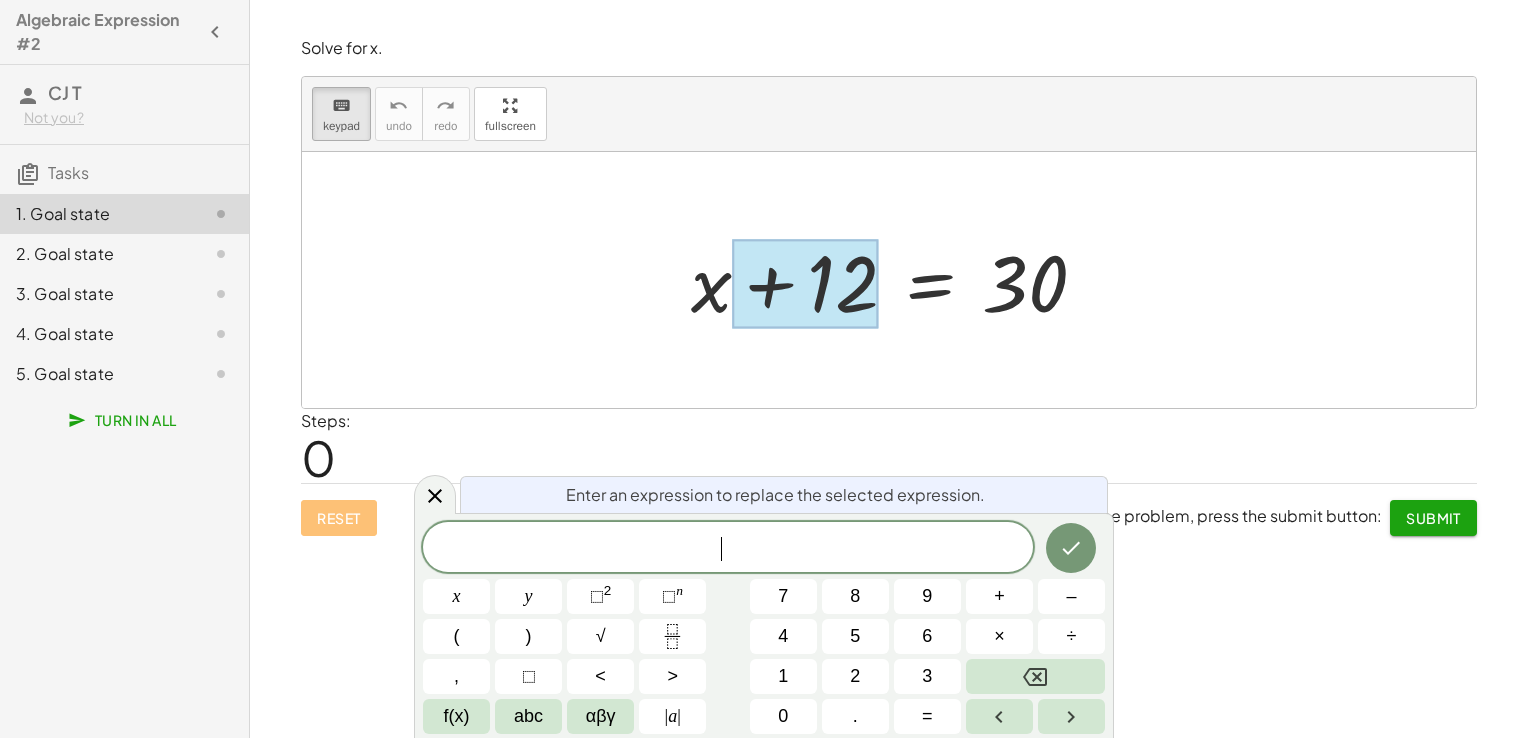 click at bounding box center (897, 280) 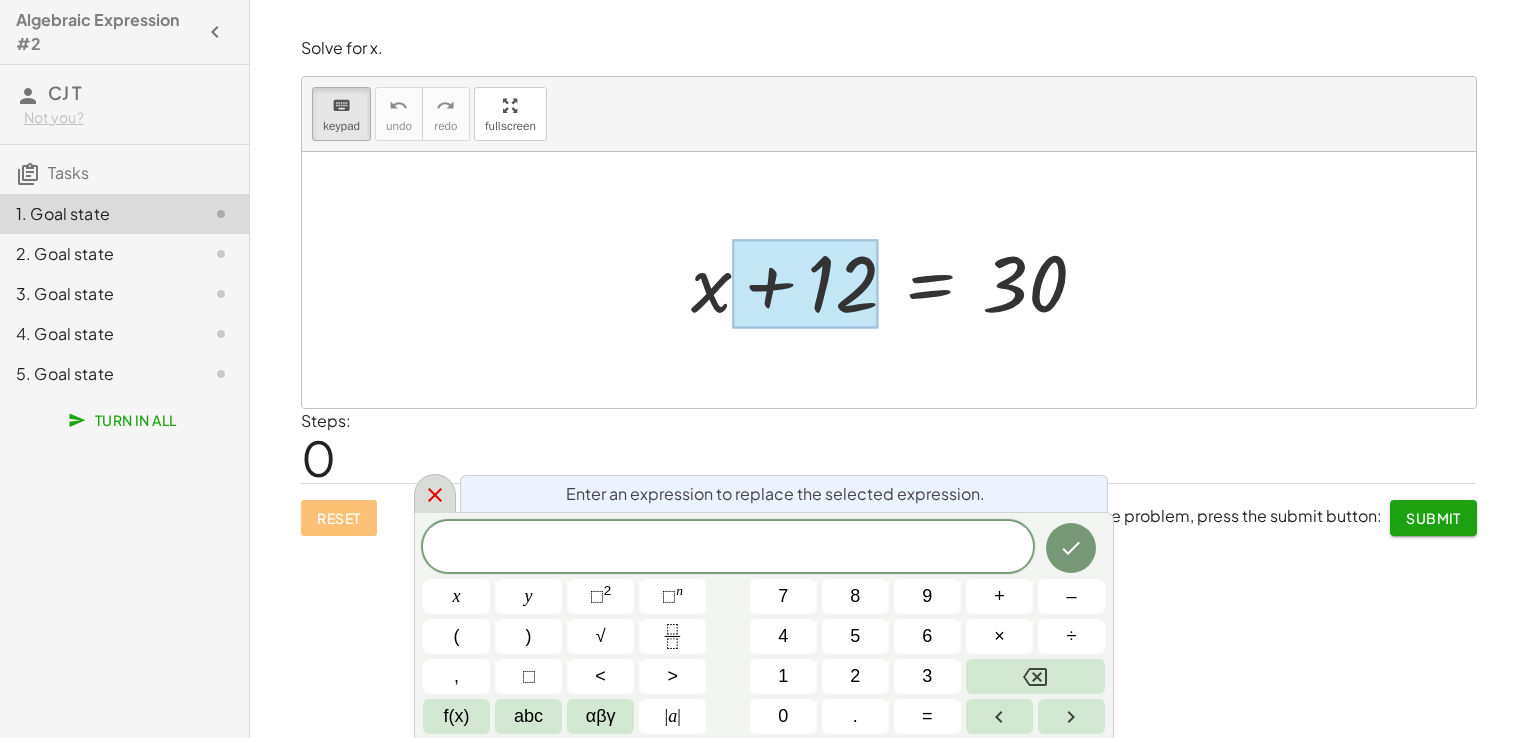 click at bounding box center (435, 493) 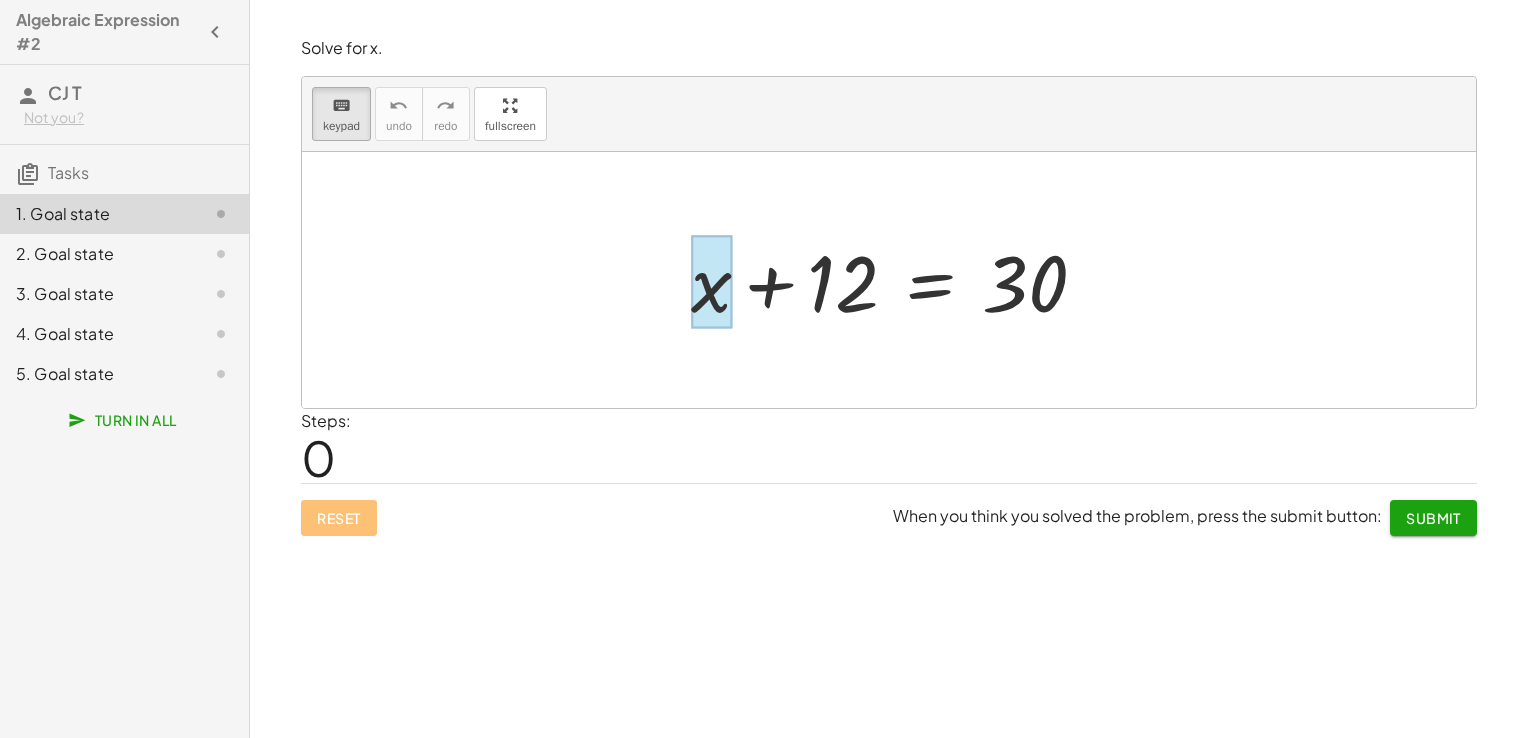 click at bounding box center [711, 282] 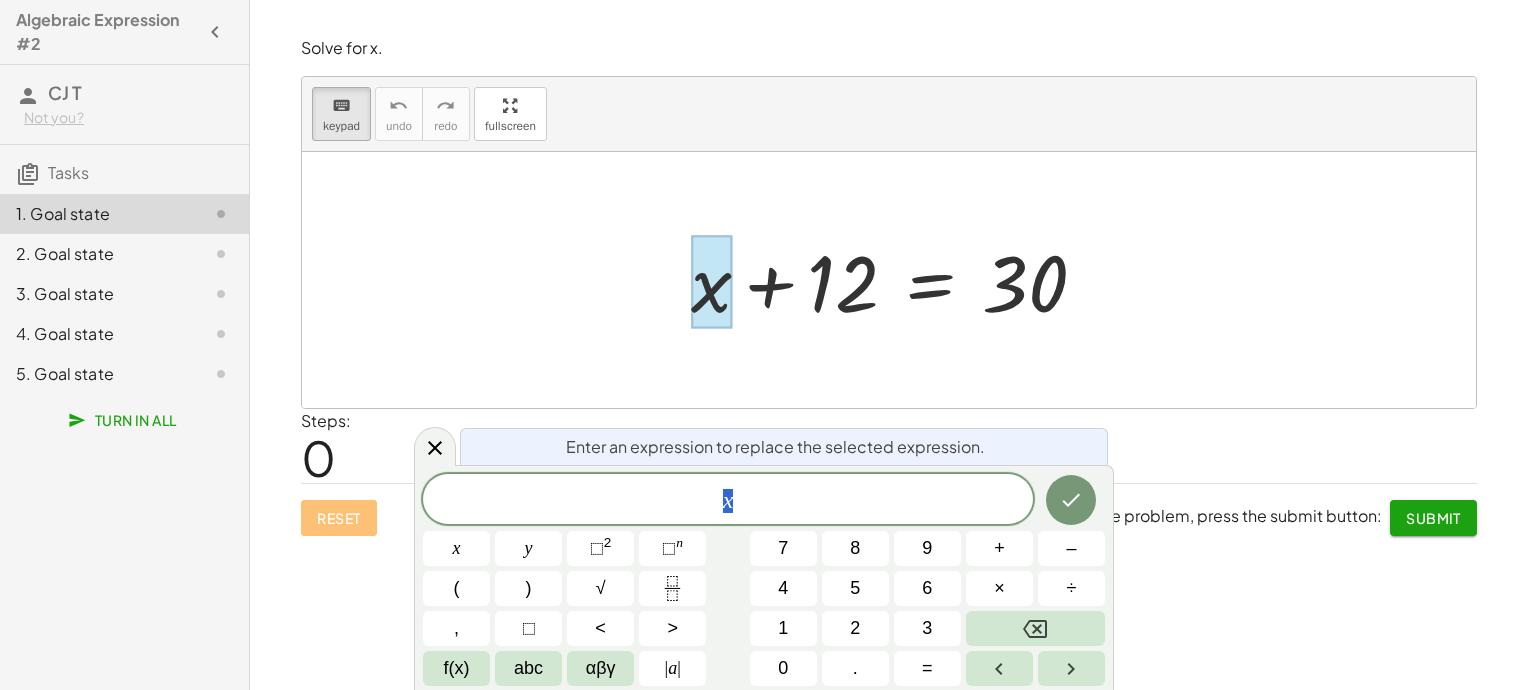 click on "x" at bounding box center (728, 501) 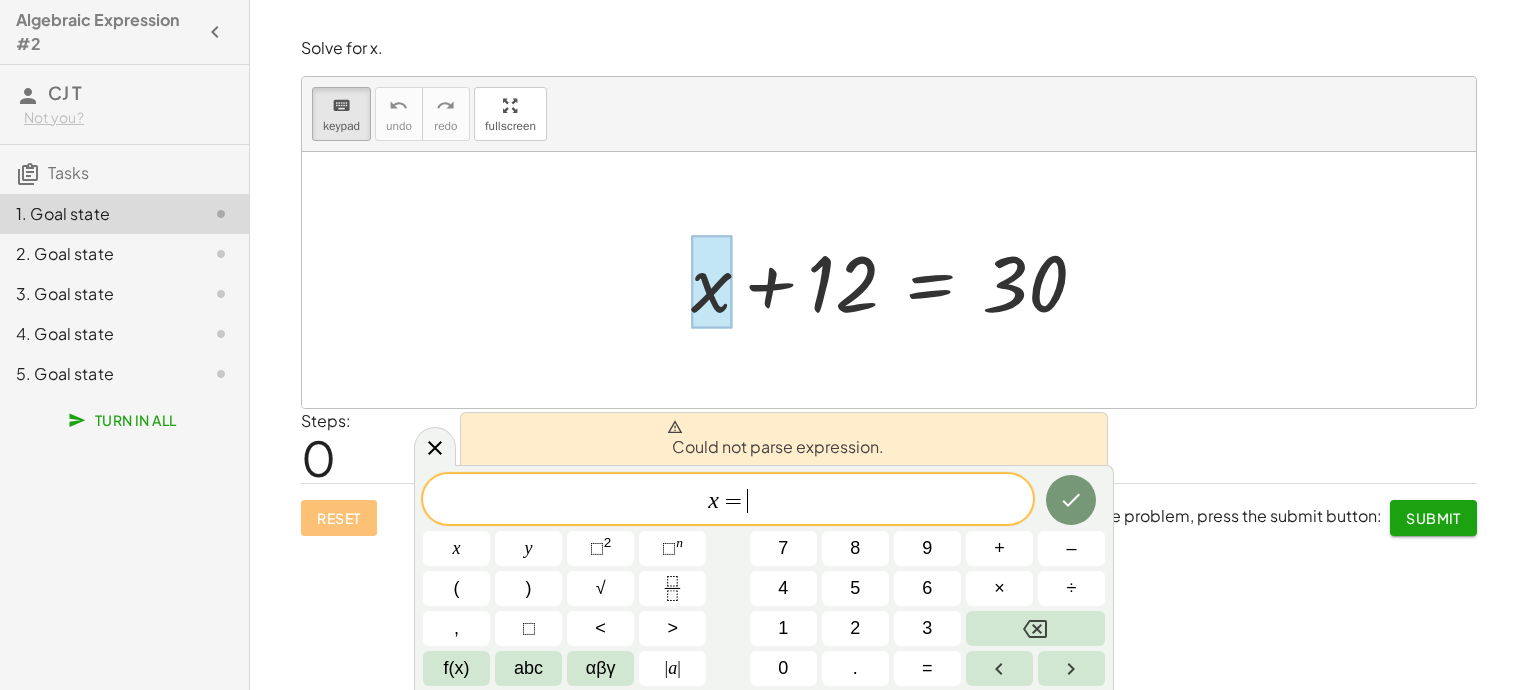 click on "x = ​" at bounding box center (728, 501) 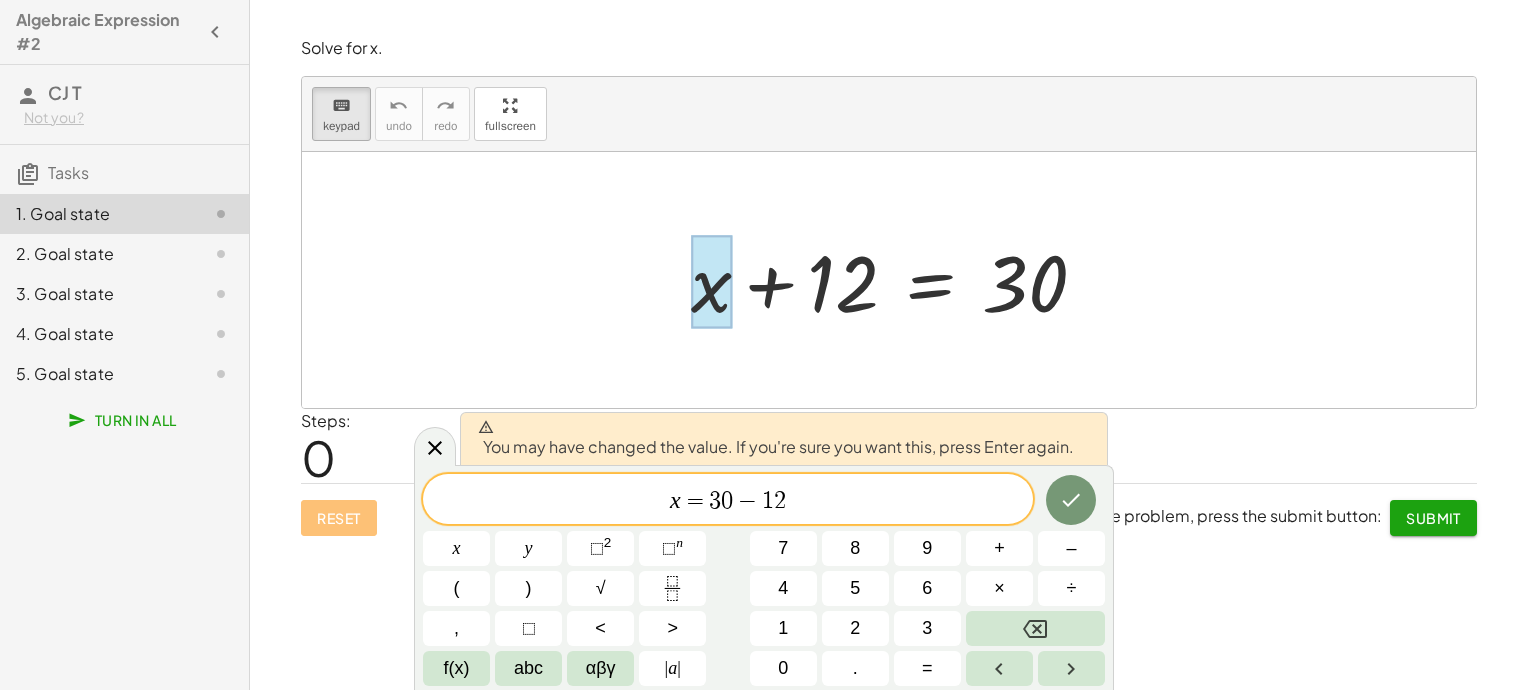 click on "+ x + 12 = 30" at bounding box center [889, 280] 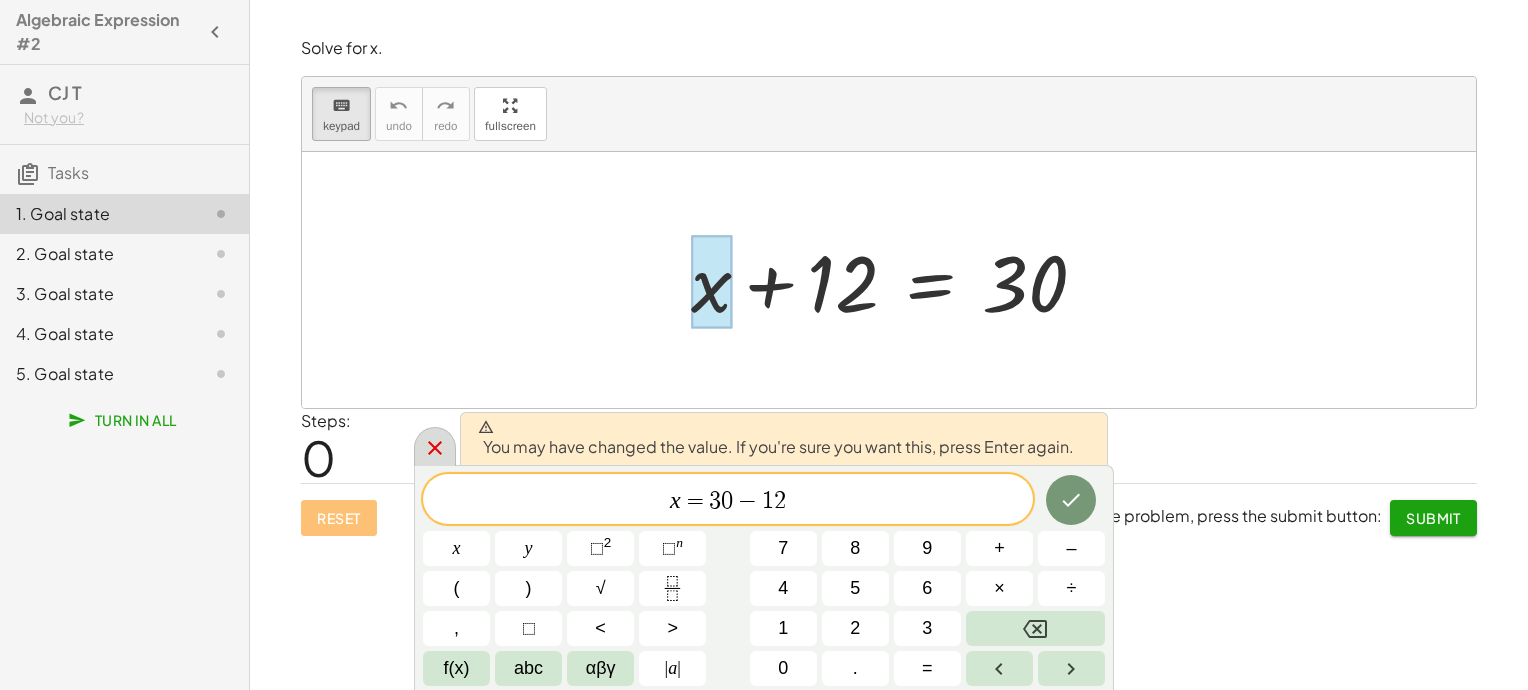 click 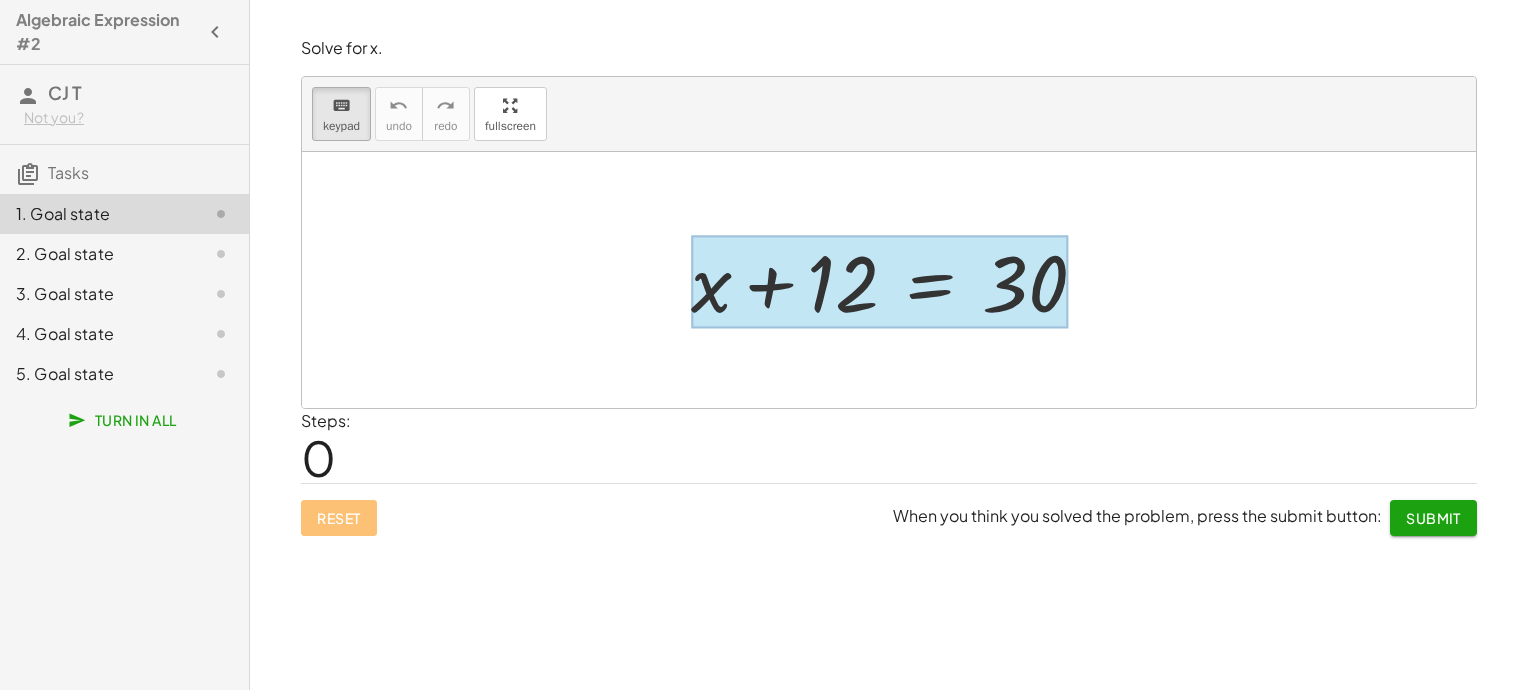 click at bounding box center [879, 282] 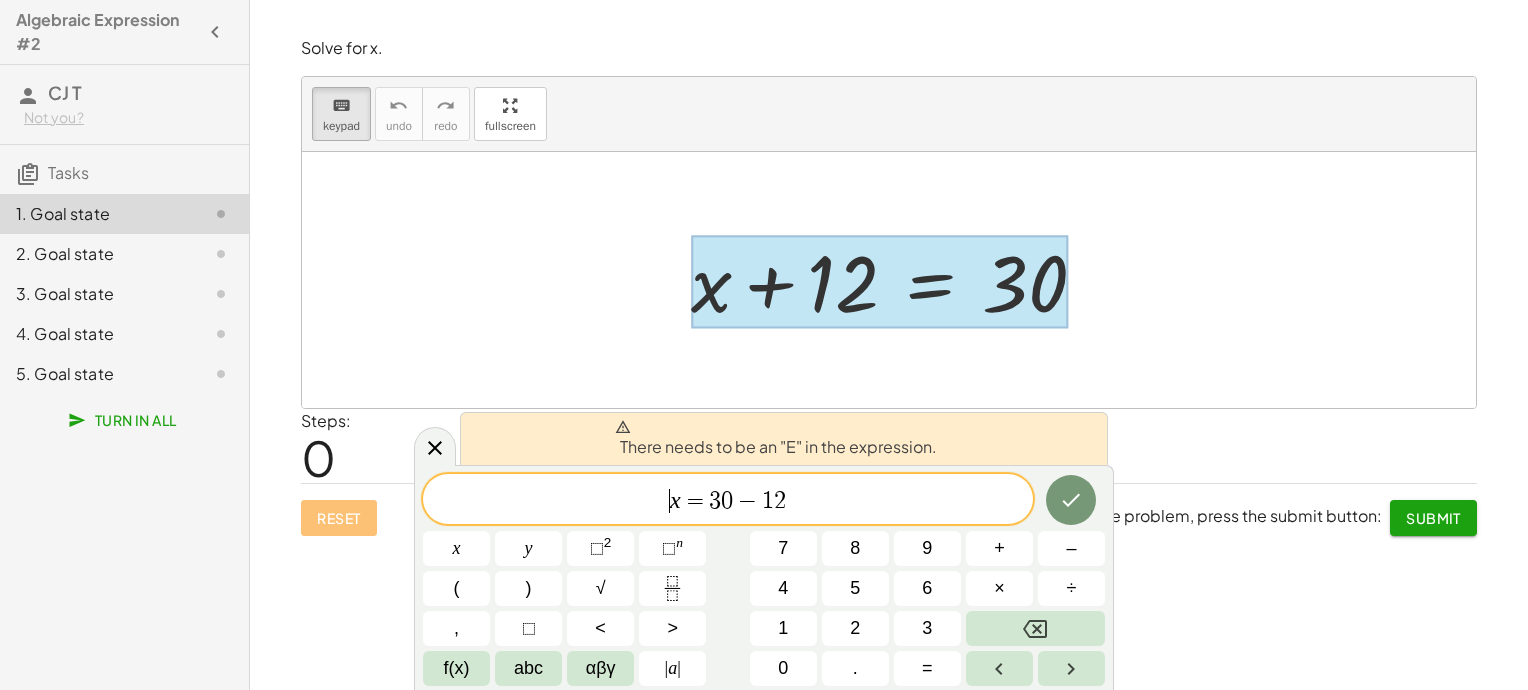 click on "​ x = 3 0 − 1 2" at bounding box center [728, 501] 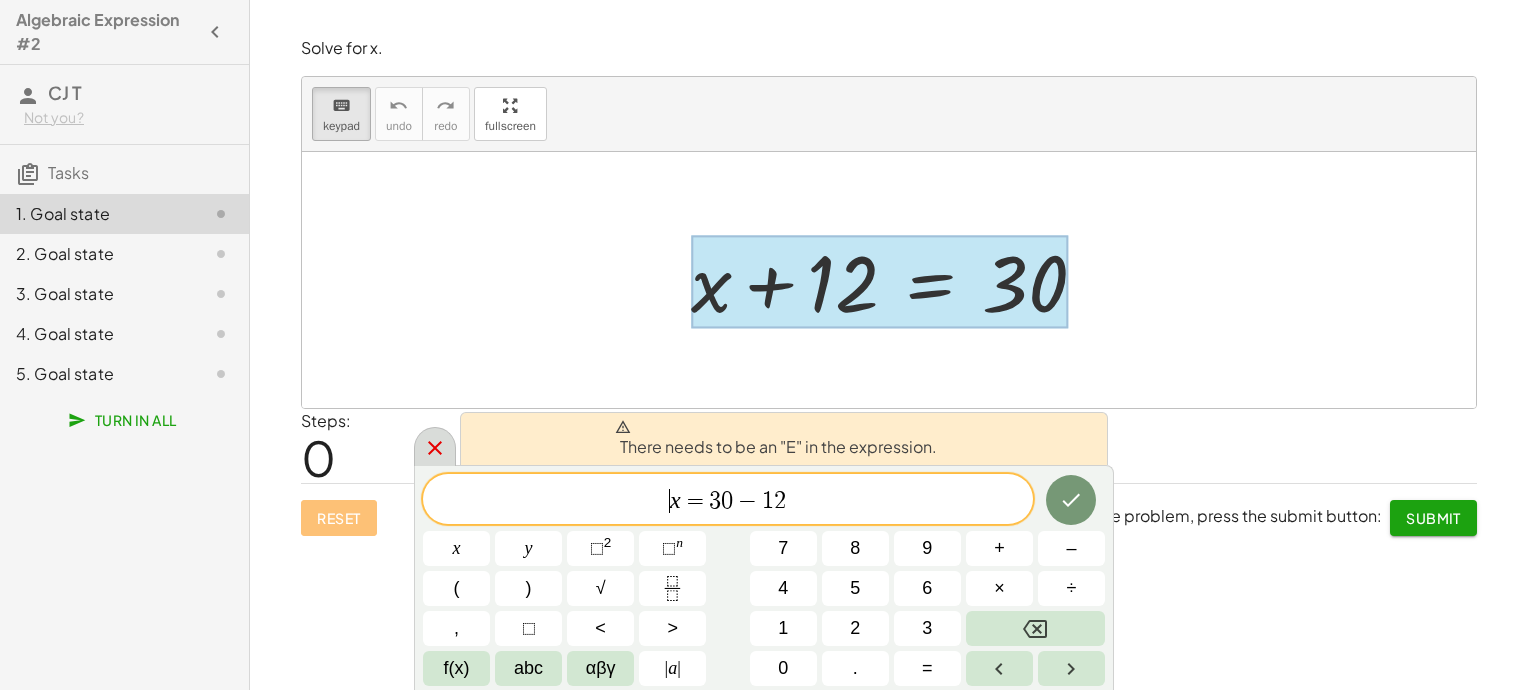 click 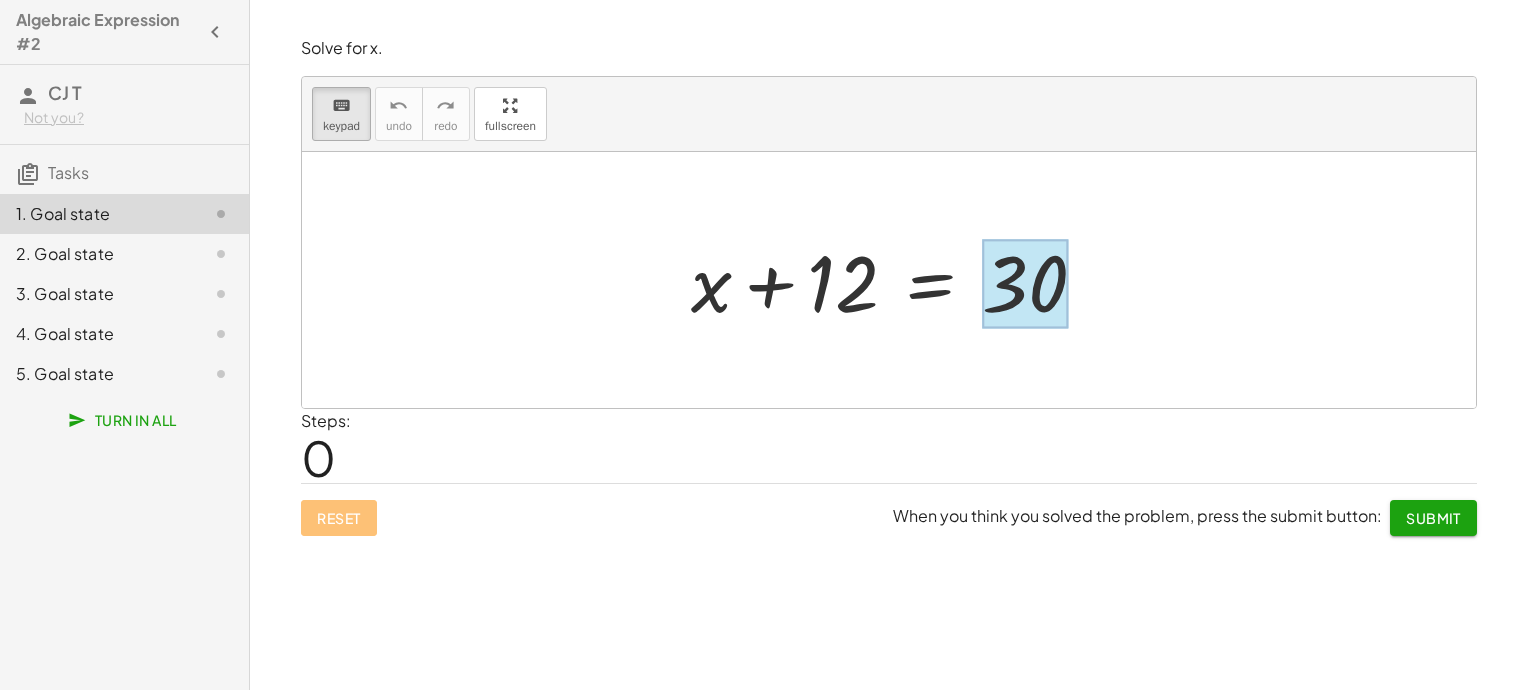click at bounding box center [1025, 284] 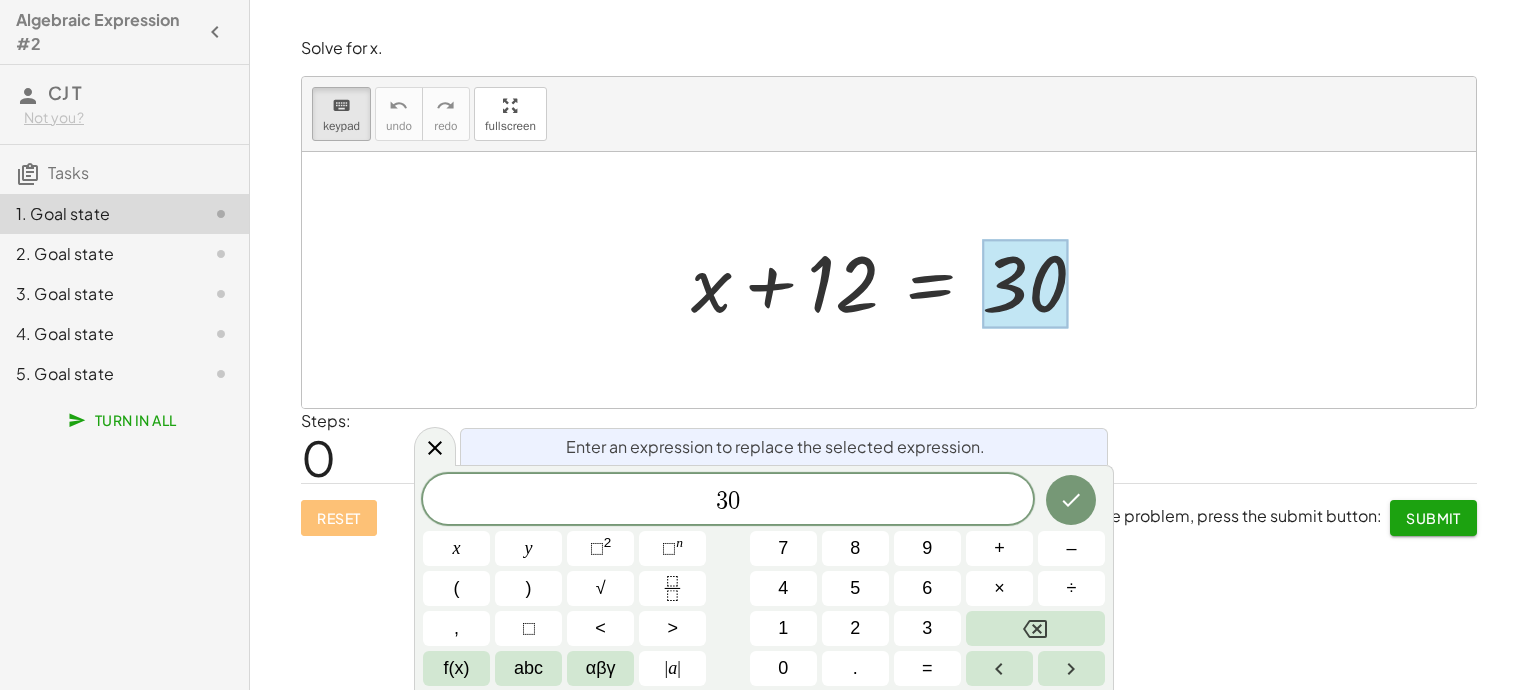 click on "Steps:  0" at bounding box center (889, 446) 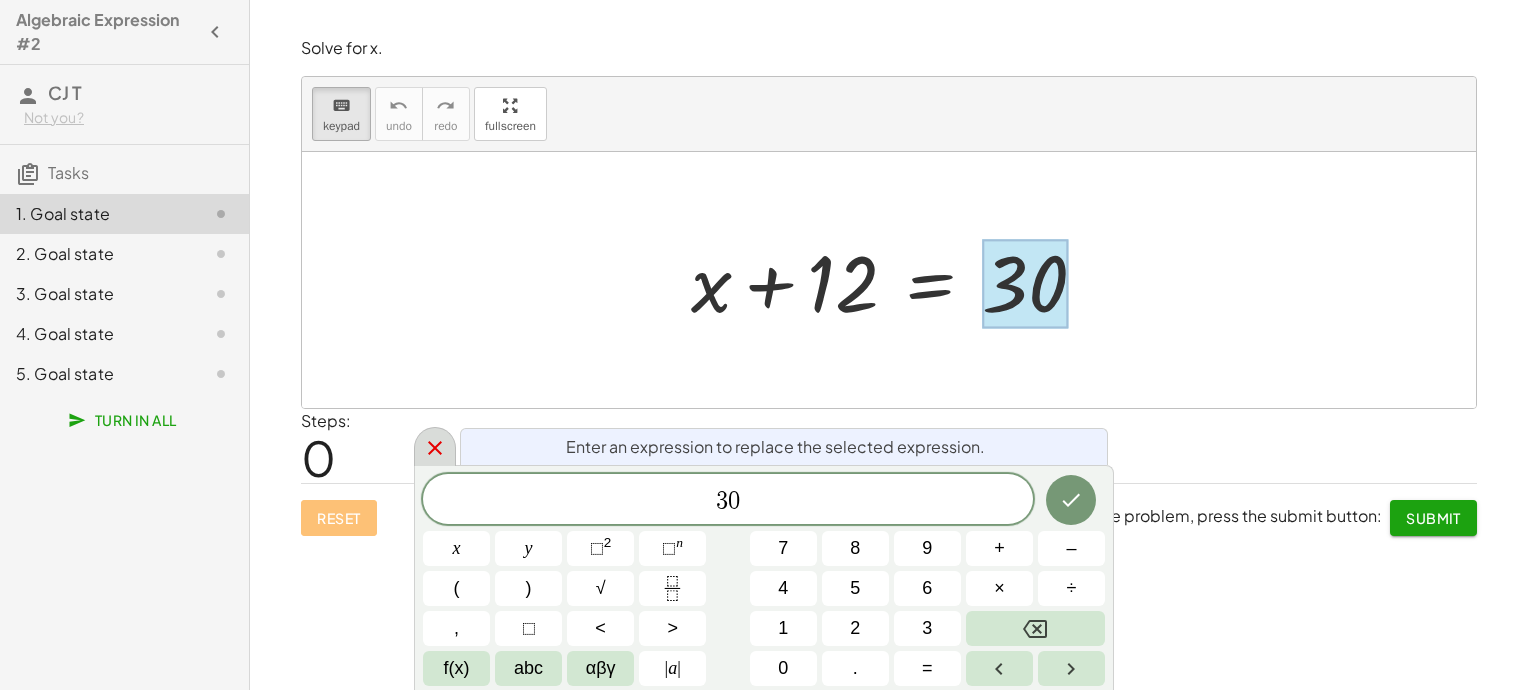 click 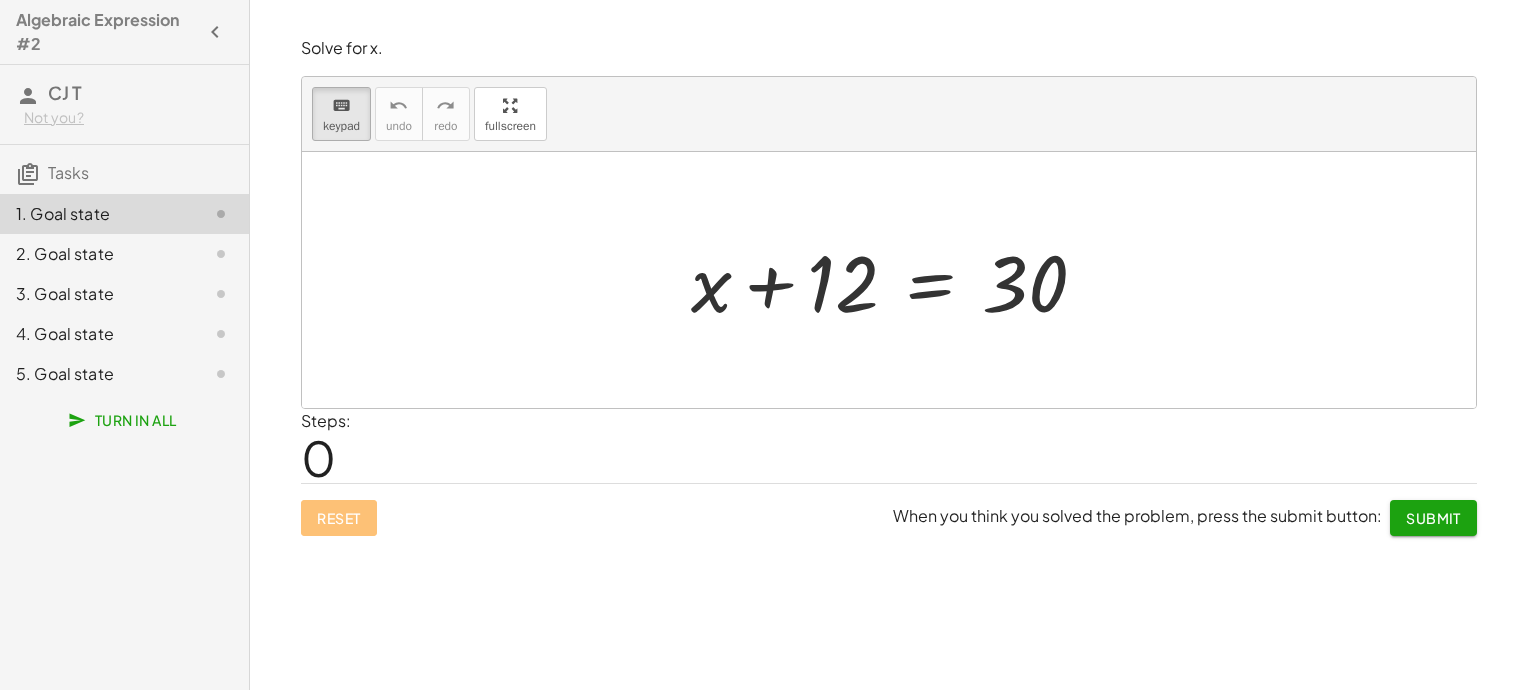 click at bounding box center (889, 280) 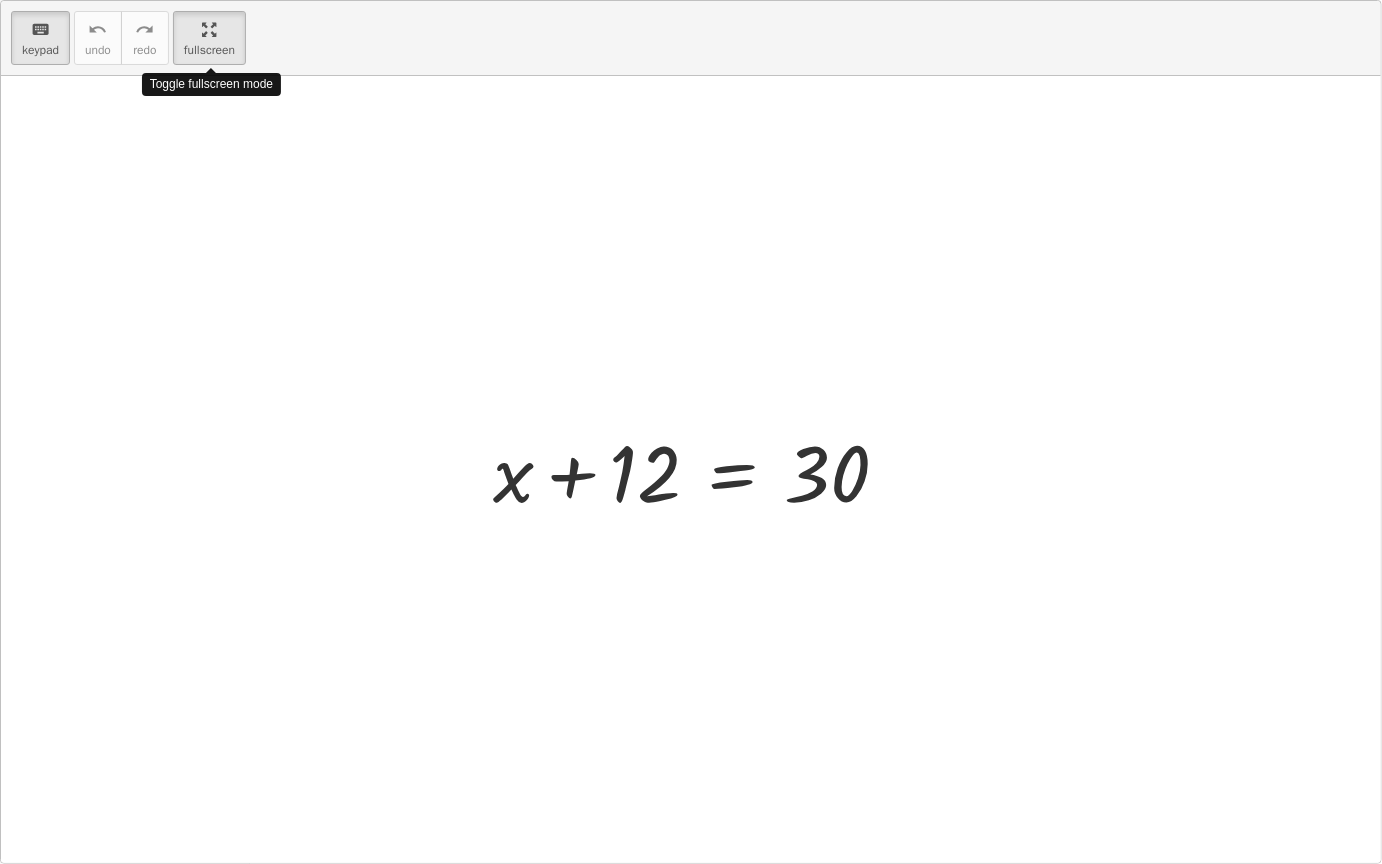 drag, startPoint x: 234, startPoint y: 57, endPoint x: 401, endPoint y: 46, distance: 167.36188 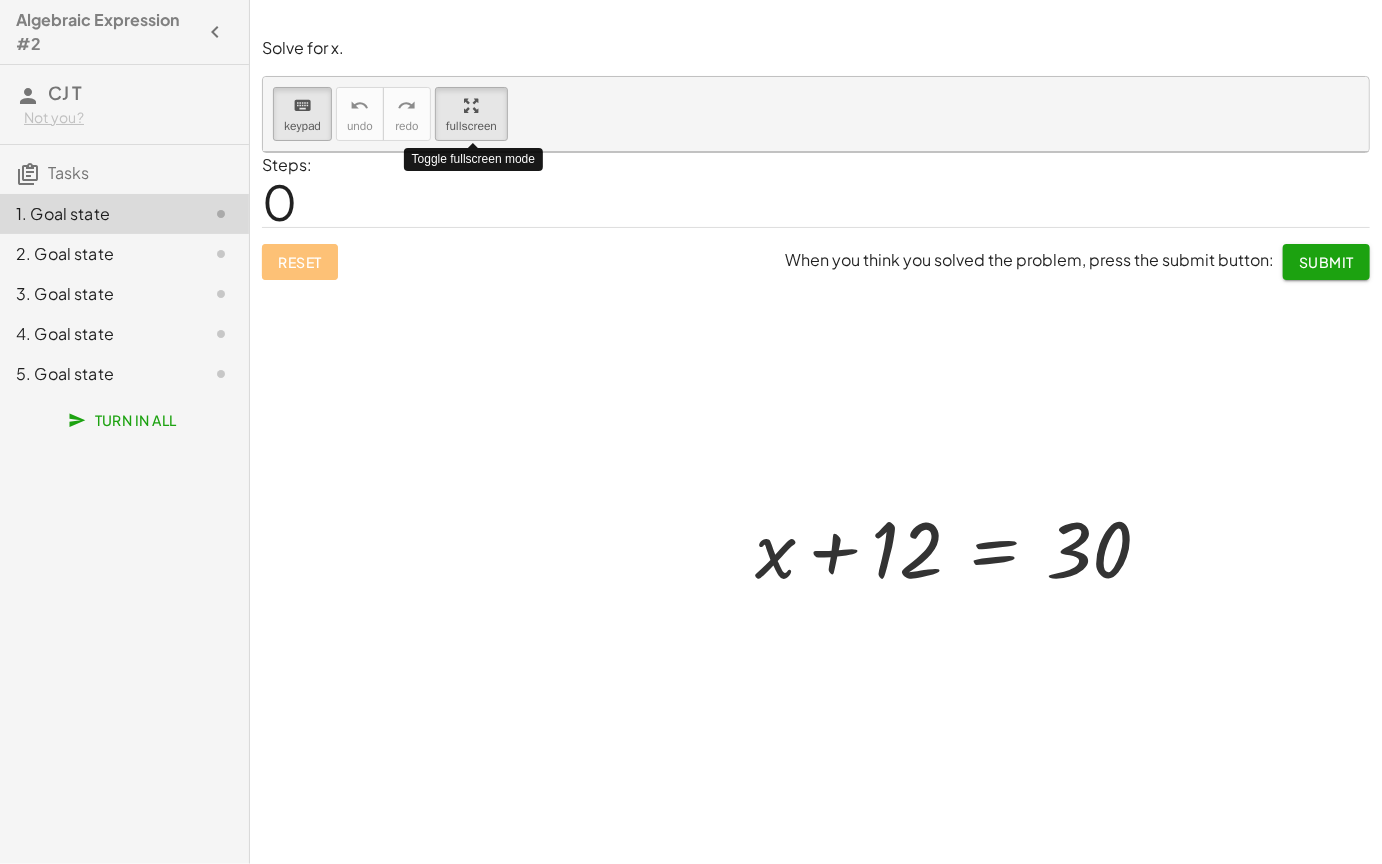 click on "Solve for x. keyboard keypad undo undo redo redo fullscreen Toggle fullscreen mode + x + 12 = 30 × x y ⬚ 2 ⬚ n 7 8 9 + – ( ) √ 4 5 6 × ÷ , ⬚ < > 1 2 3 f(x) abc αβγ | a | 0 . = Steps:  0 Reset  When you think you solved the problem, press the submit button: Submit" 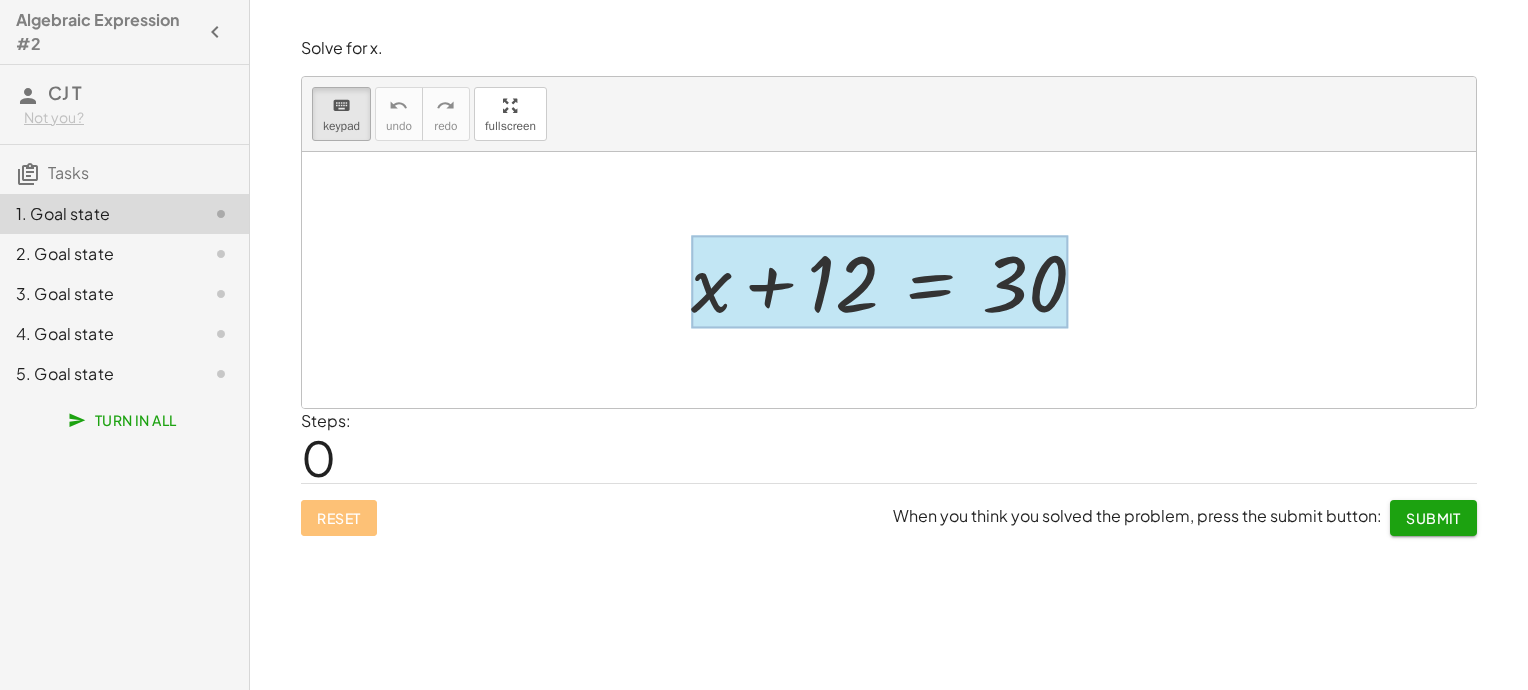 click at bounding box center (879, 282) 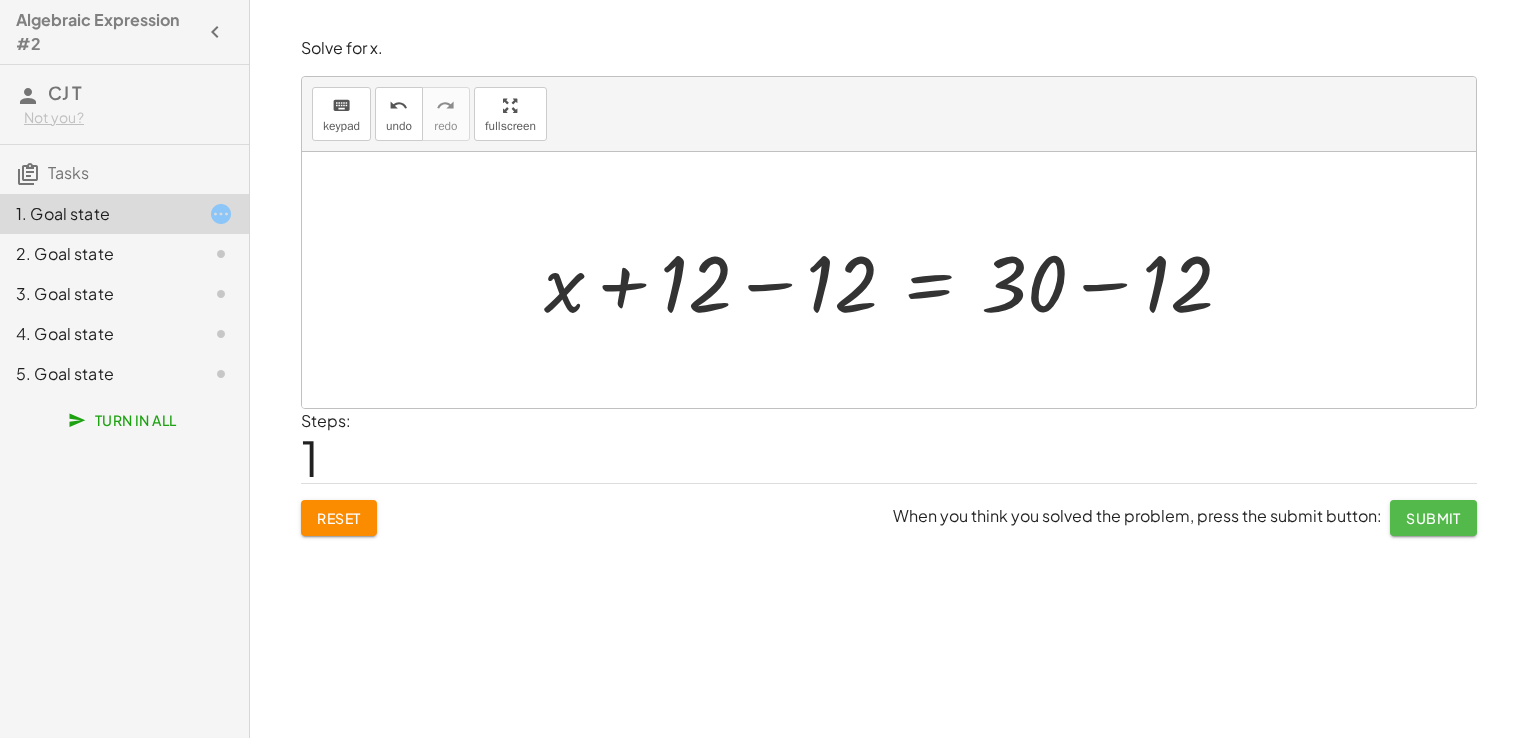 click on "Submit" 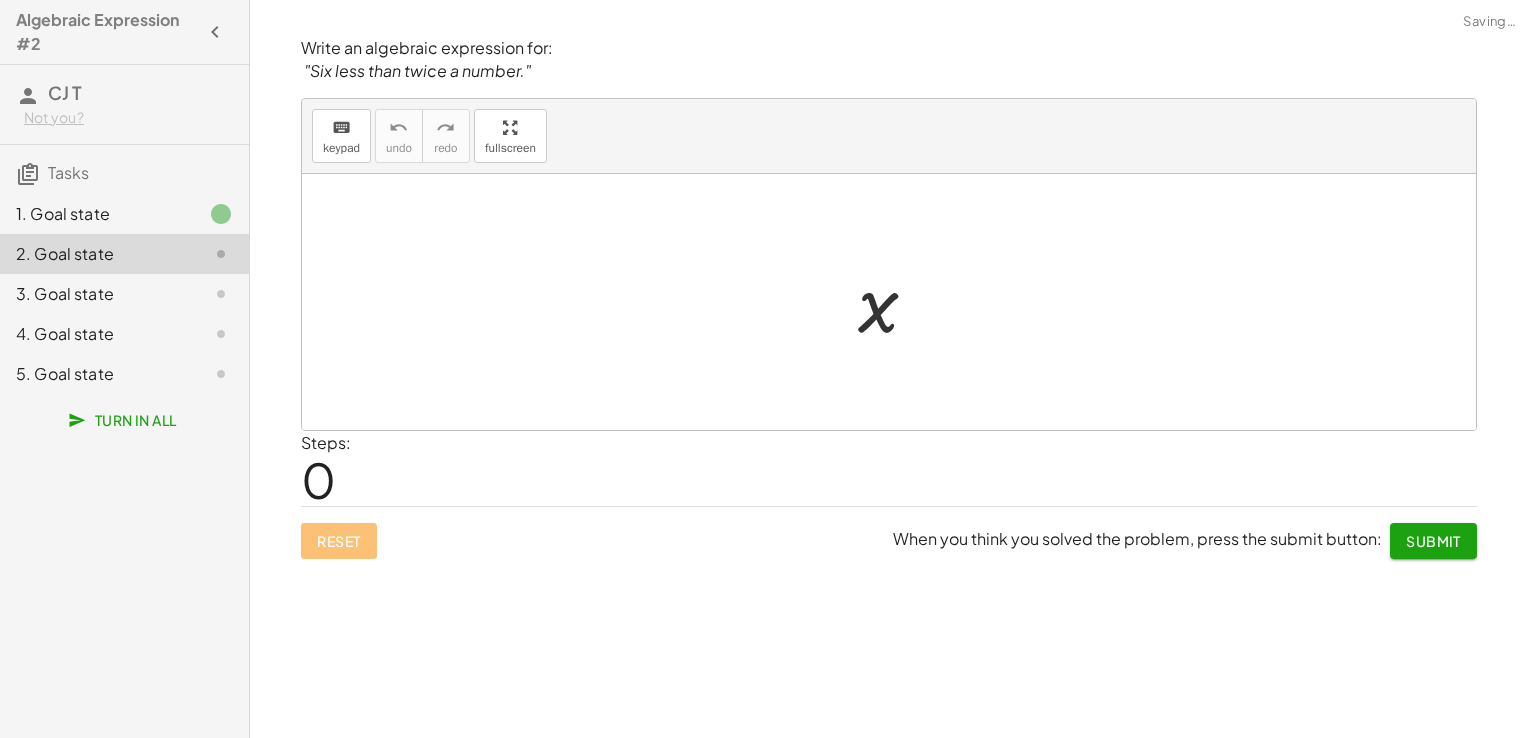 click at bounding box center [896, 302] 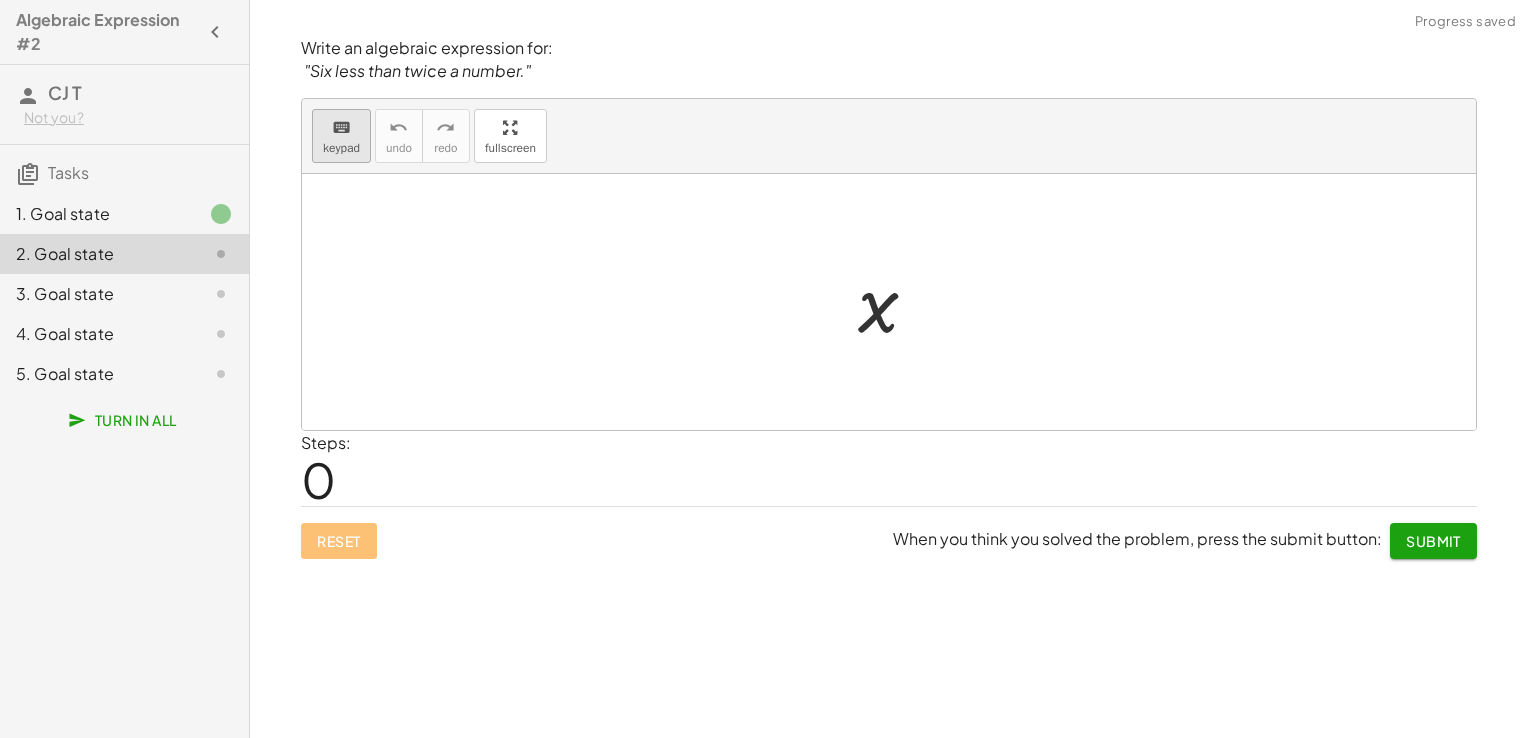 click on "keypad" at bounding box center [341, 148] 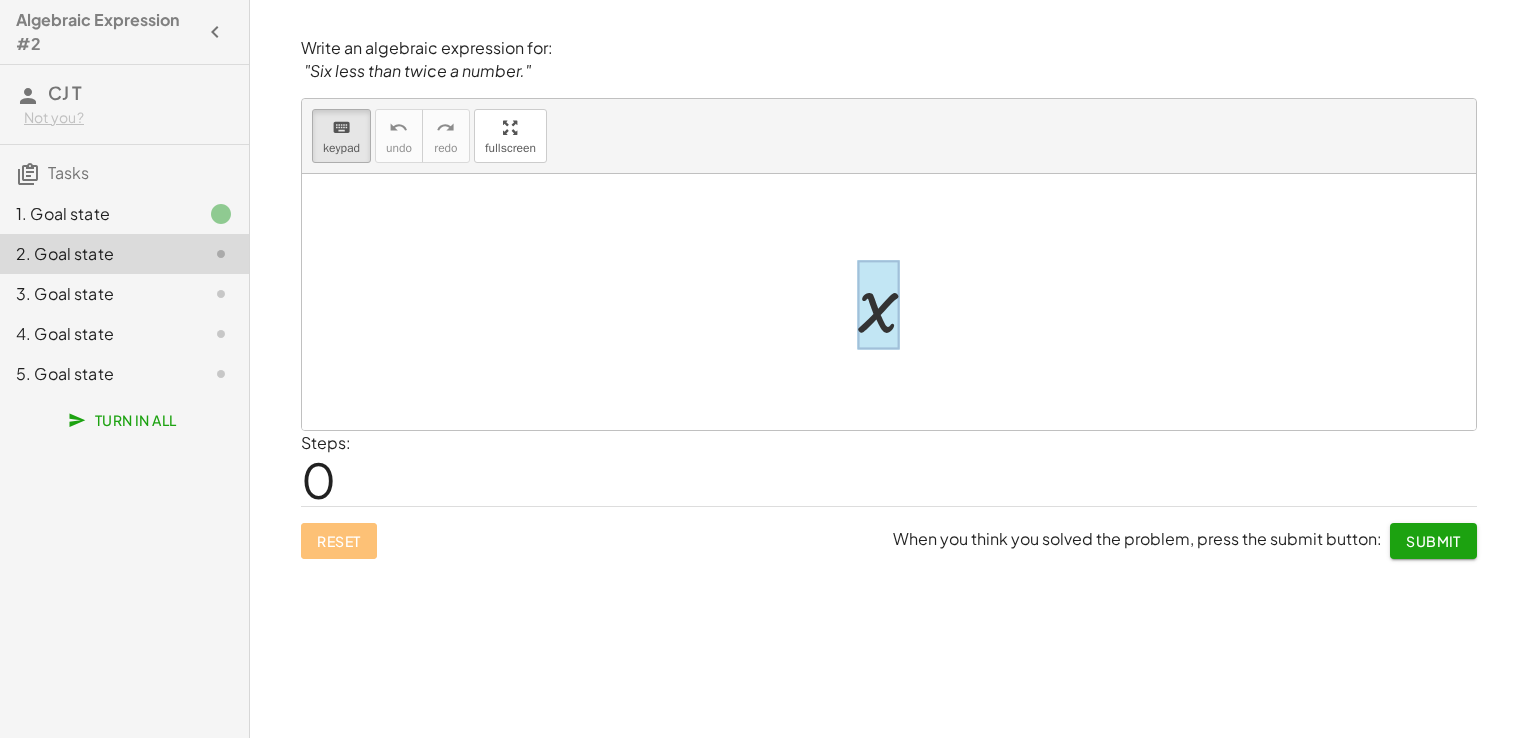 click at bounding box center (878, 304) 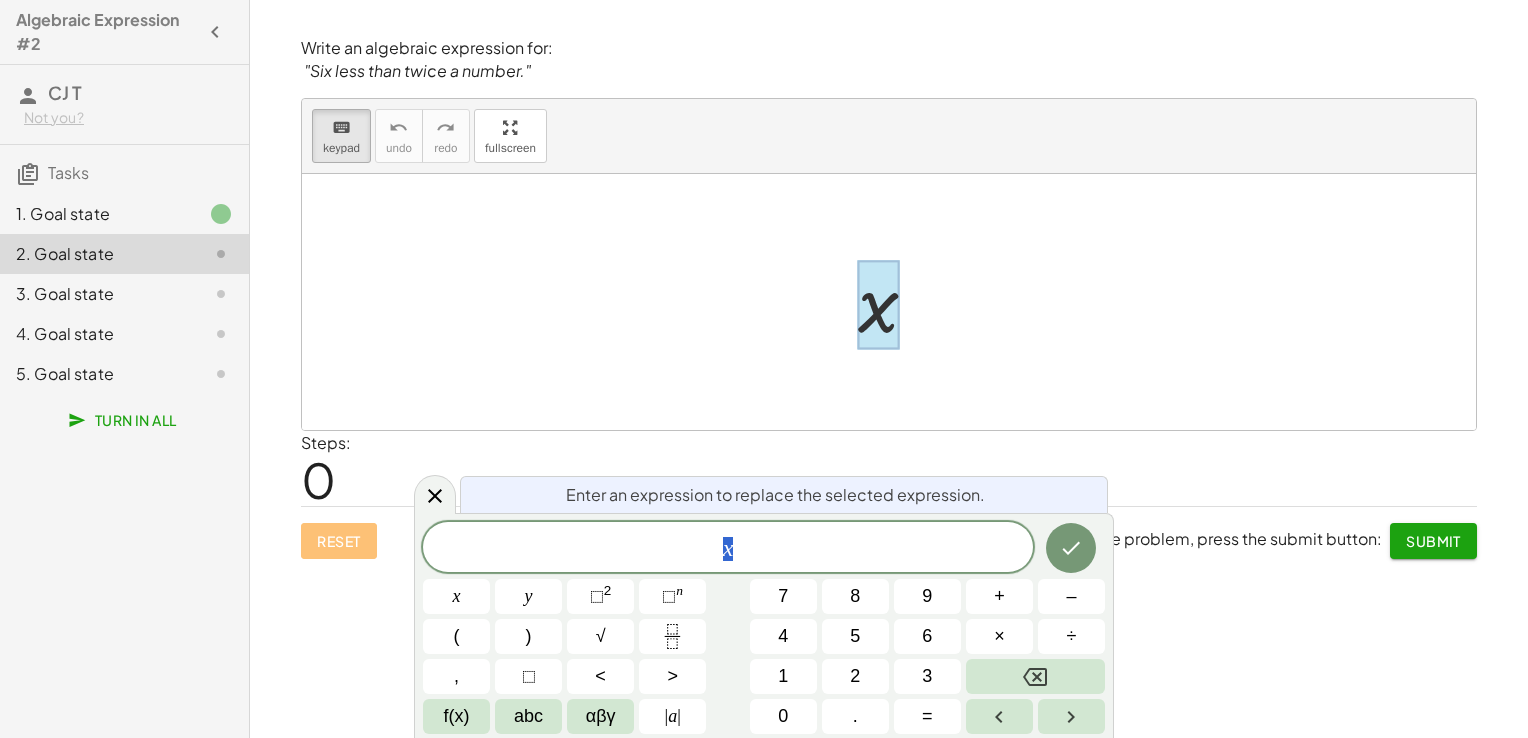 click on "x" at bounding box center (728, 549) 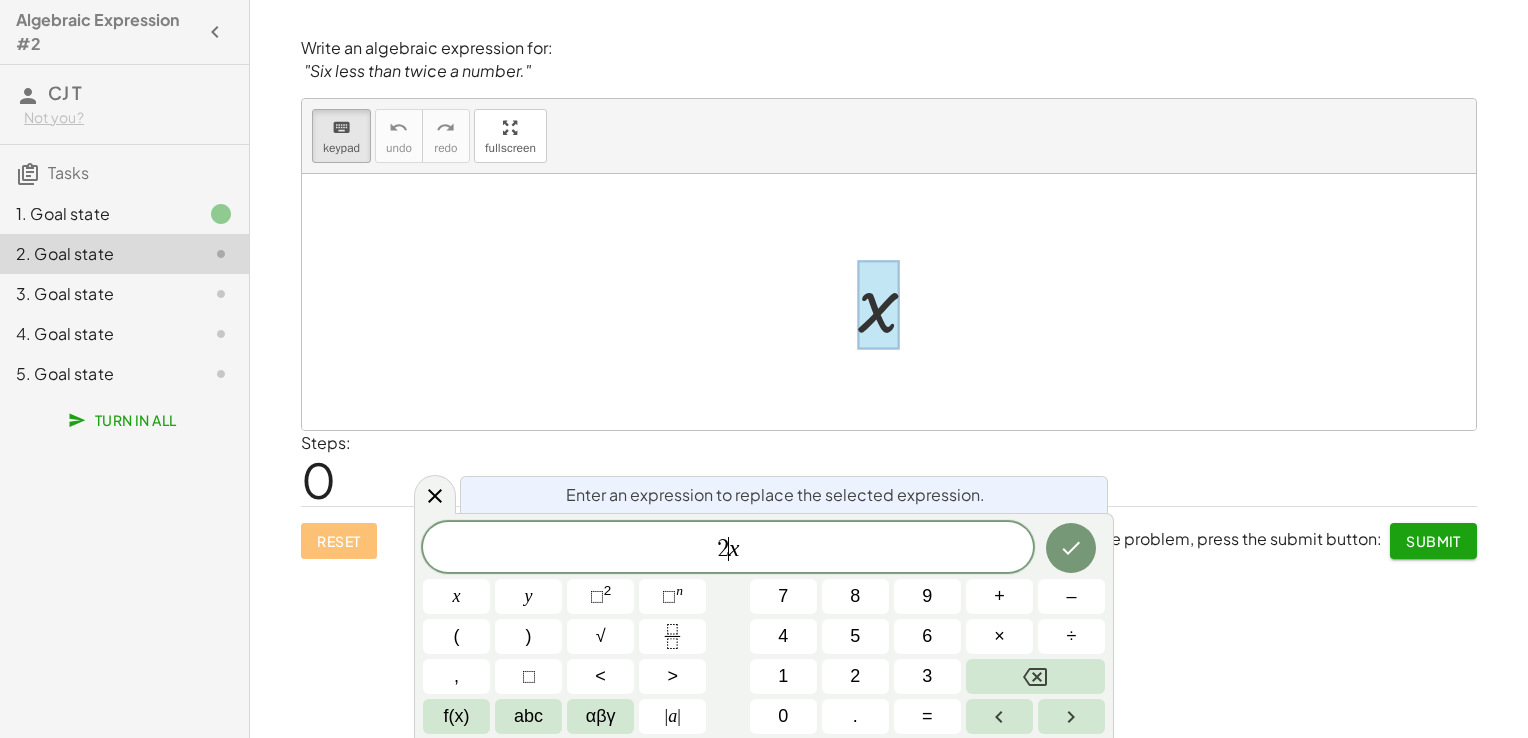 click on "2 ​ x" at bounding box center (728, 549) 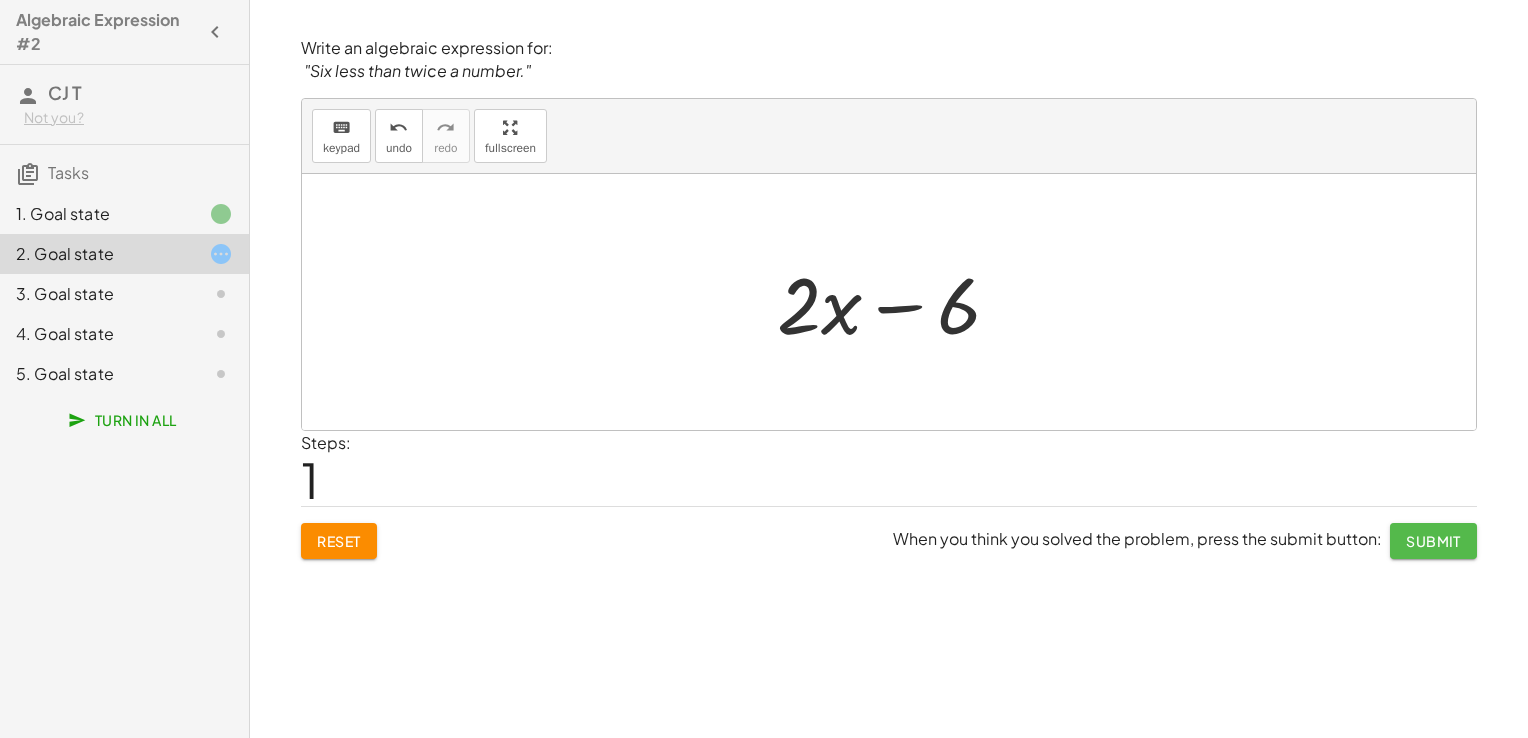 click on "Submit" 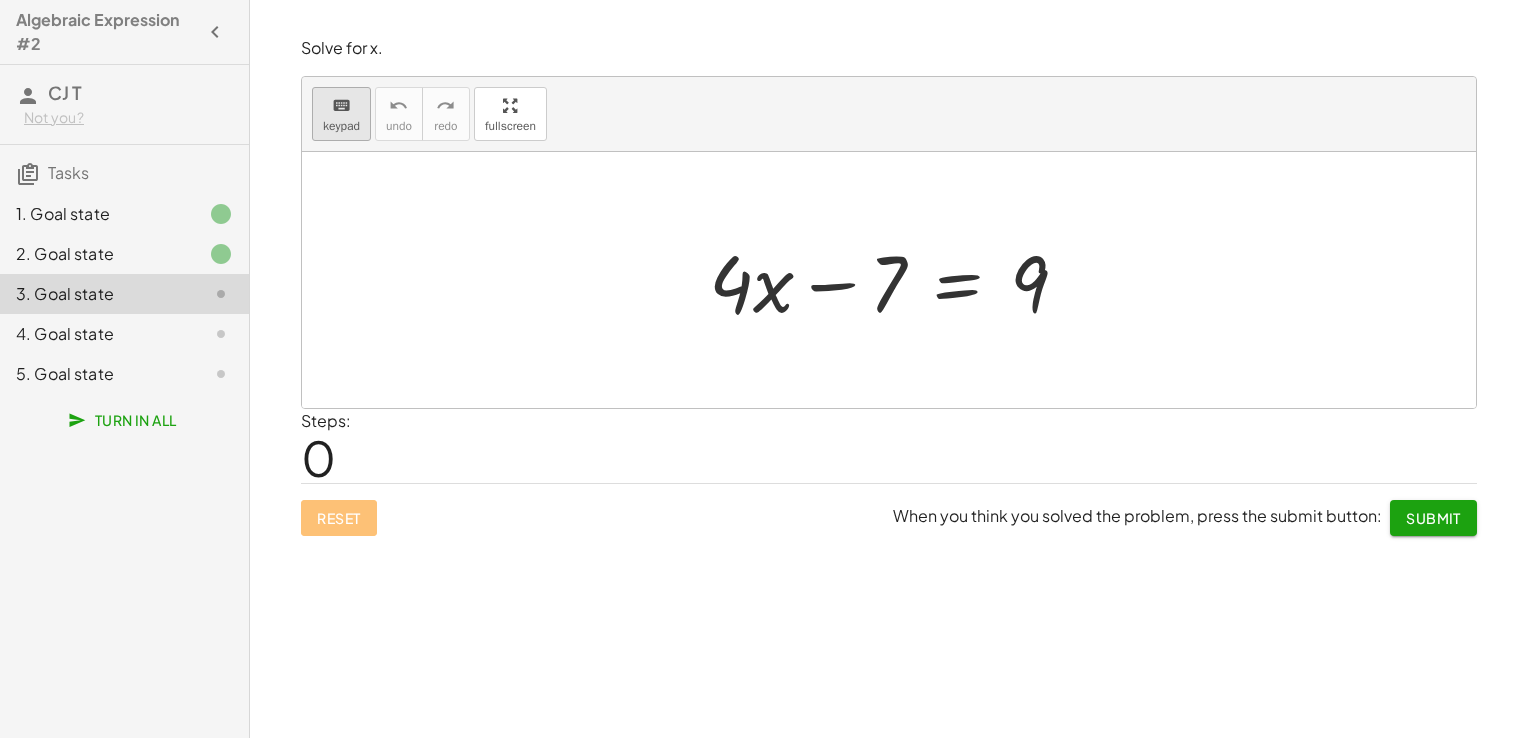 click on "keyboard" at bounding box center (341, 105) 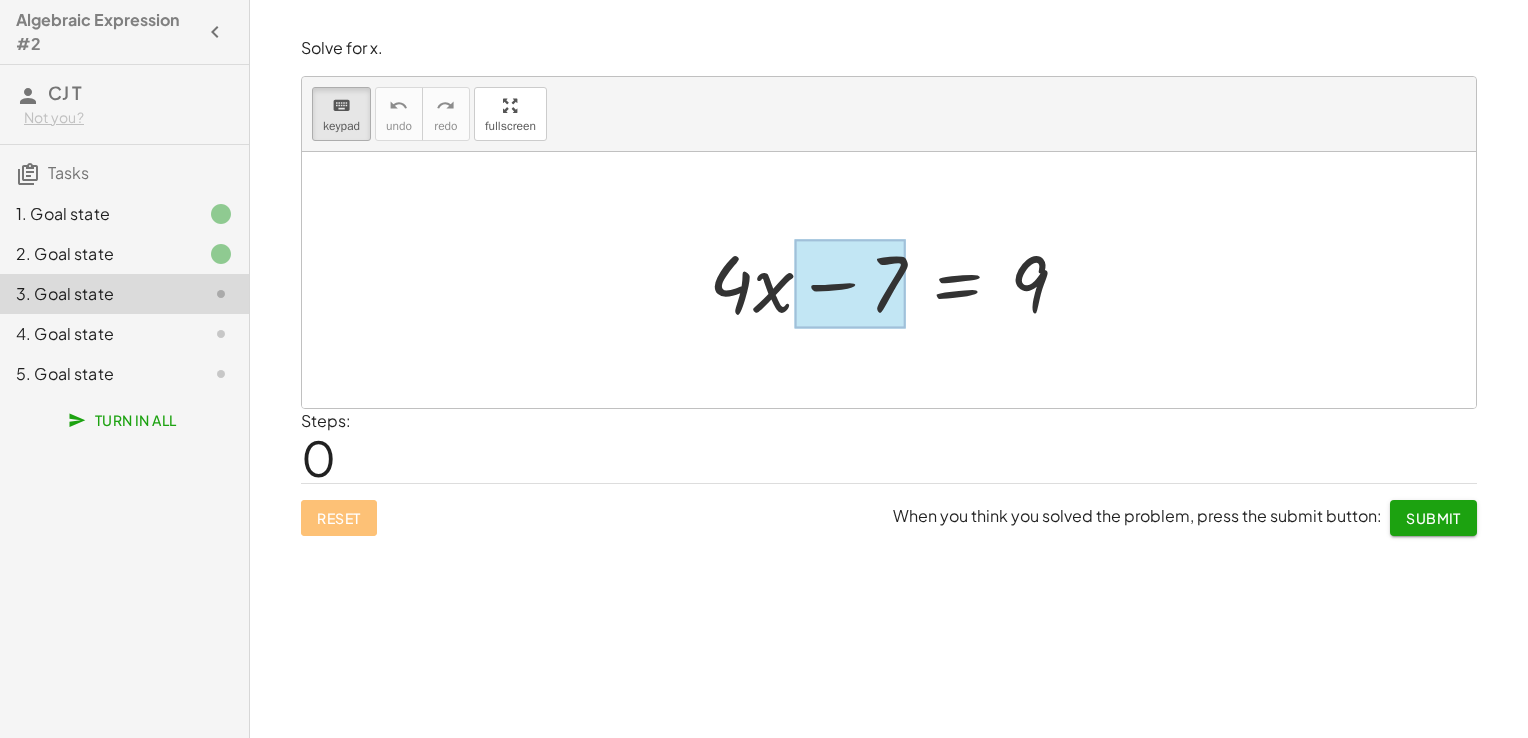 click at bounding box center (850, 284) 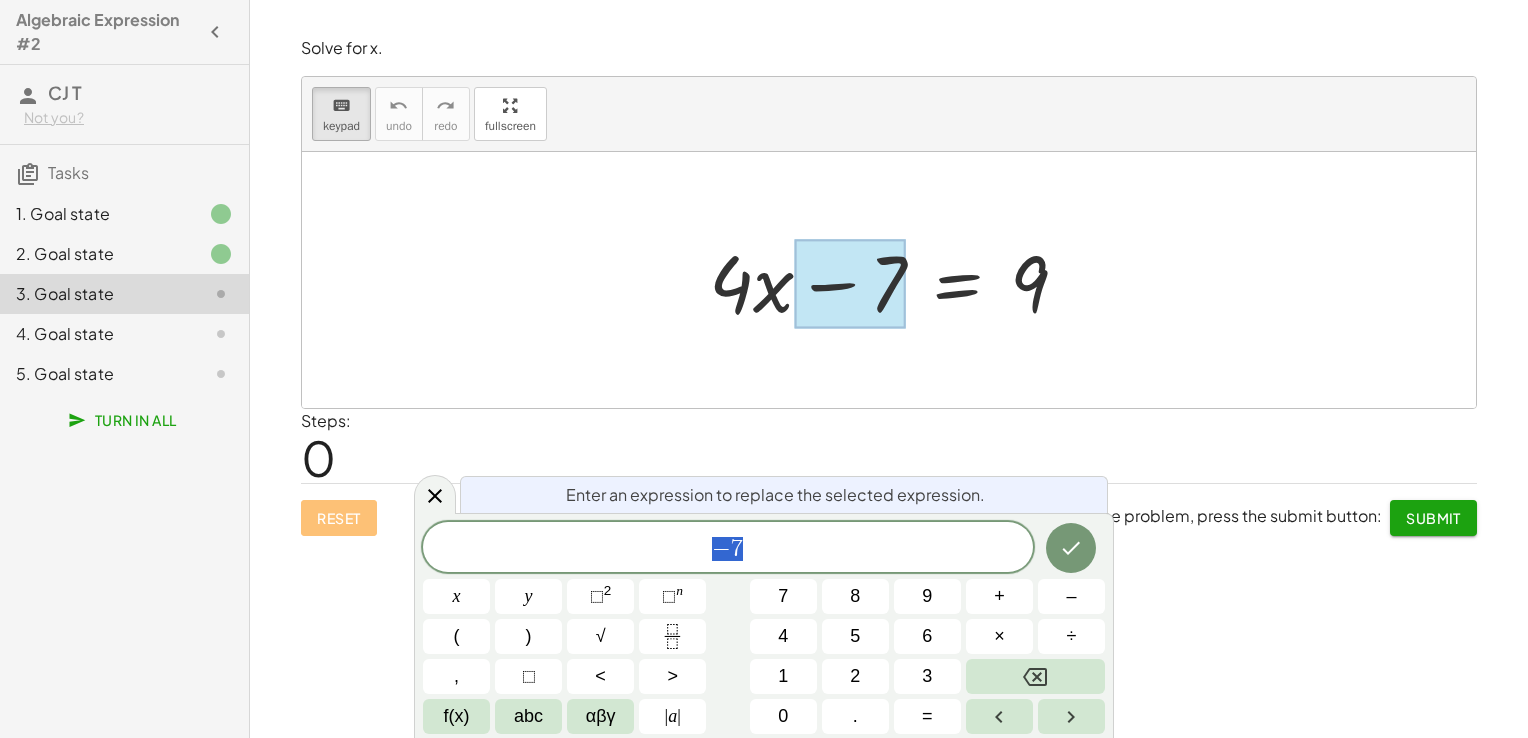 click at bounding box center (889, 280) 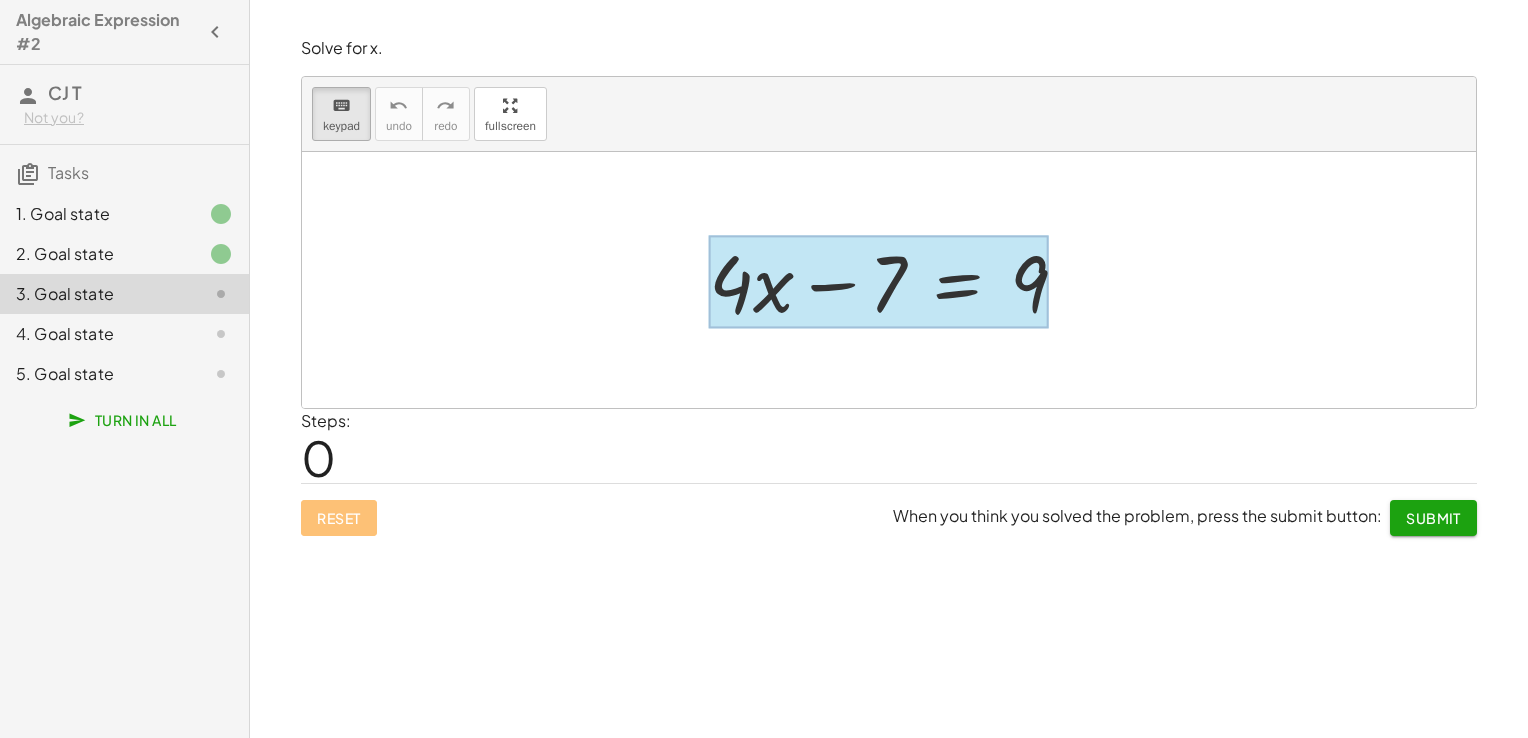 click at bounding box center (879, 282) 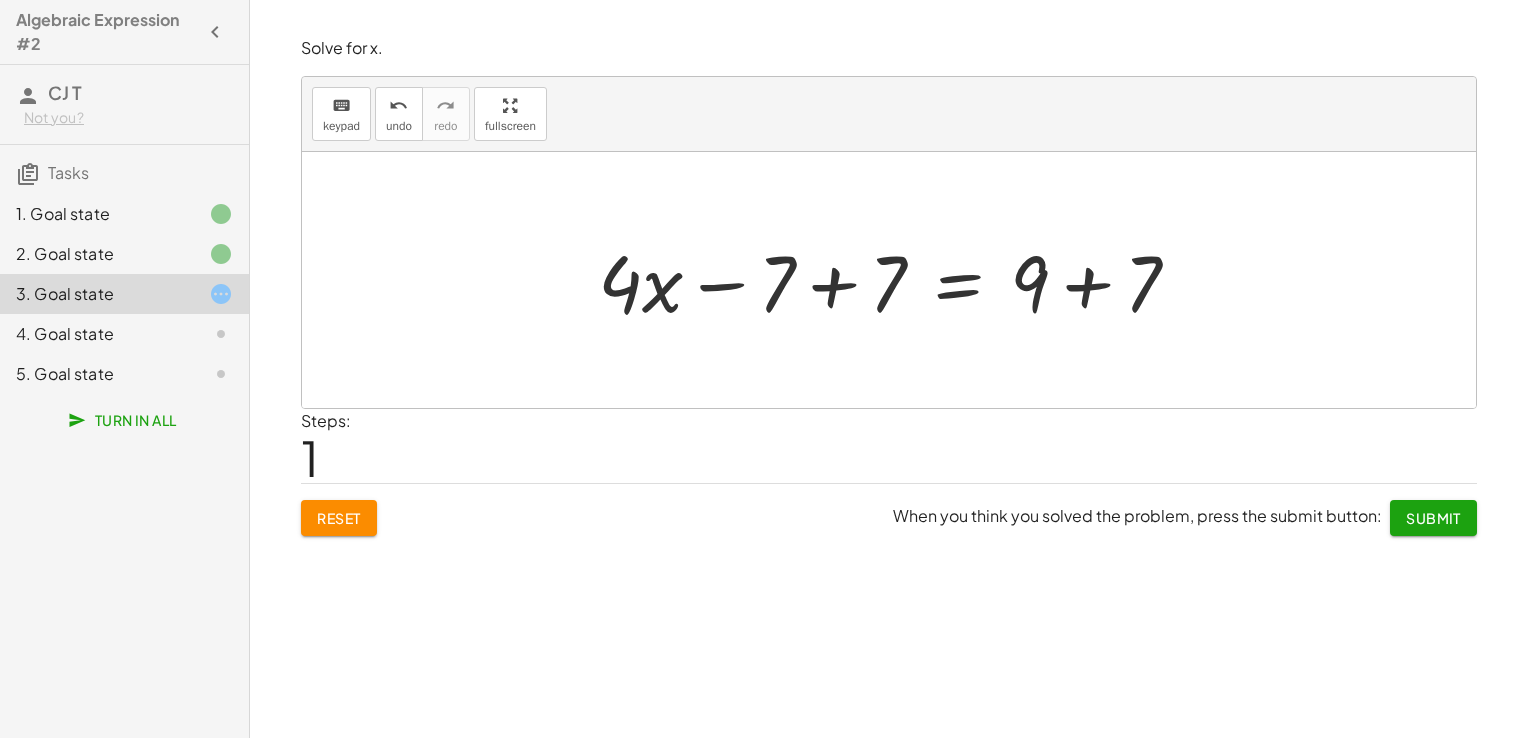 click on "Submit" at bounding box center [1433, 518] 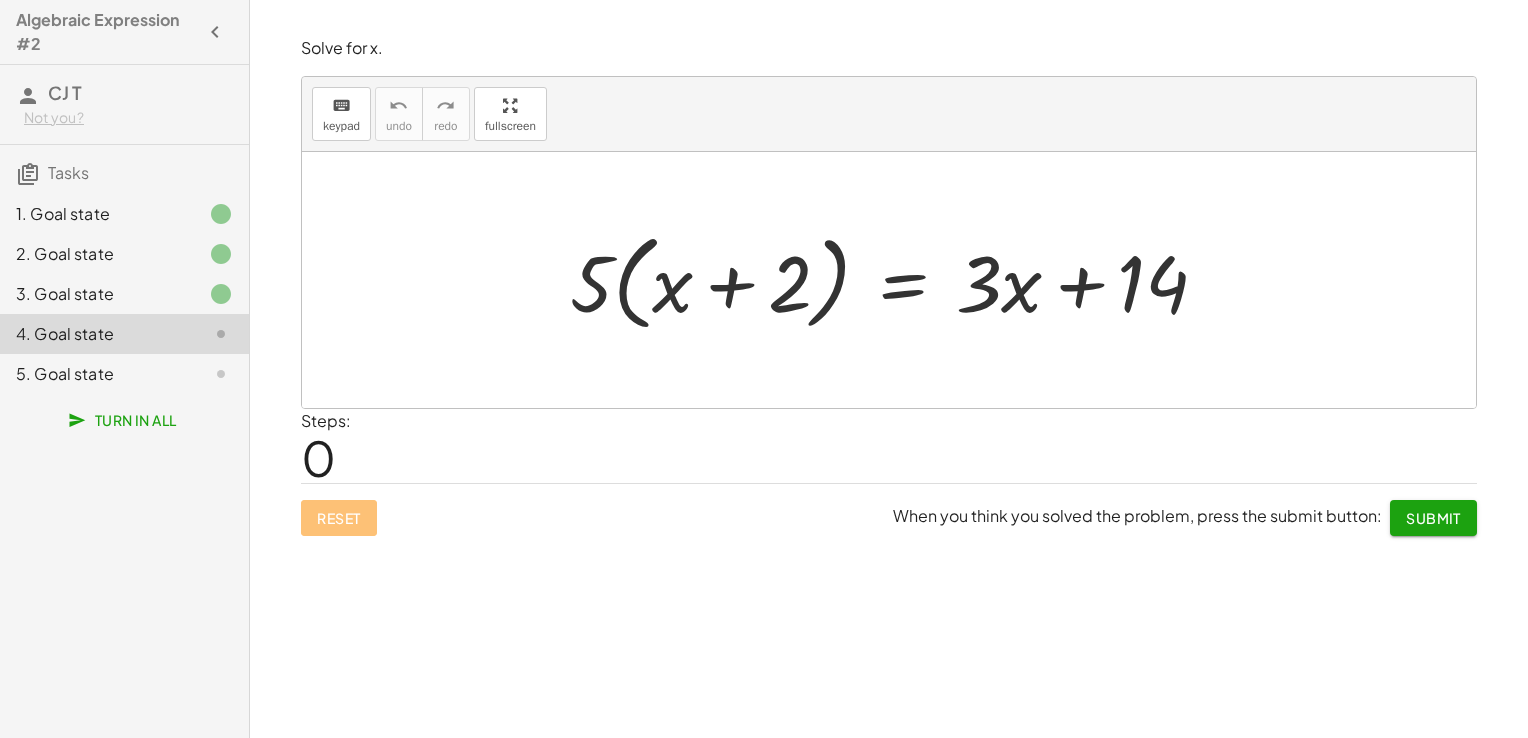 click on "keyboard keypad undo undo redo redo fullscreen" at bounding box center [889, 114] 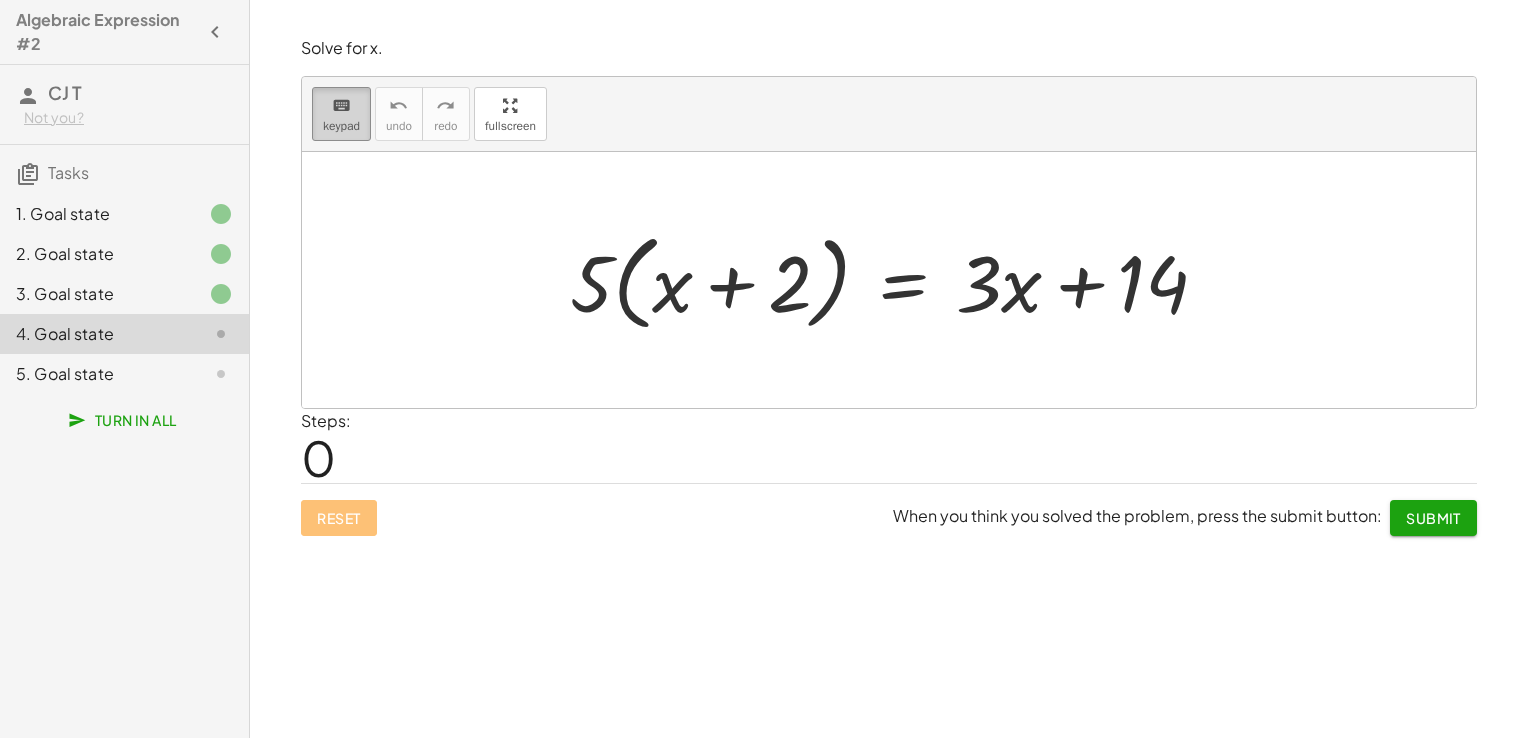 click on "keypad" at bounding box center [341, 126] 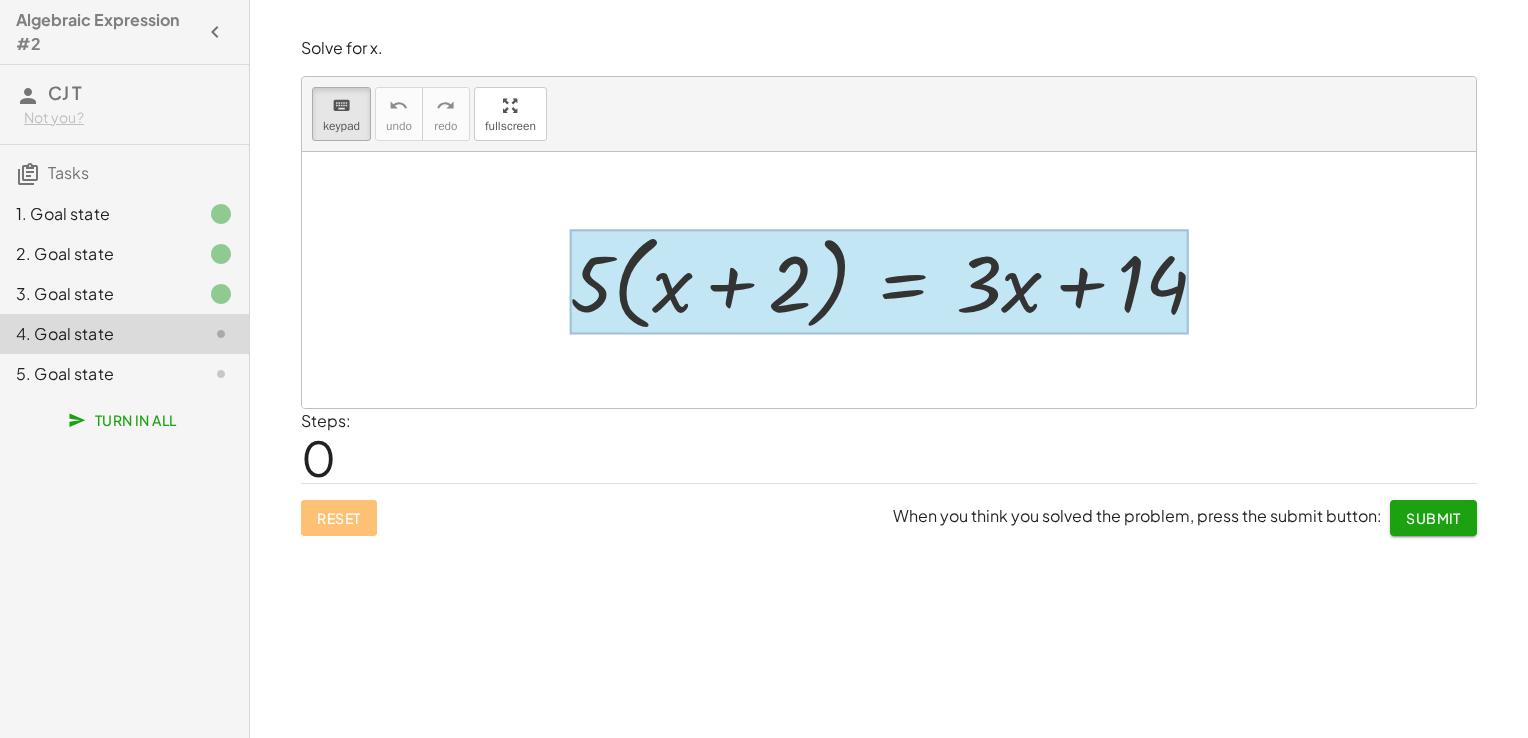 click at bounding box center (879, 282) 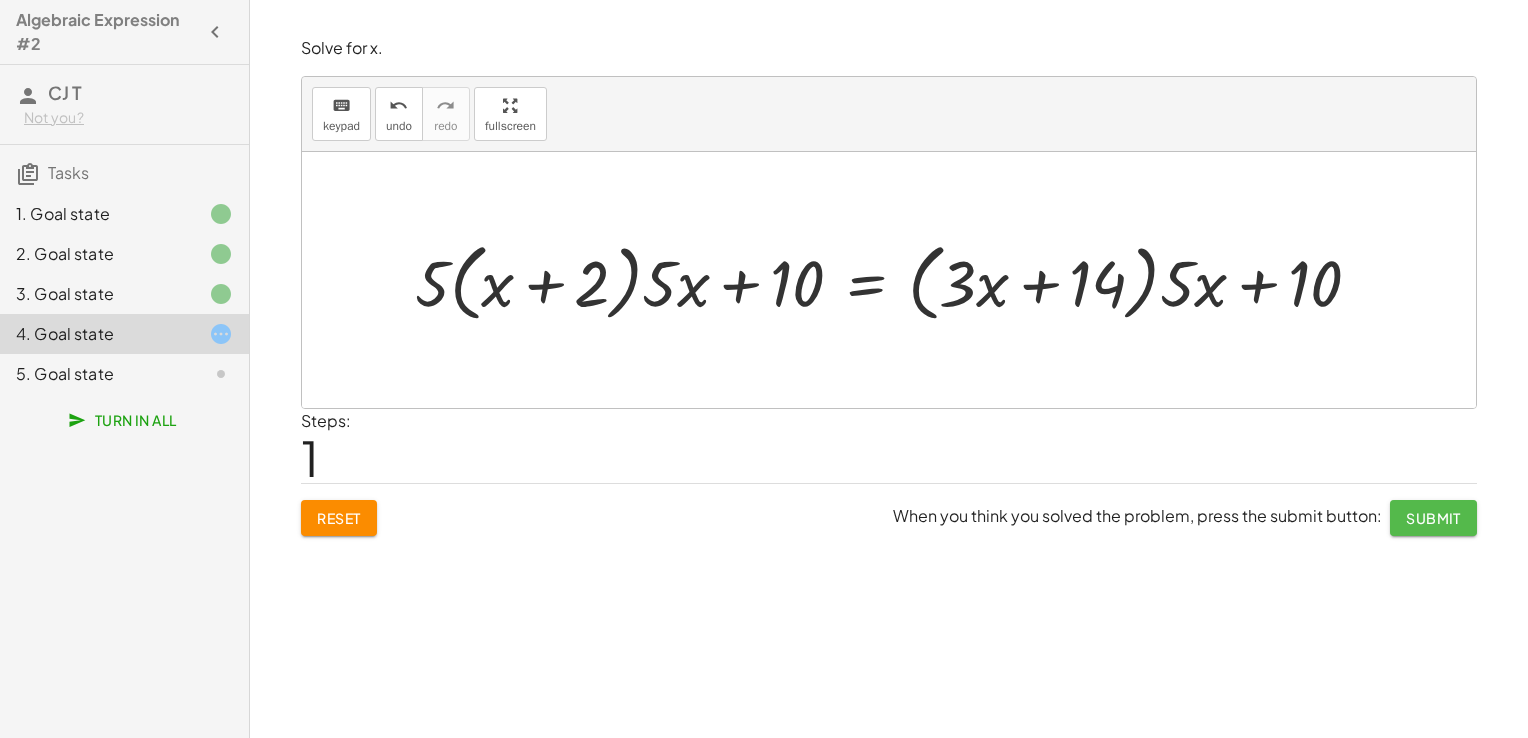 click on "Submit" 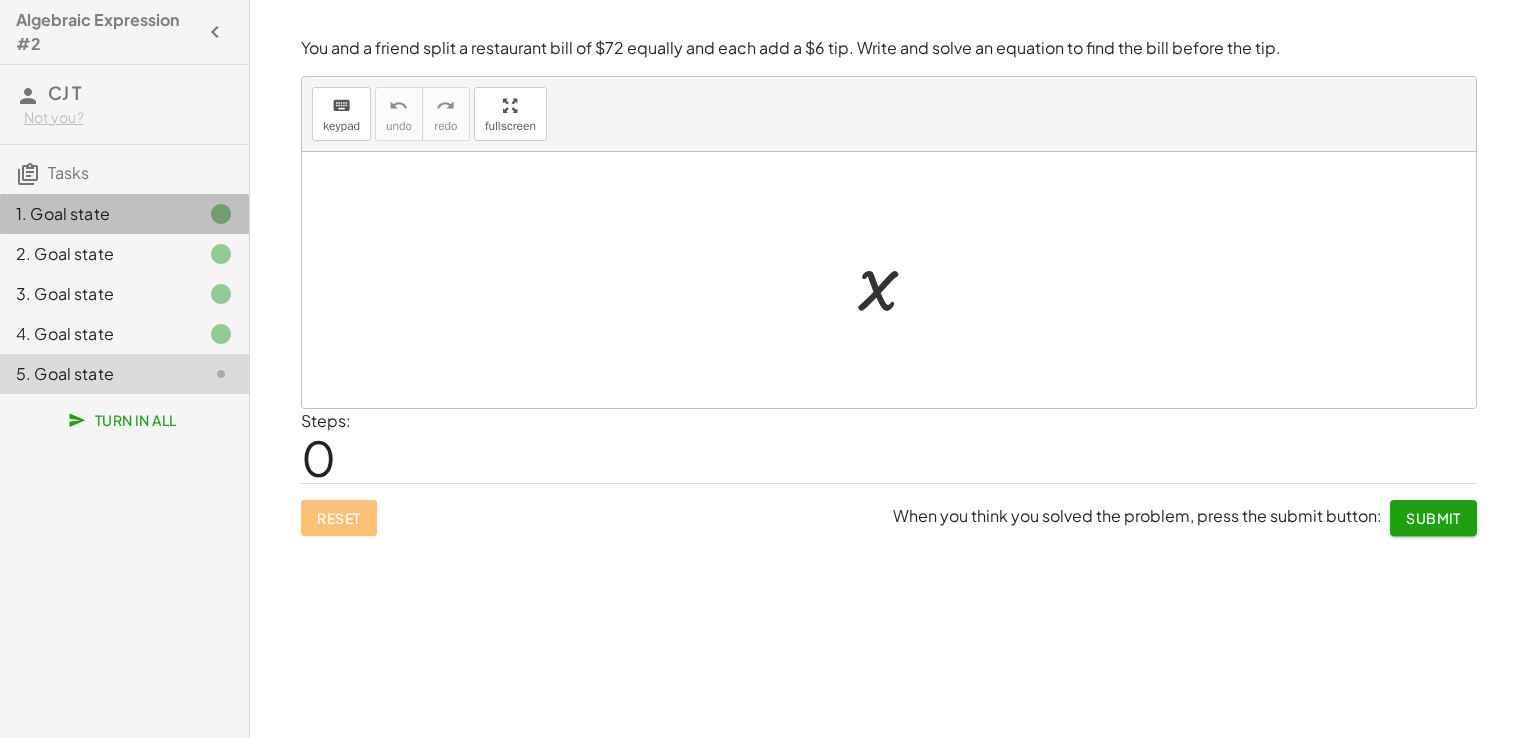 click 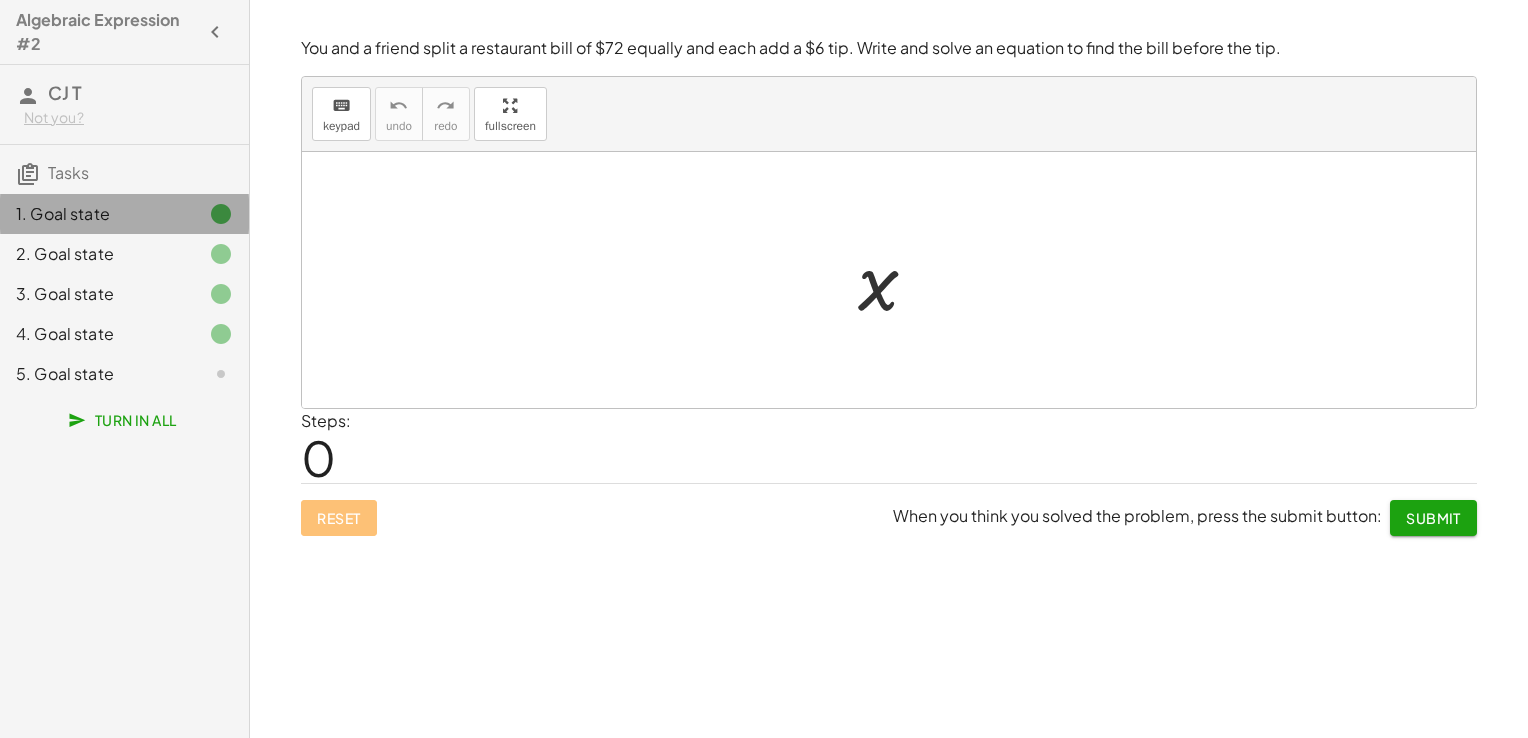 click 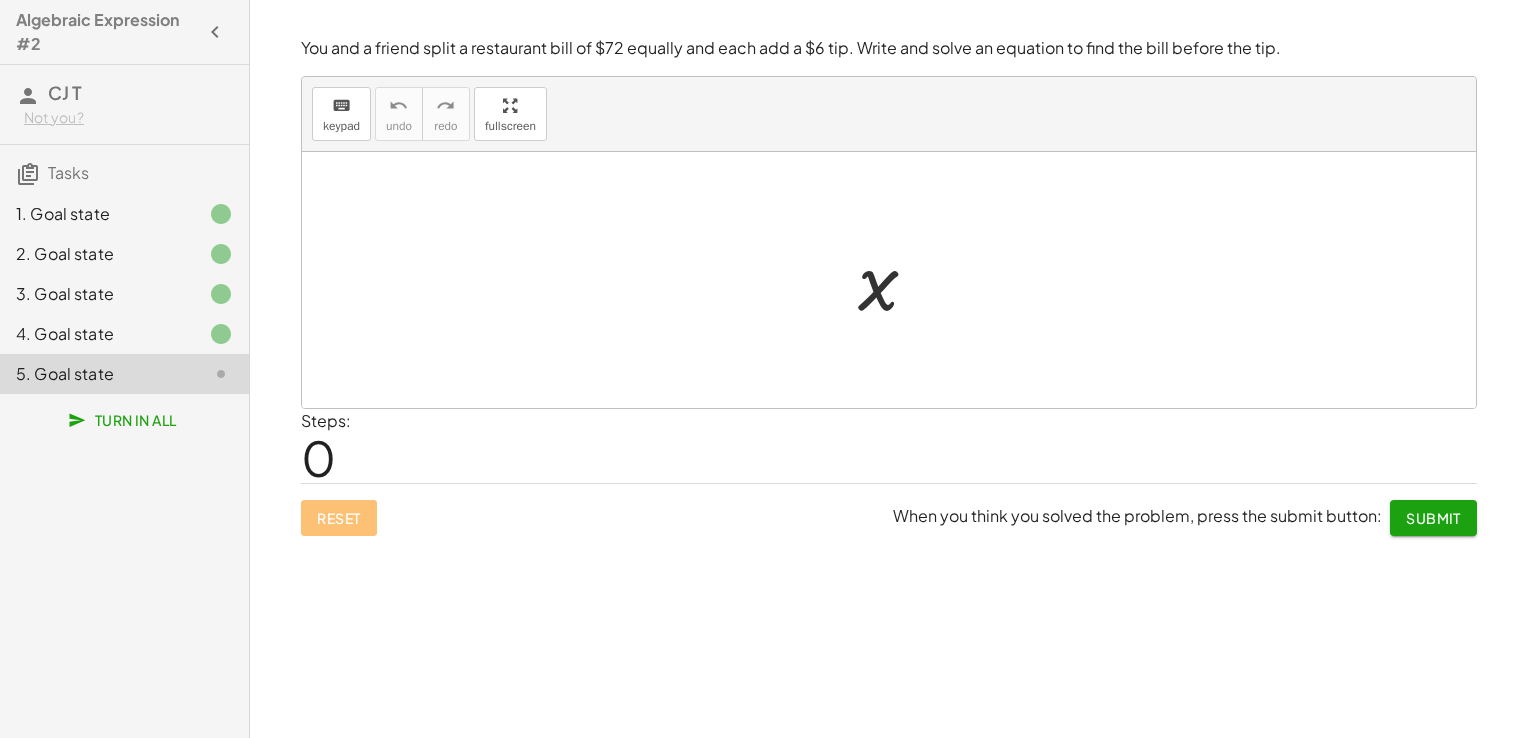 click on "3. Goal state" 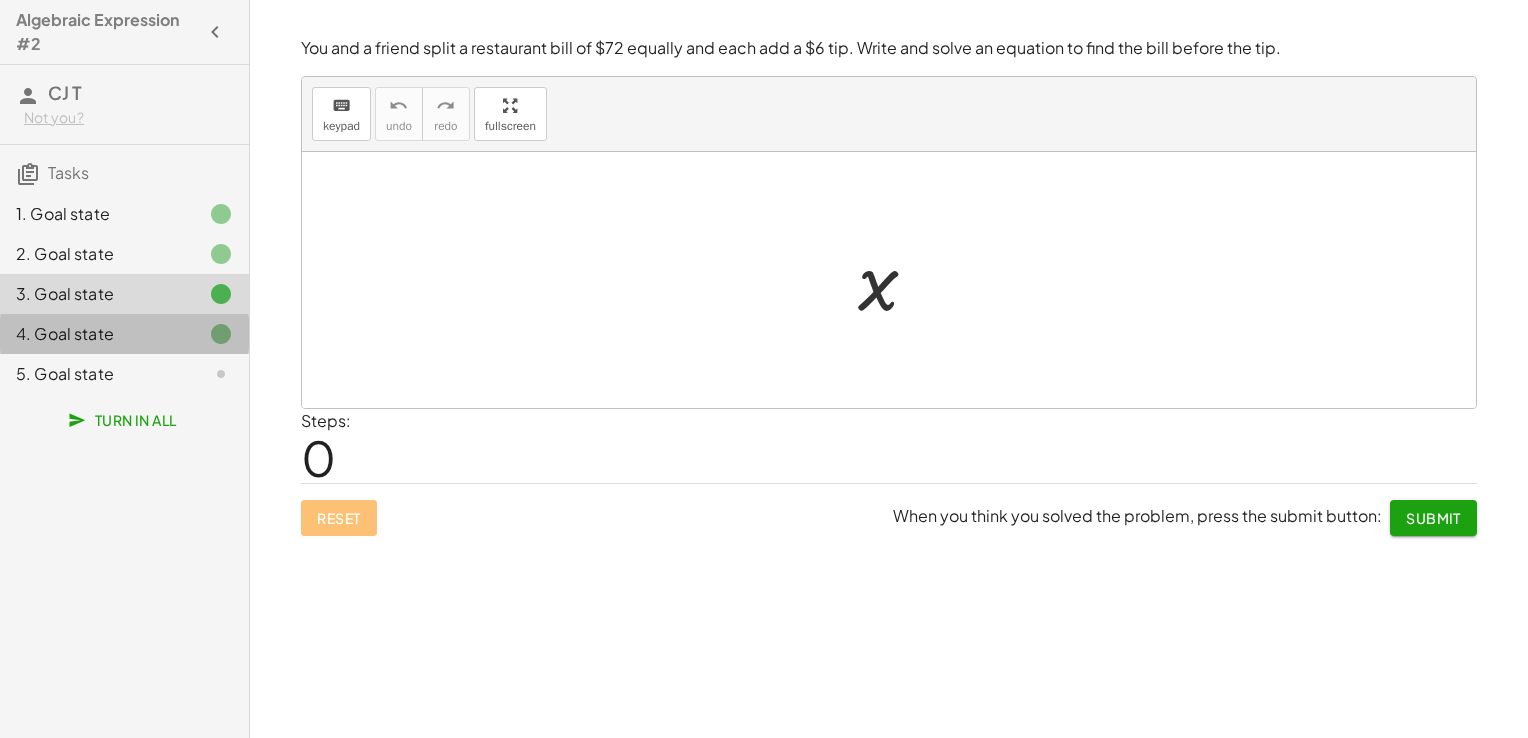 click 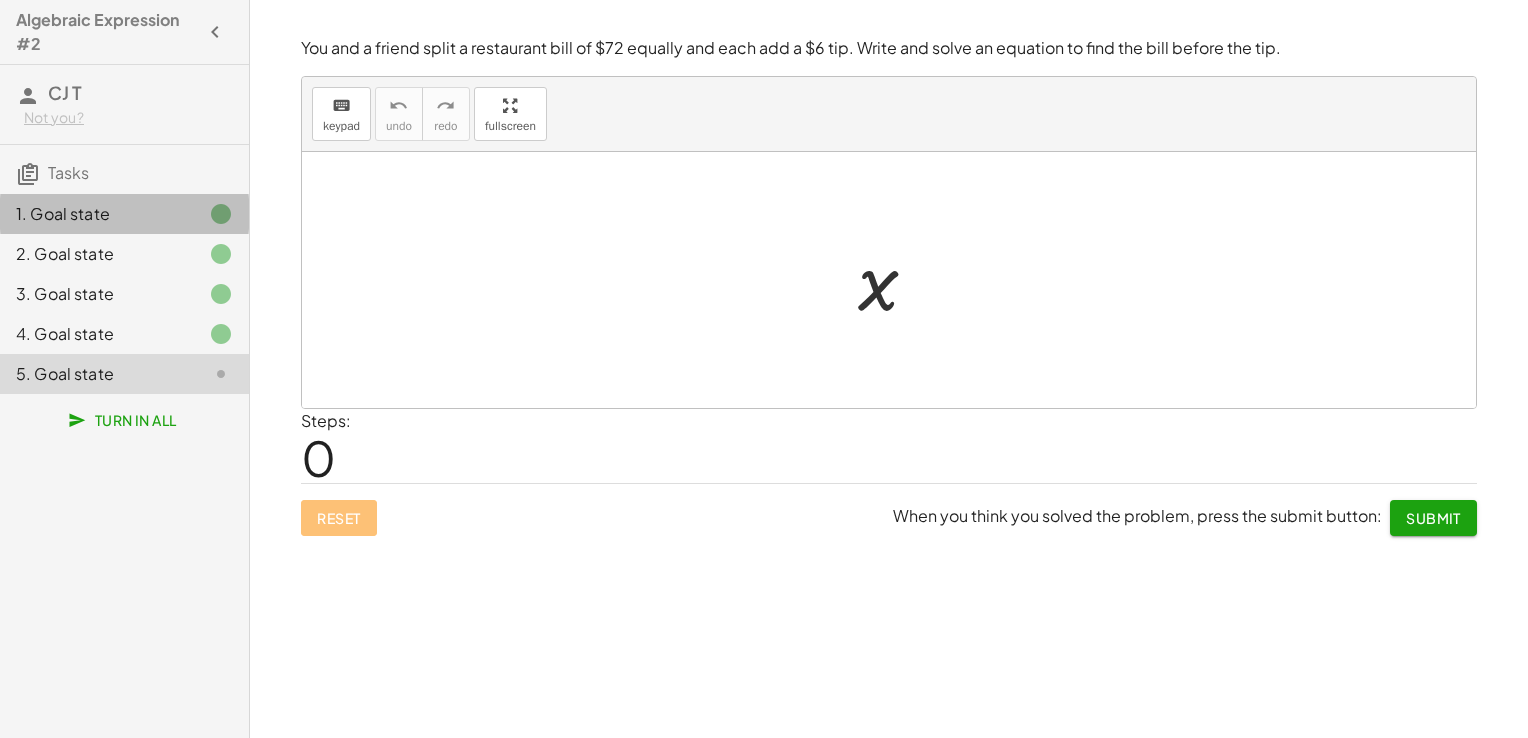 click on "1. Goal state" 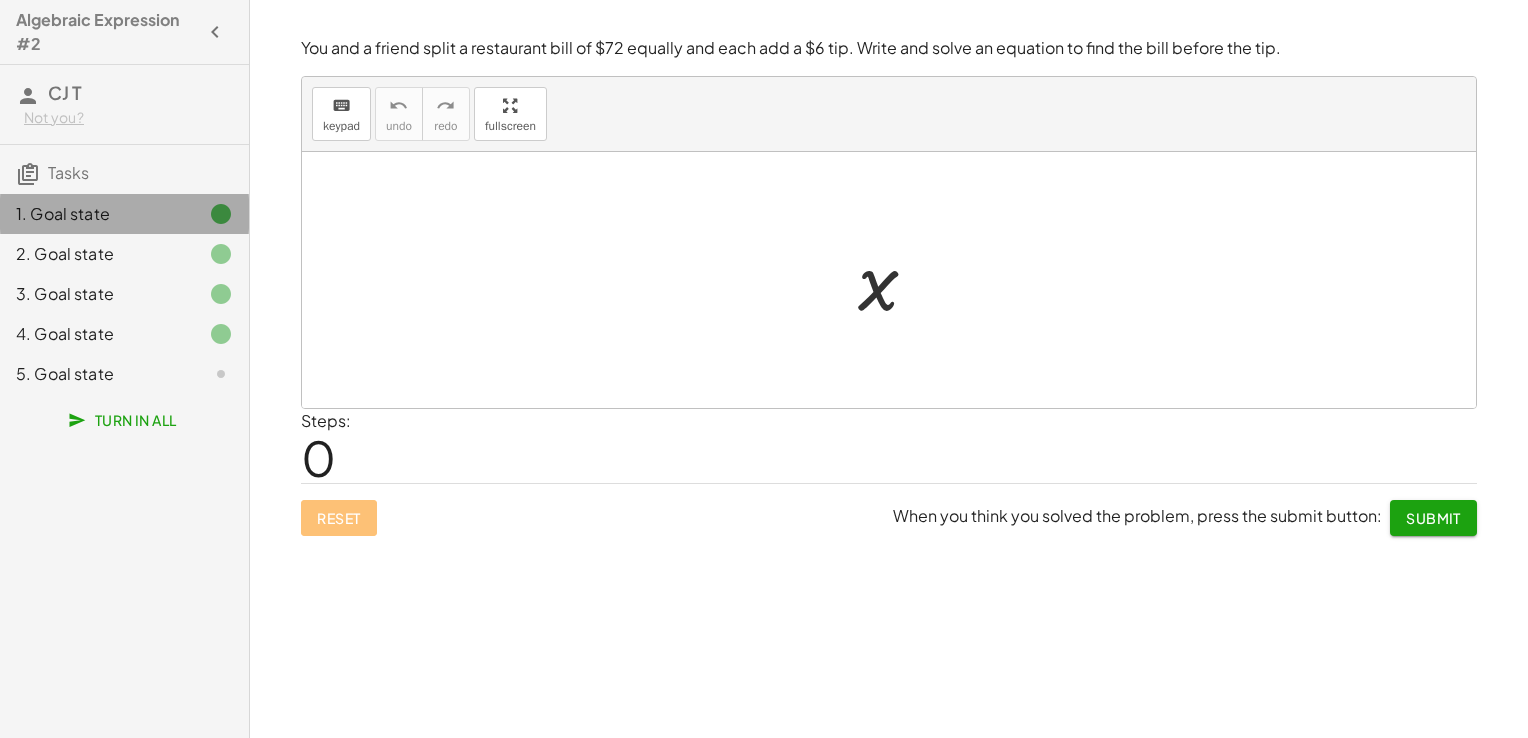 click on "1. Goal state" 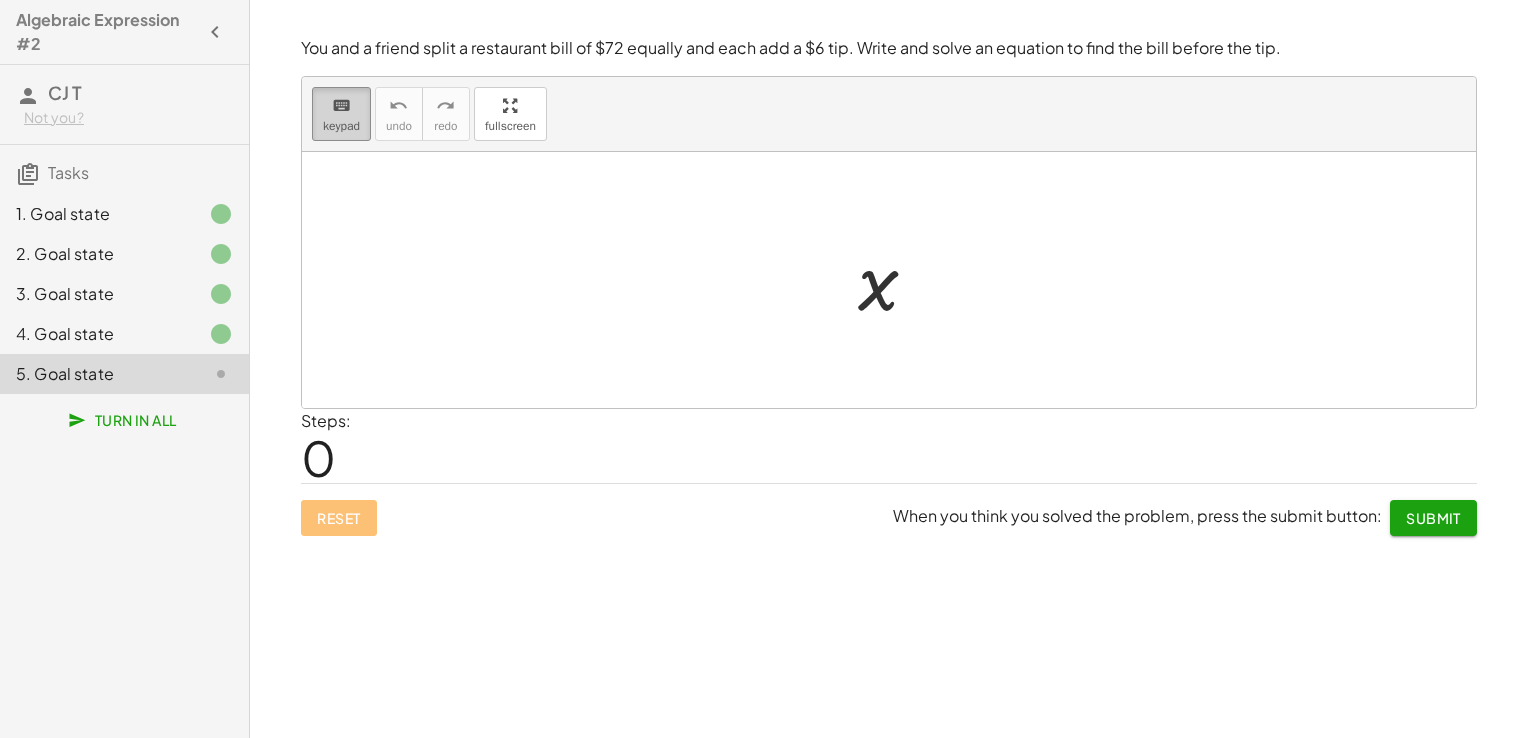 click on "keypad" at bounding box center [341, 126] 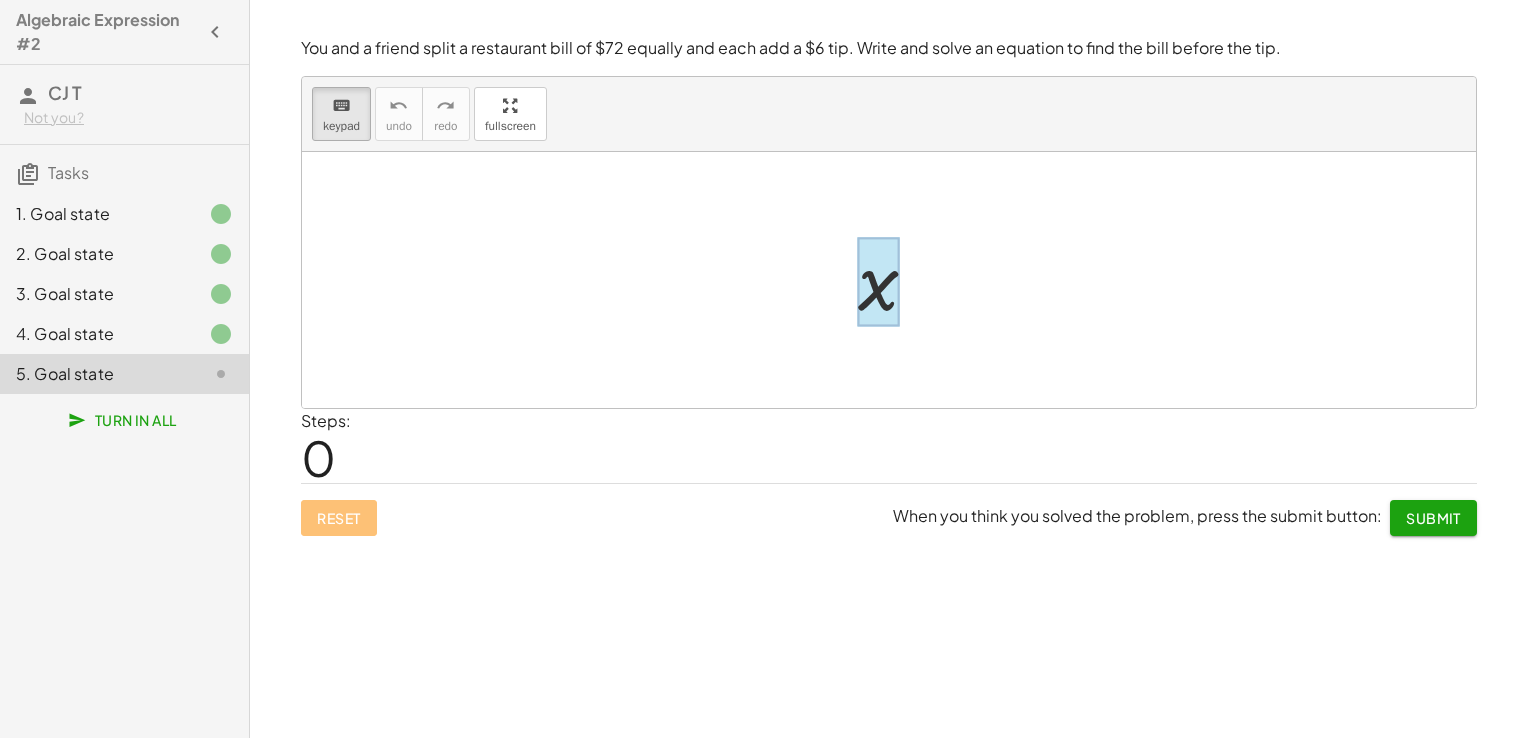 click at bounding box center [878, 282] 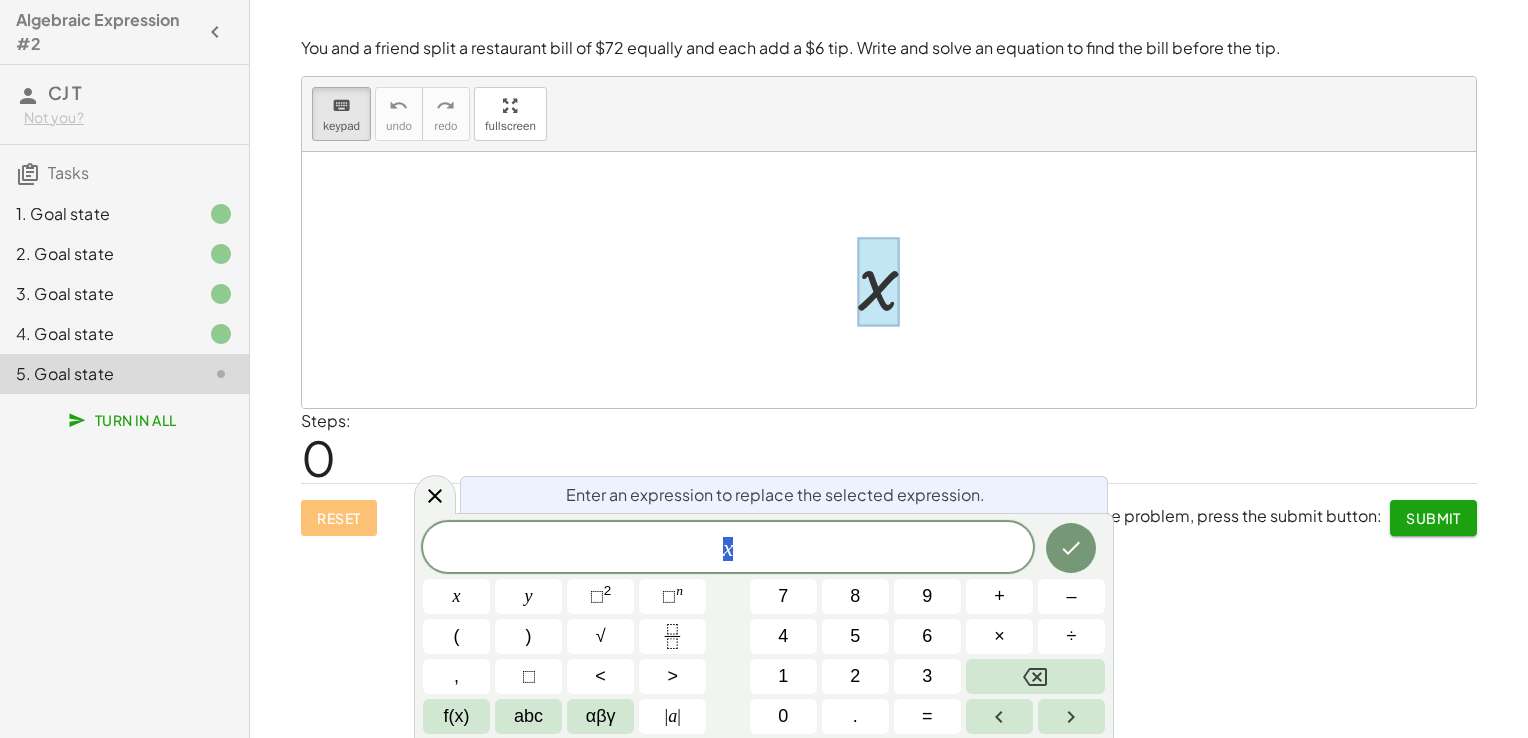 click on "x" 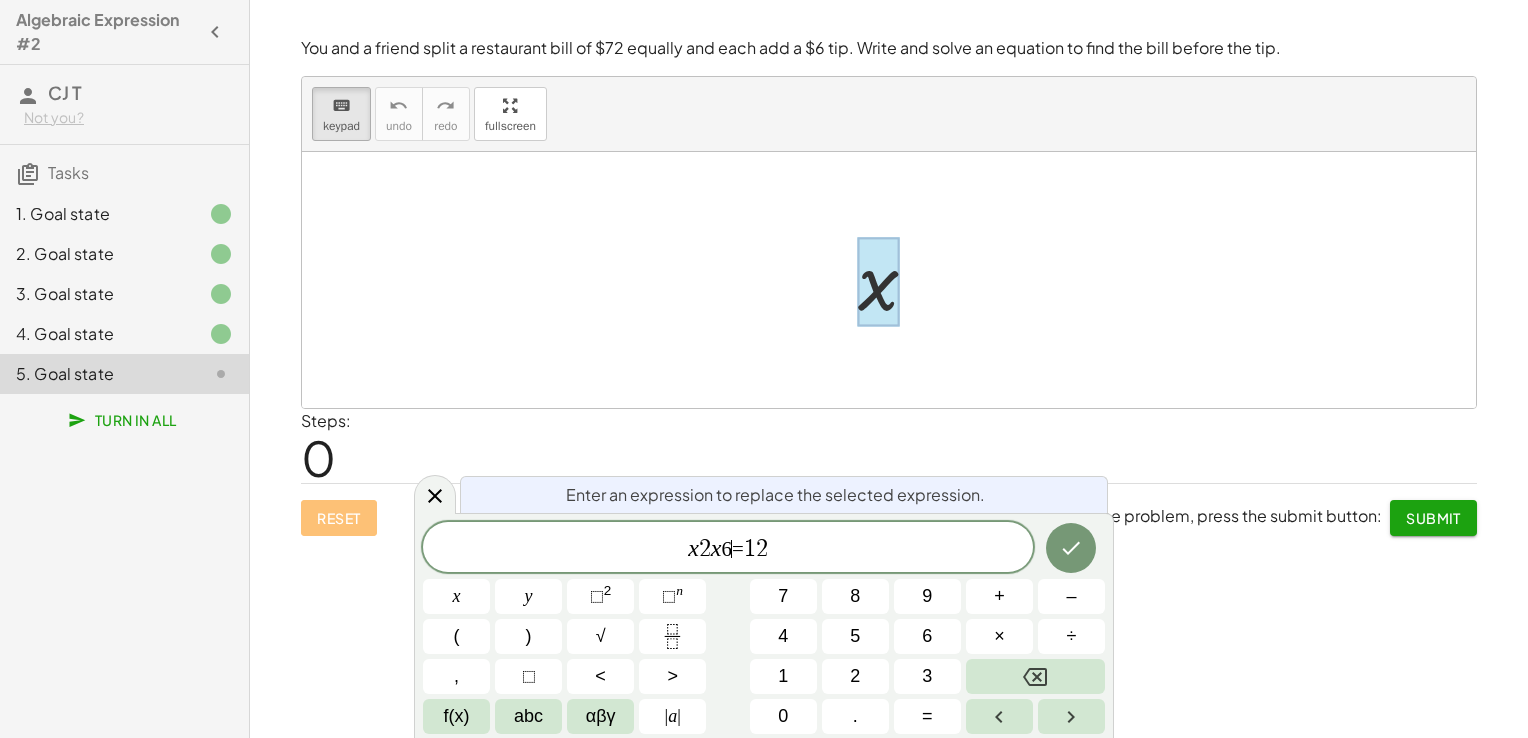 click on "6 ​ =" at bounding box center (733, 549) 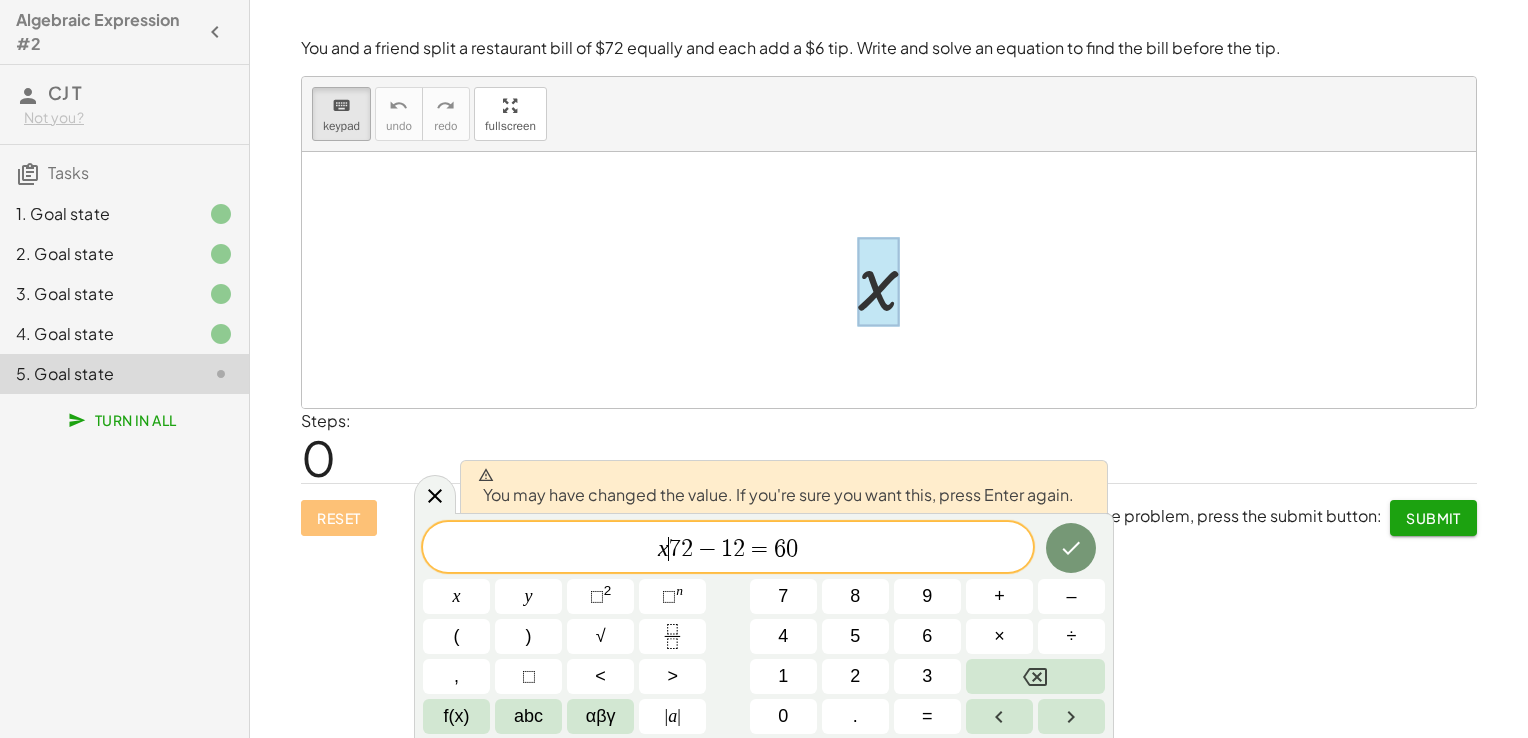 click on "x" at bounding box center (663, 548) 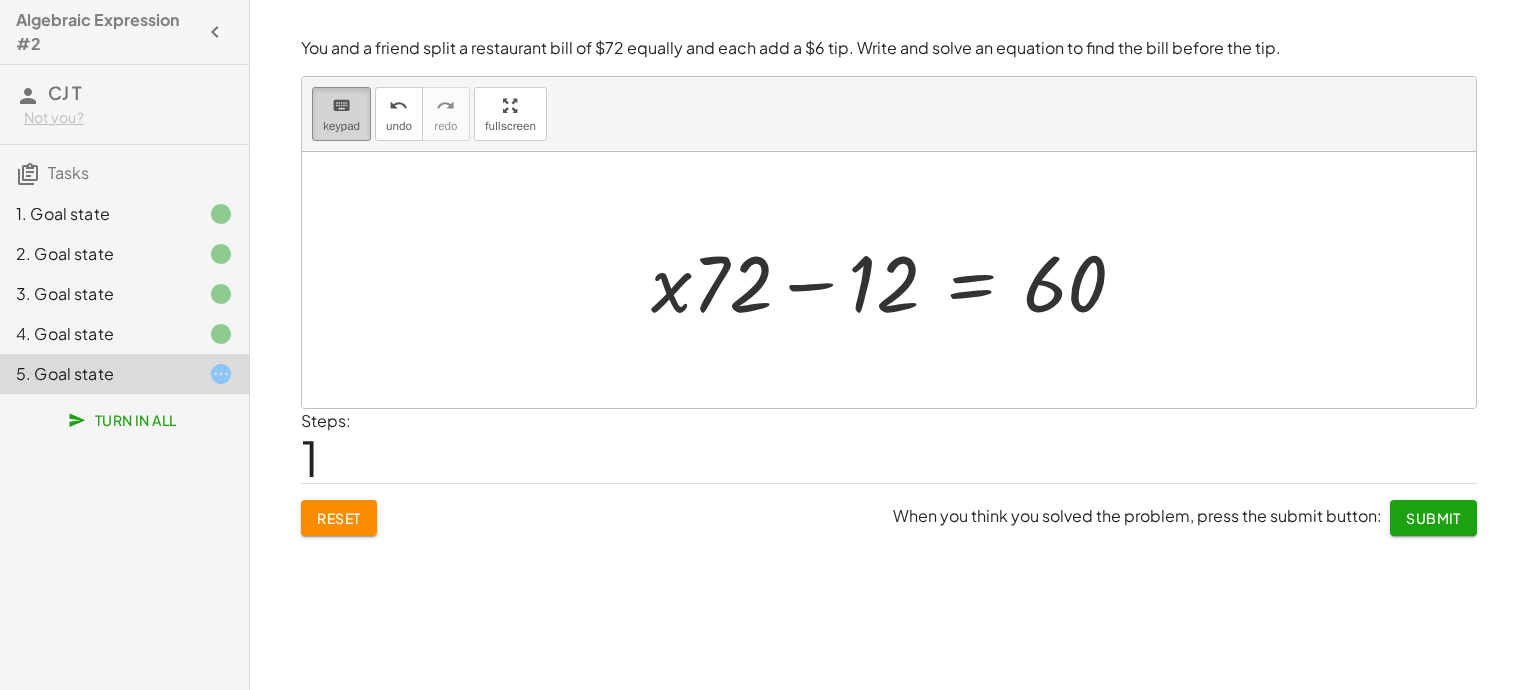 click on "keyboard" at bounding box center [341, 106] 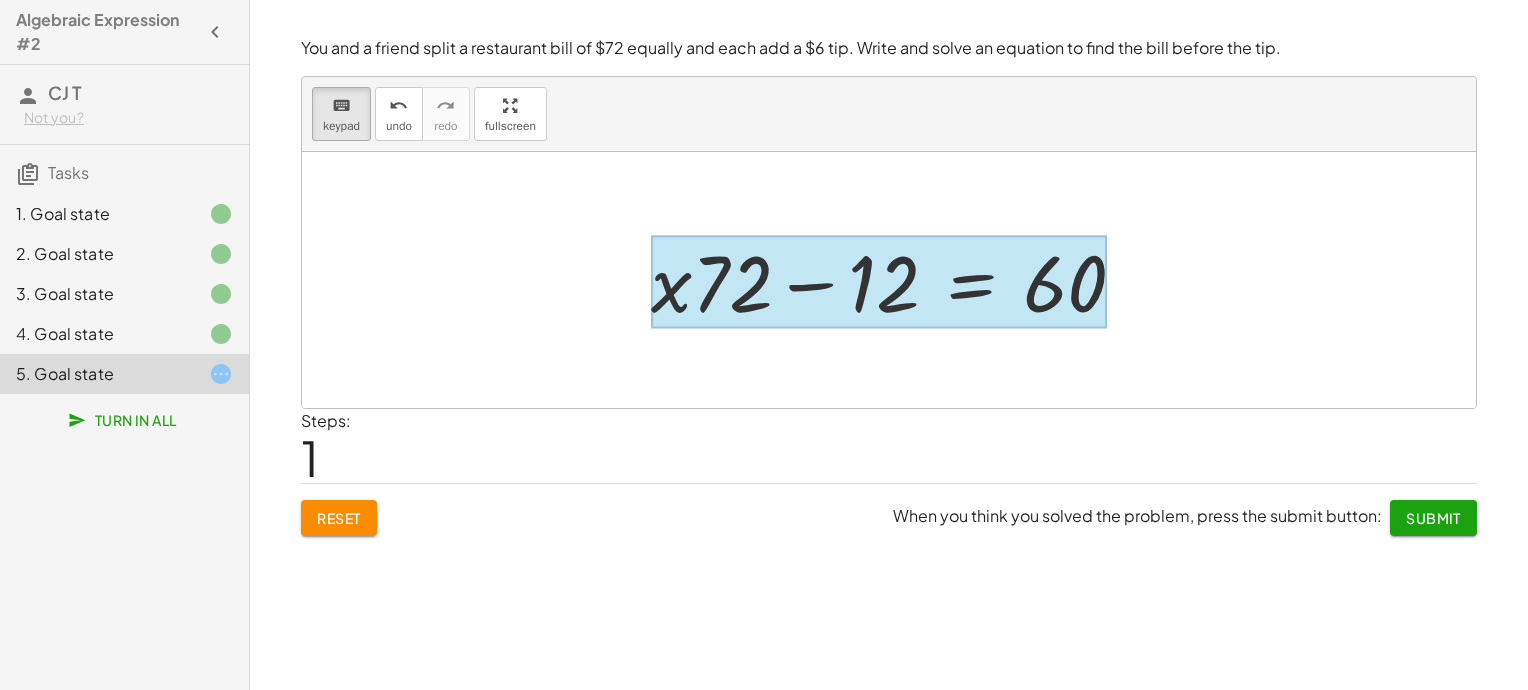 click at bounding box center (879, 282) 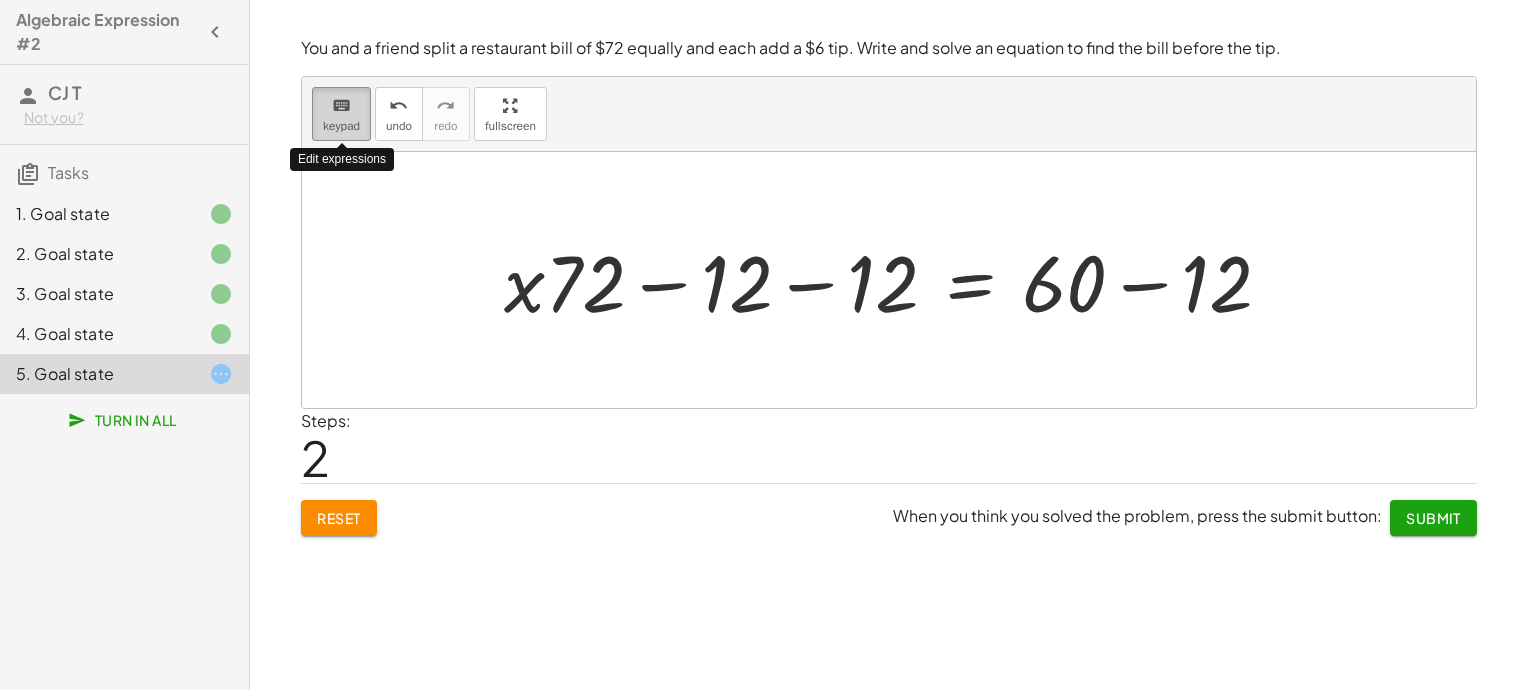 click on "keypad" at bounding box center [341, 126] 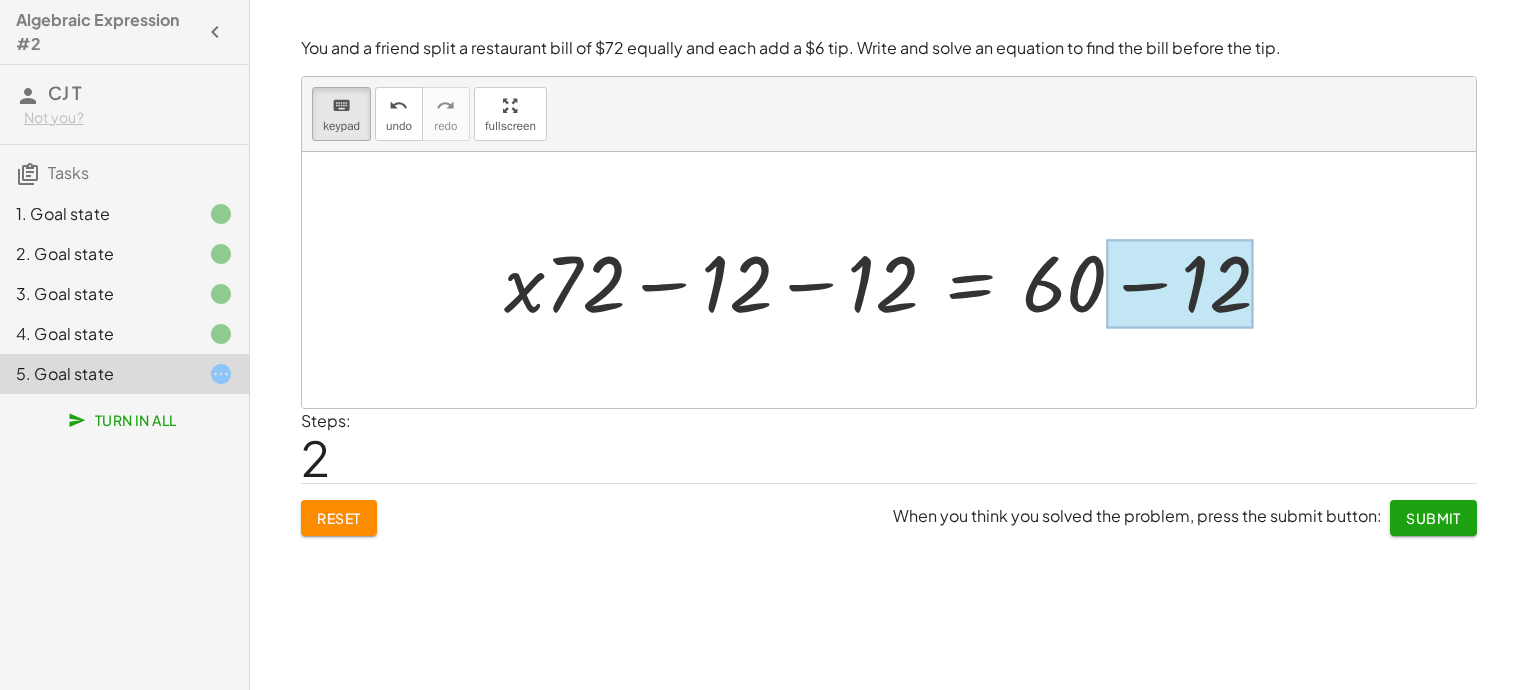 click at bounding box center (1180, 284) 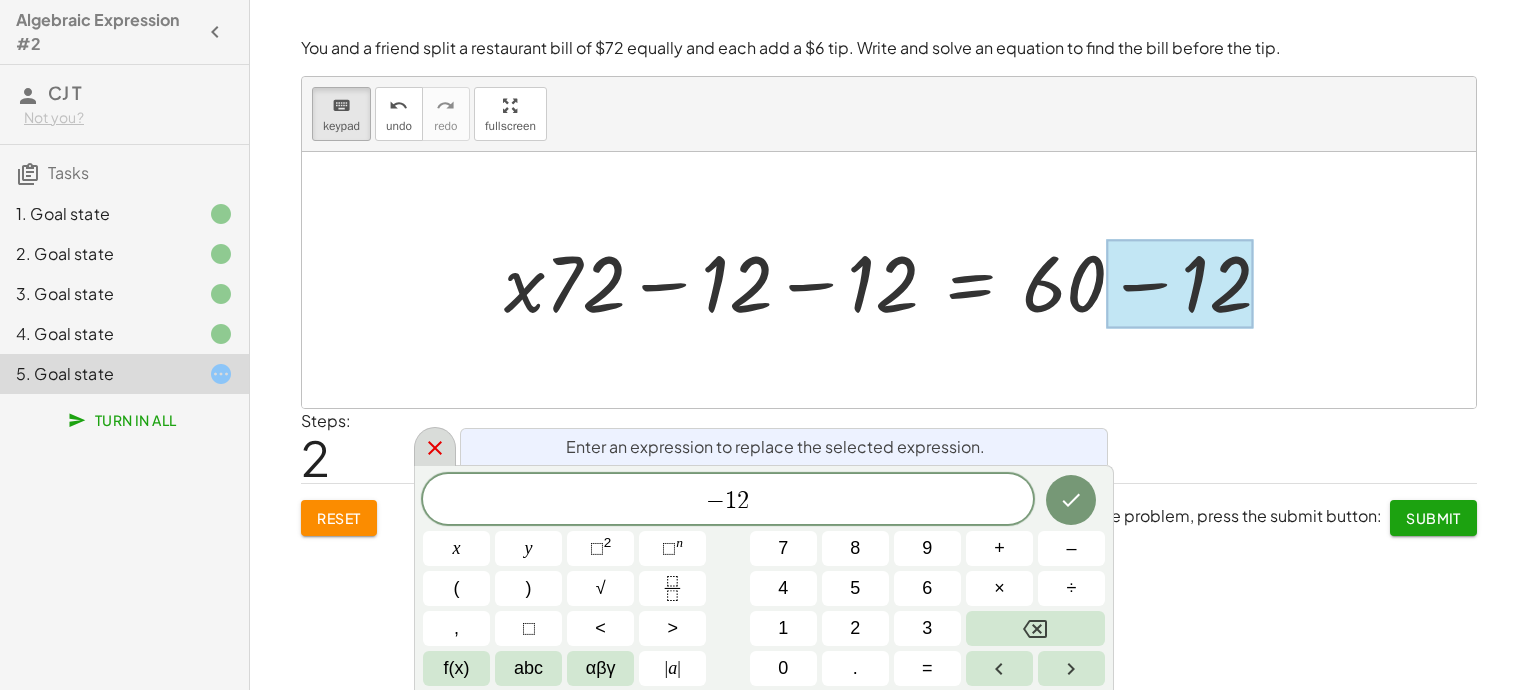 click at bounding box center (435, 446) 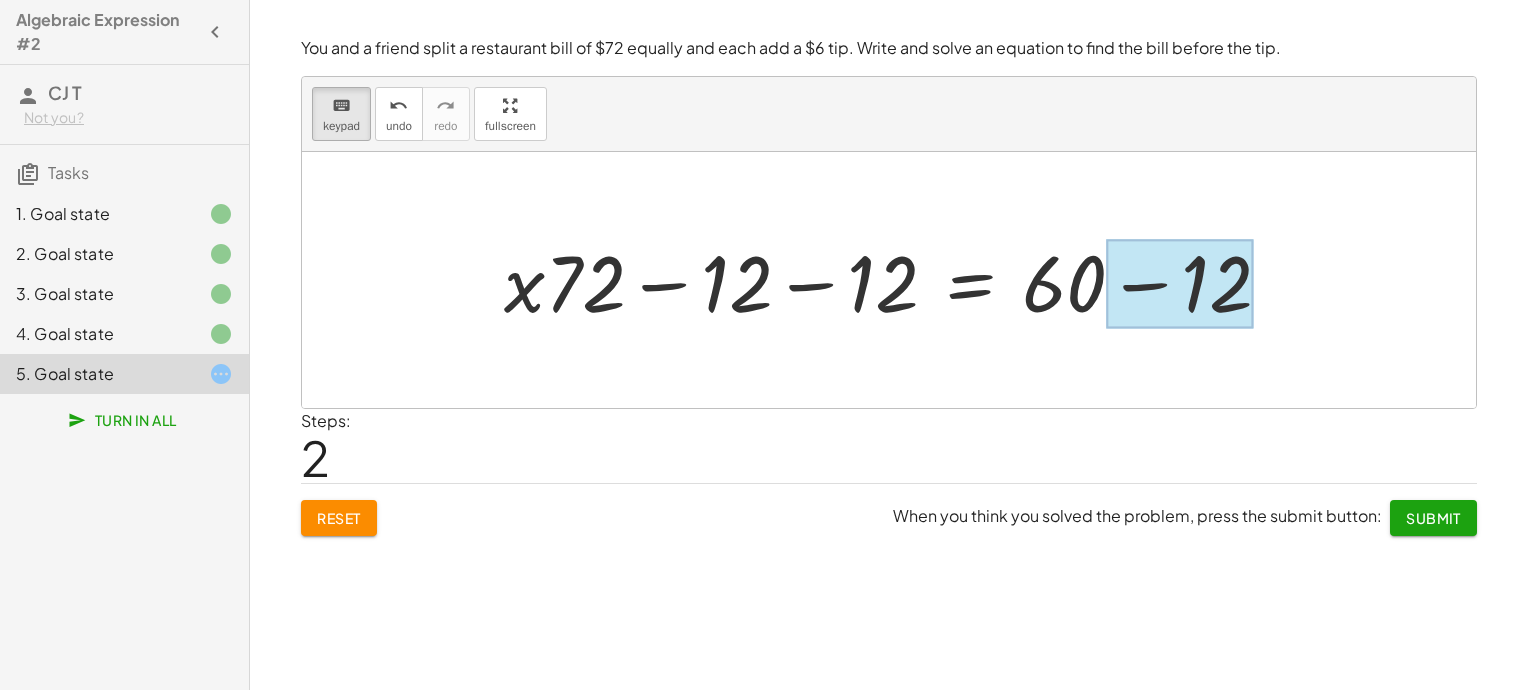 click at bounding box center (1180, 284) 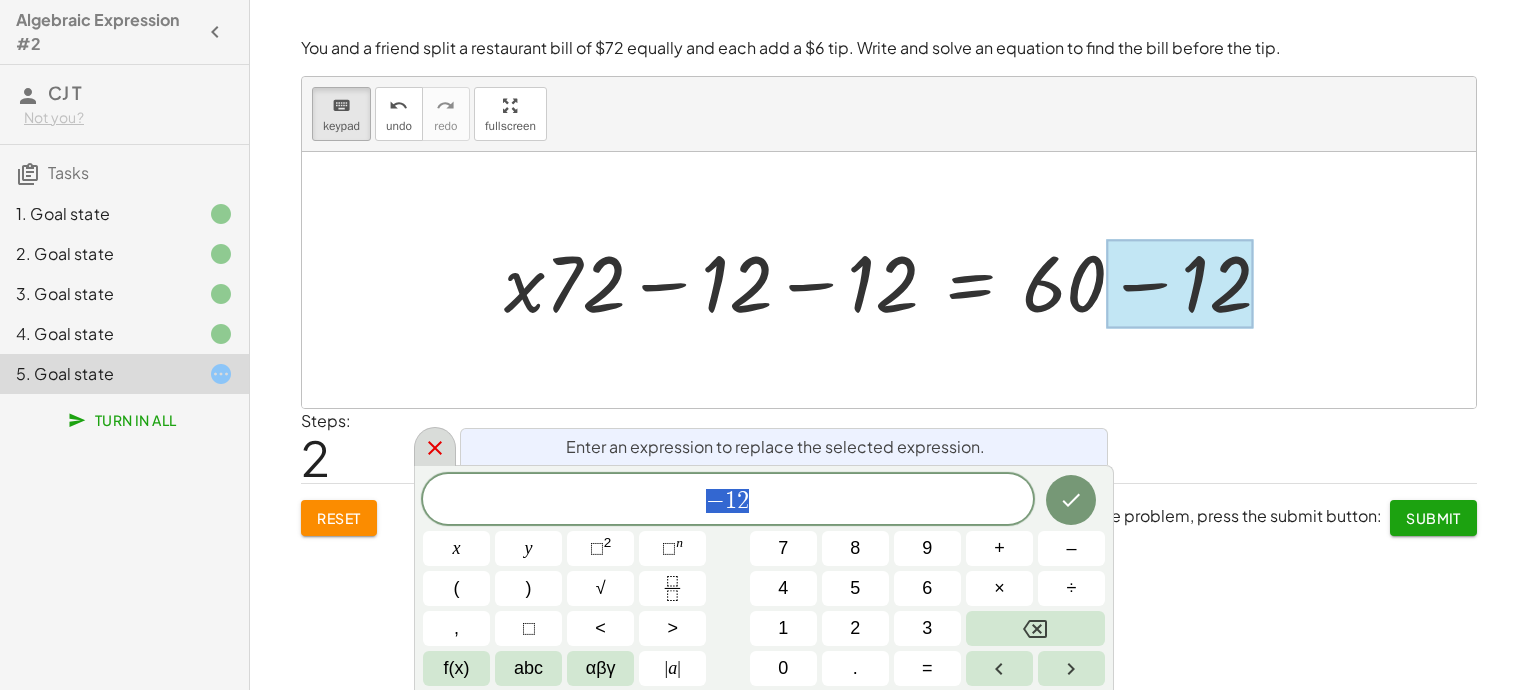 click 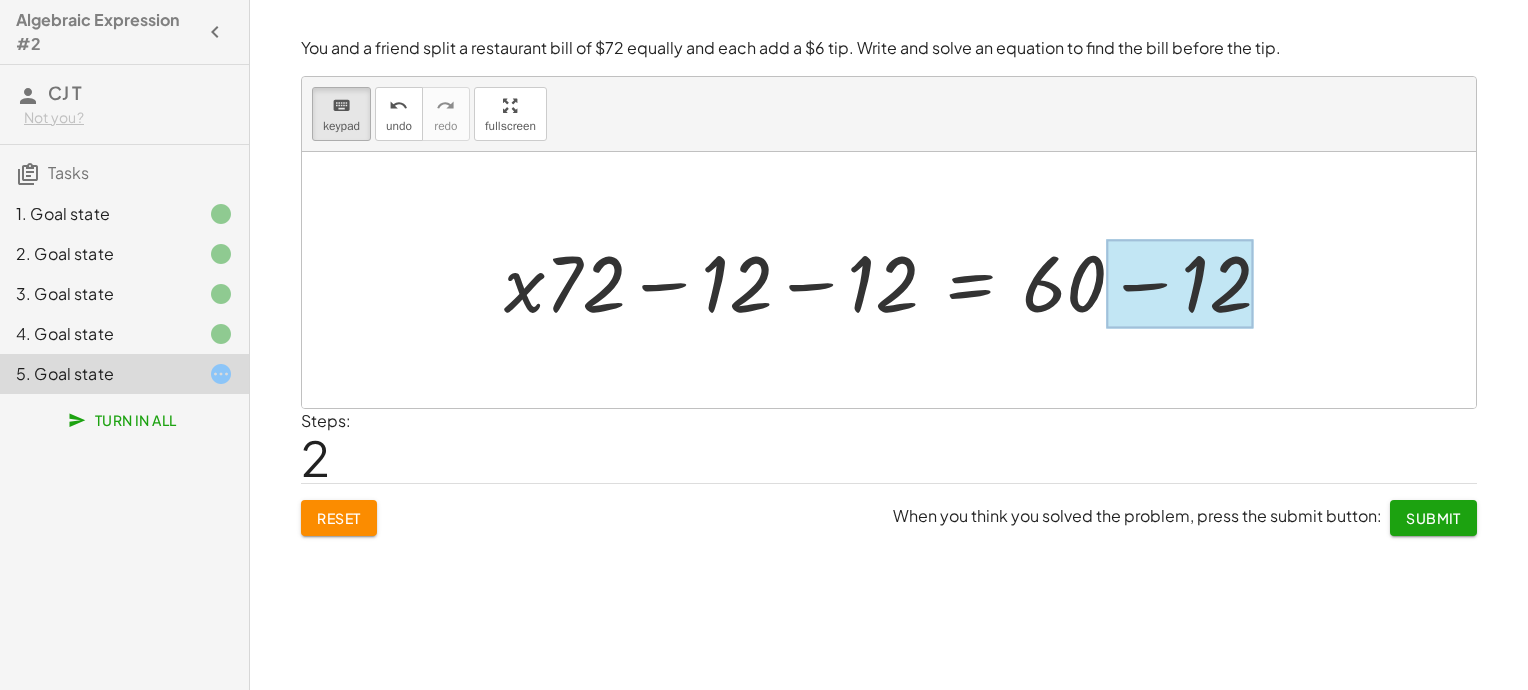 drag, startPoint x: 1200, startPoint y: 302, endPoint x: 1132, endPoint y: 249, distance: 86.21485 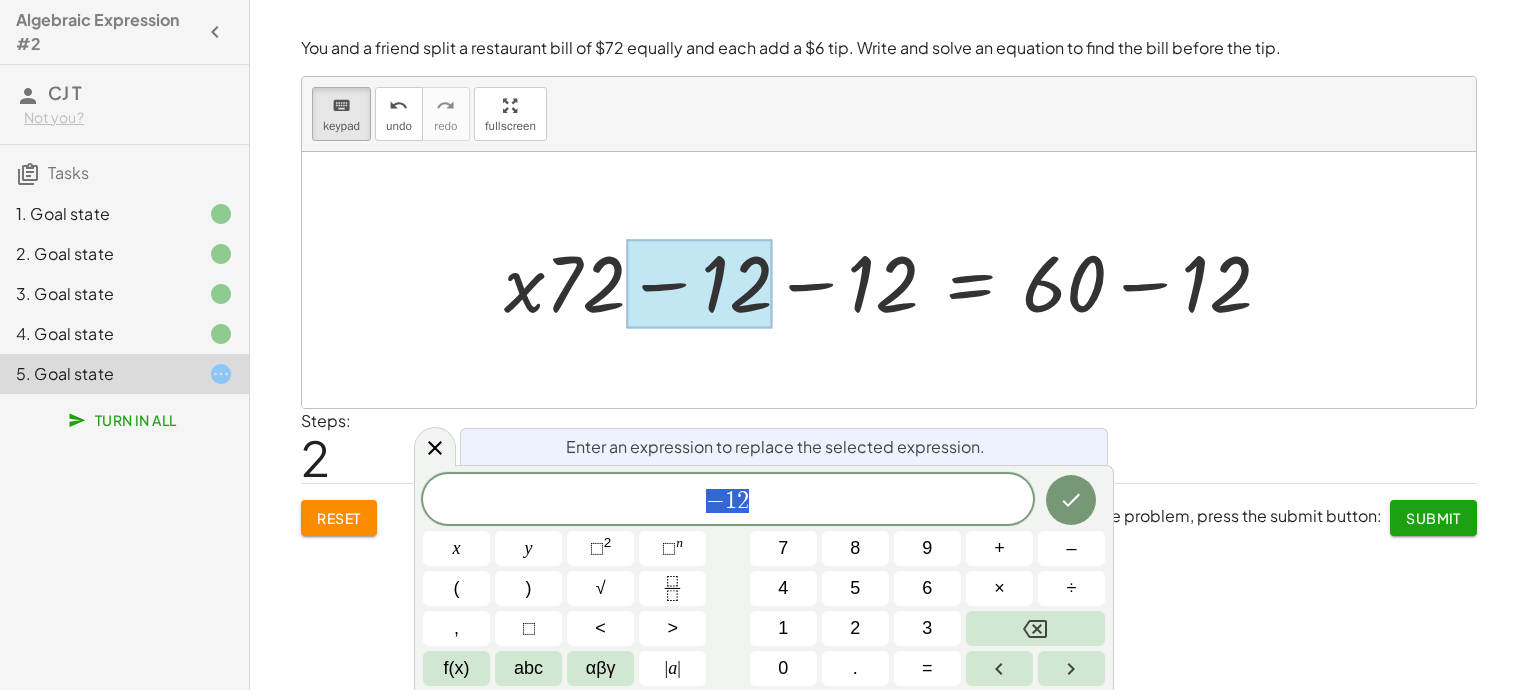 click at bounding box center (889, 280) 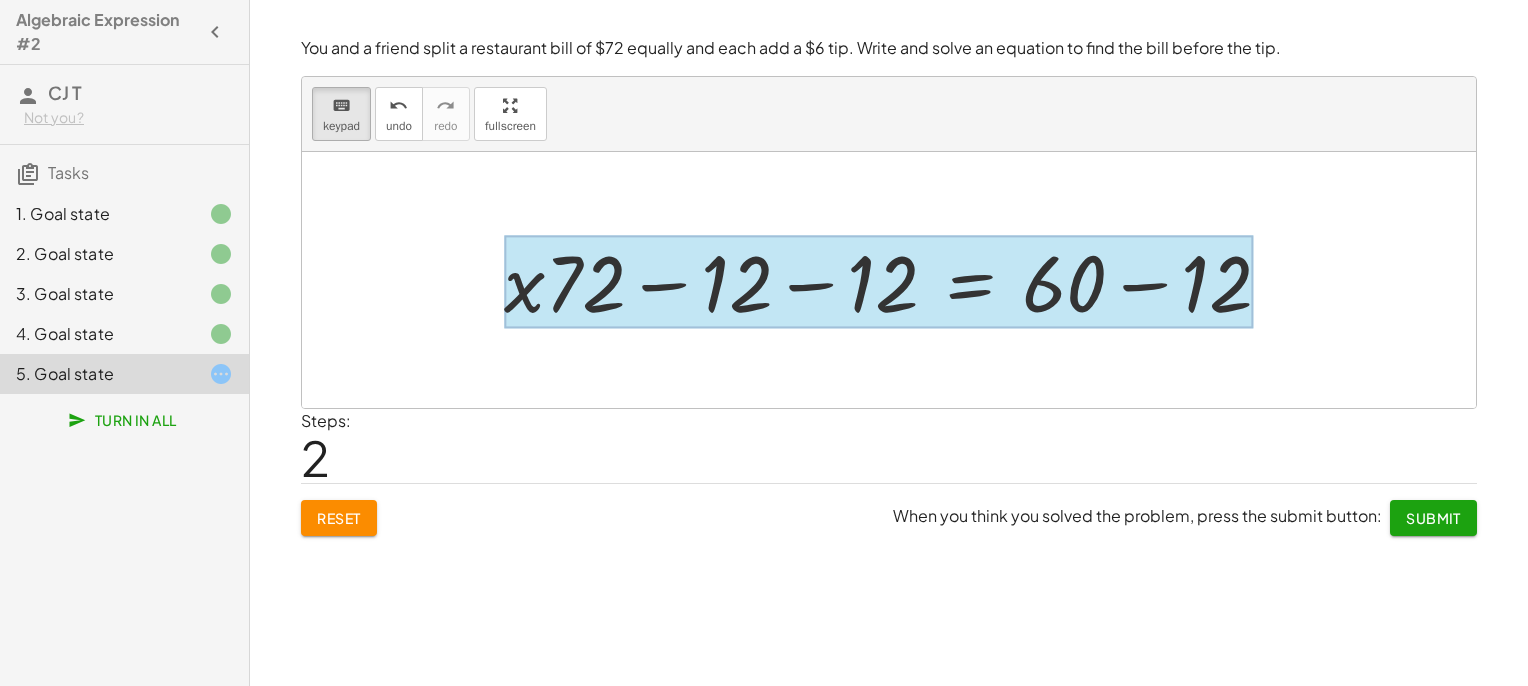 click at bounding box center [878, 282] 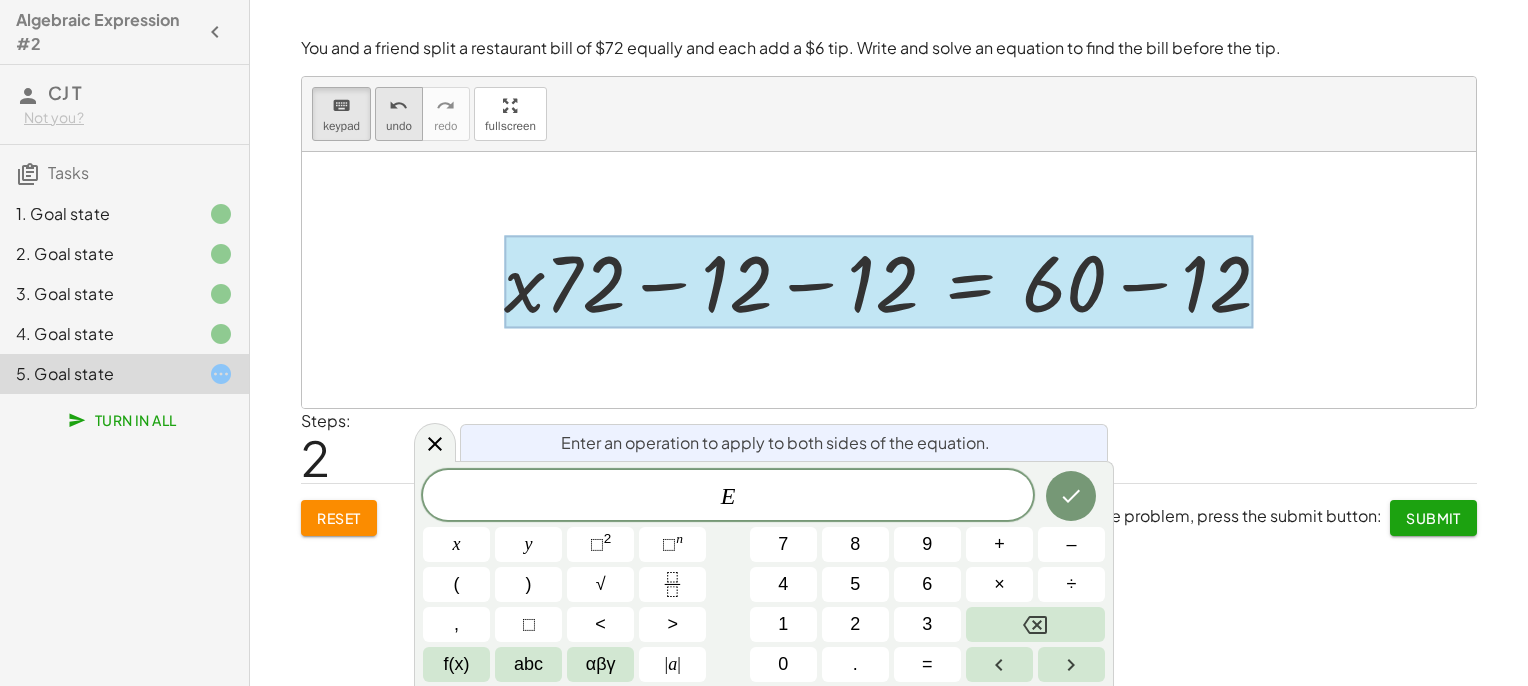click on "undo" at bounding box center (398, 106) 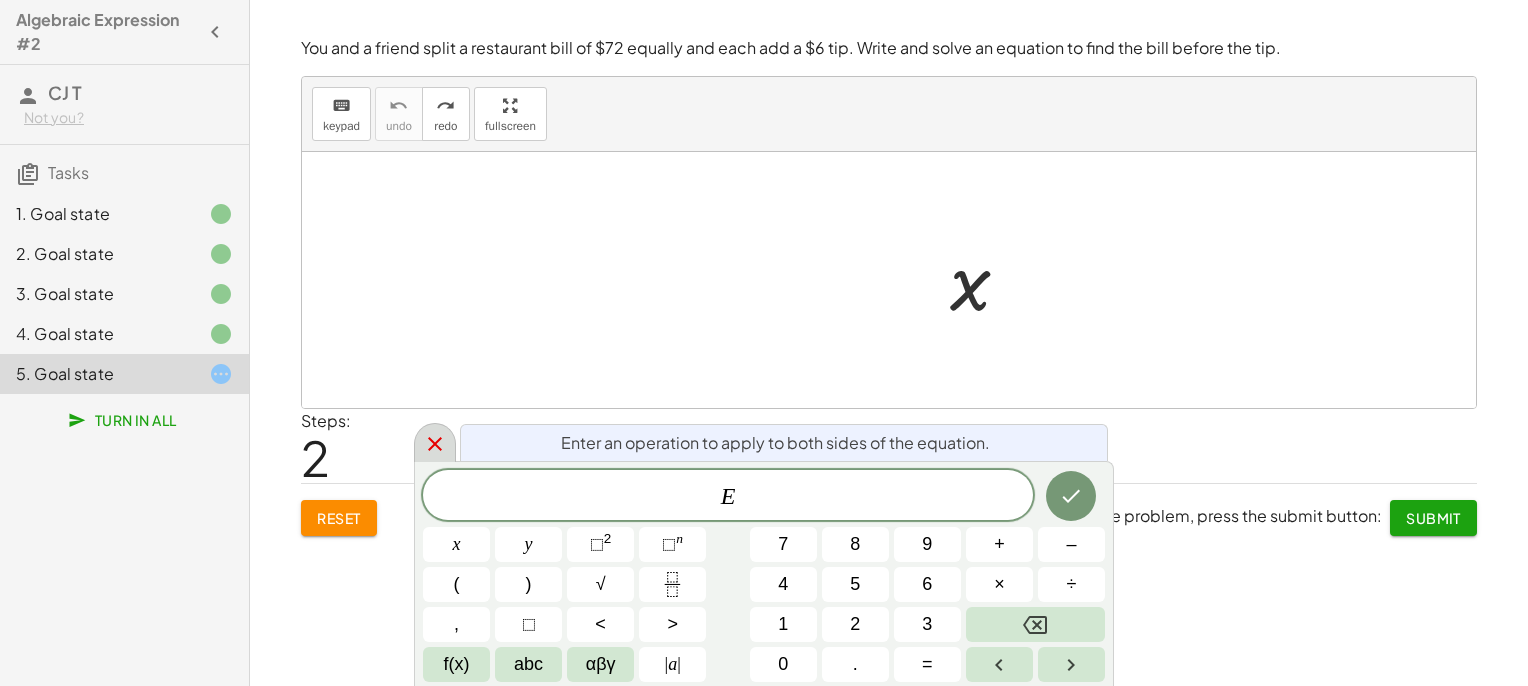 click 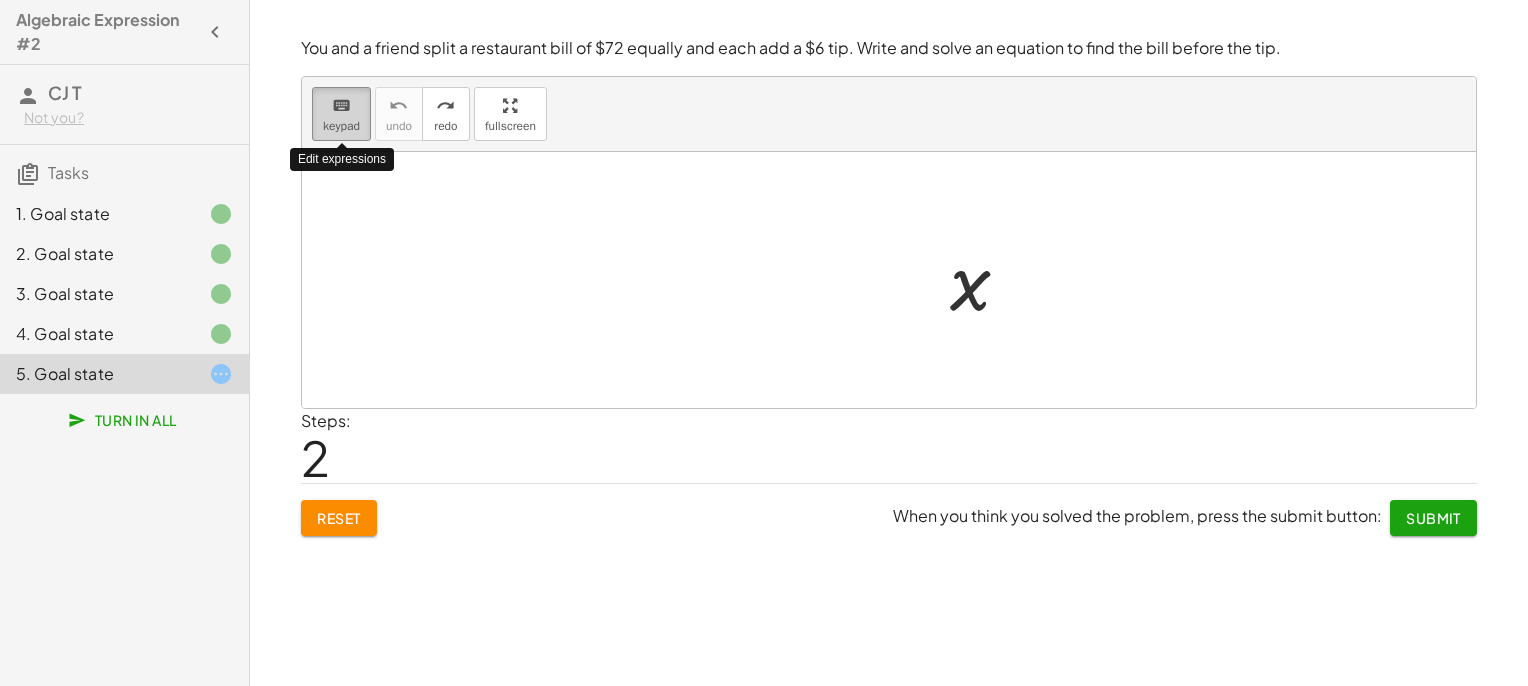 click on "keyboard keypad" at bounding box center [341, 114] 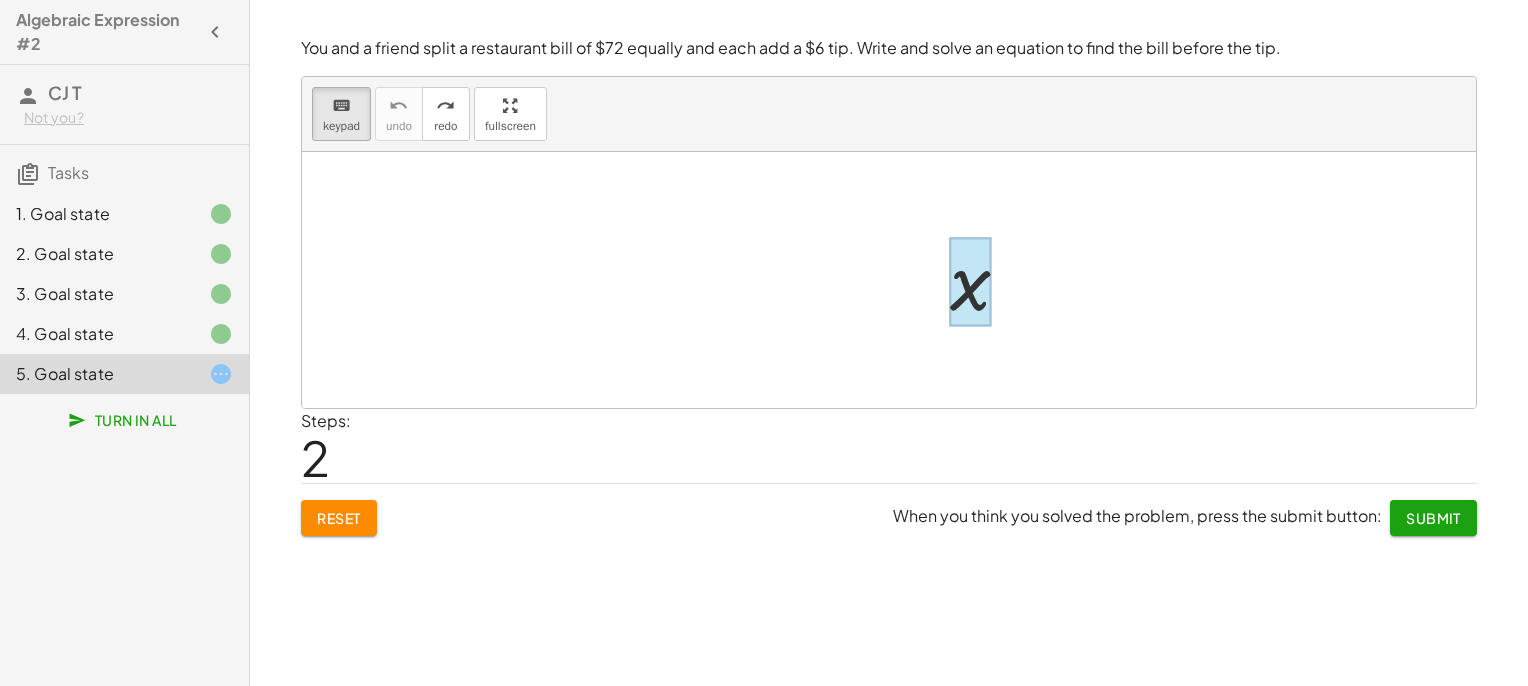 click at bounding box center (970, 282) 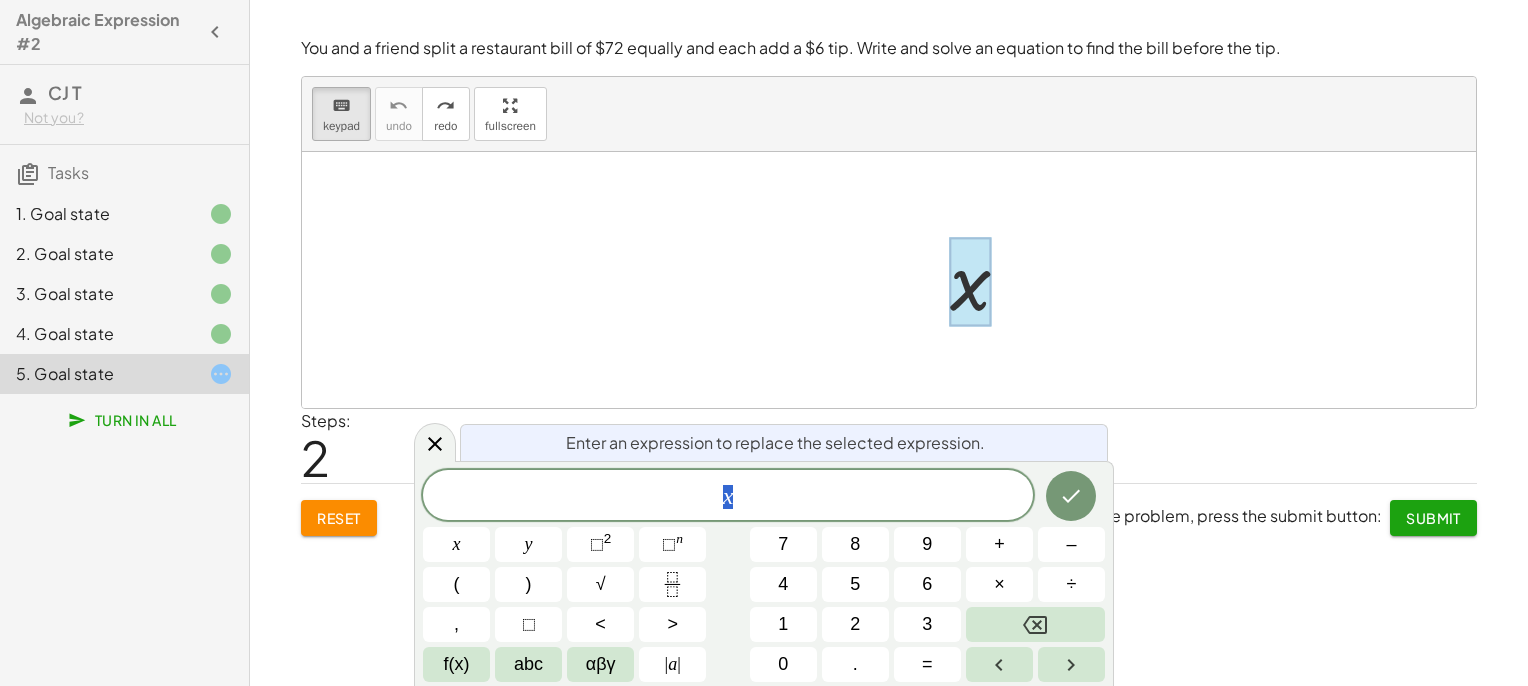 click on "x" at bounding box center (728, 497) 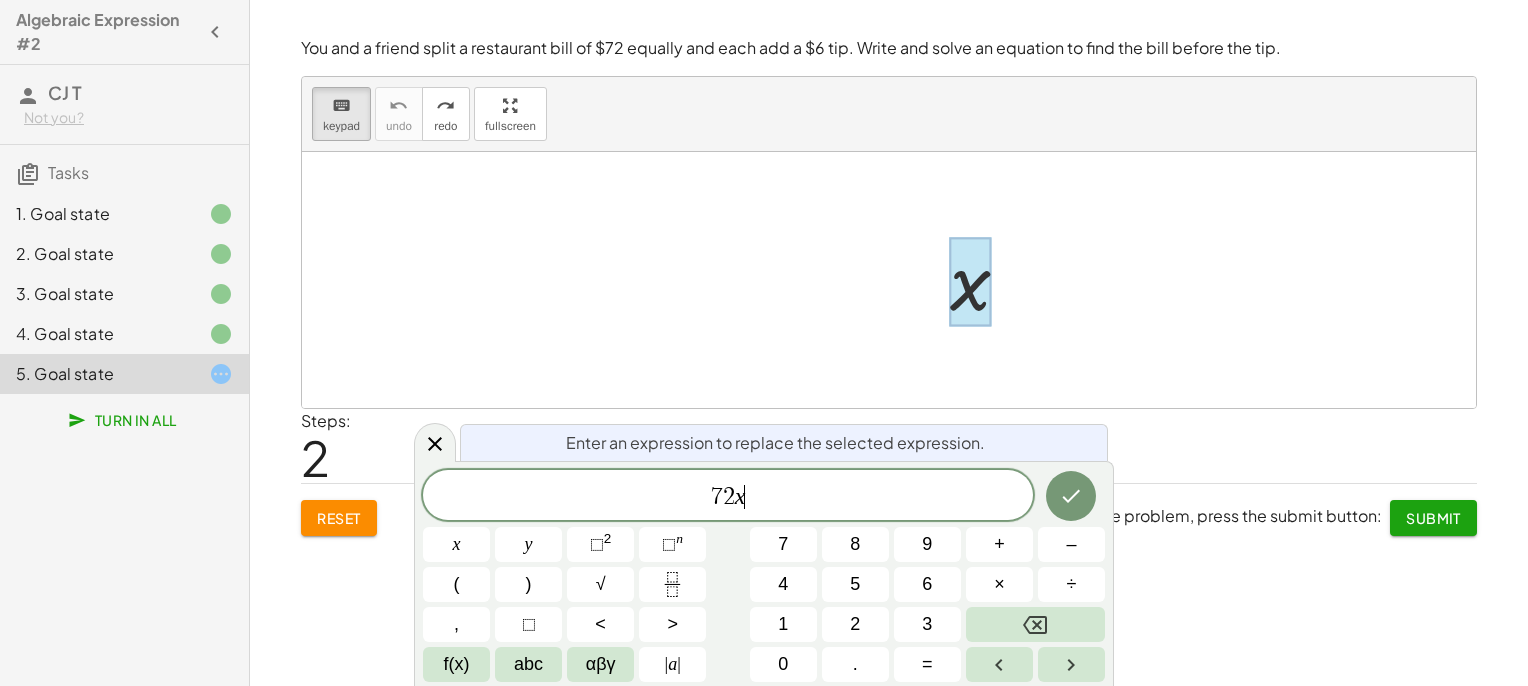 click on "7 2 x ​" at bounding box center (728, 497) 